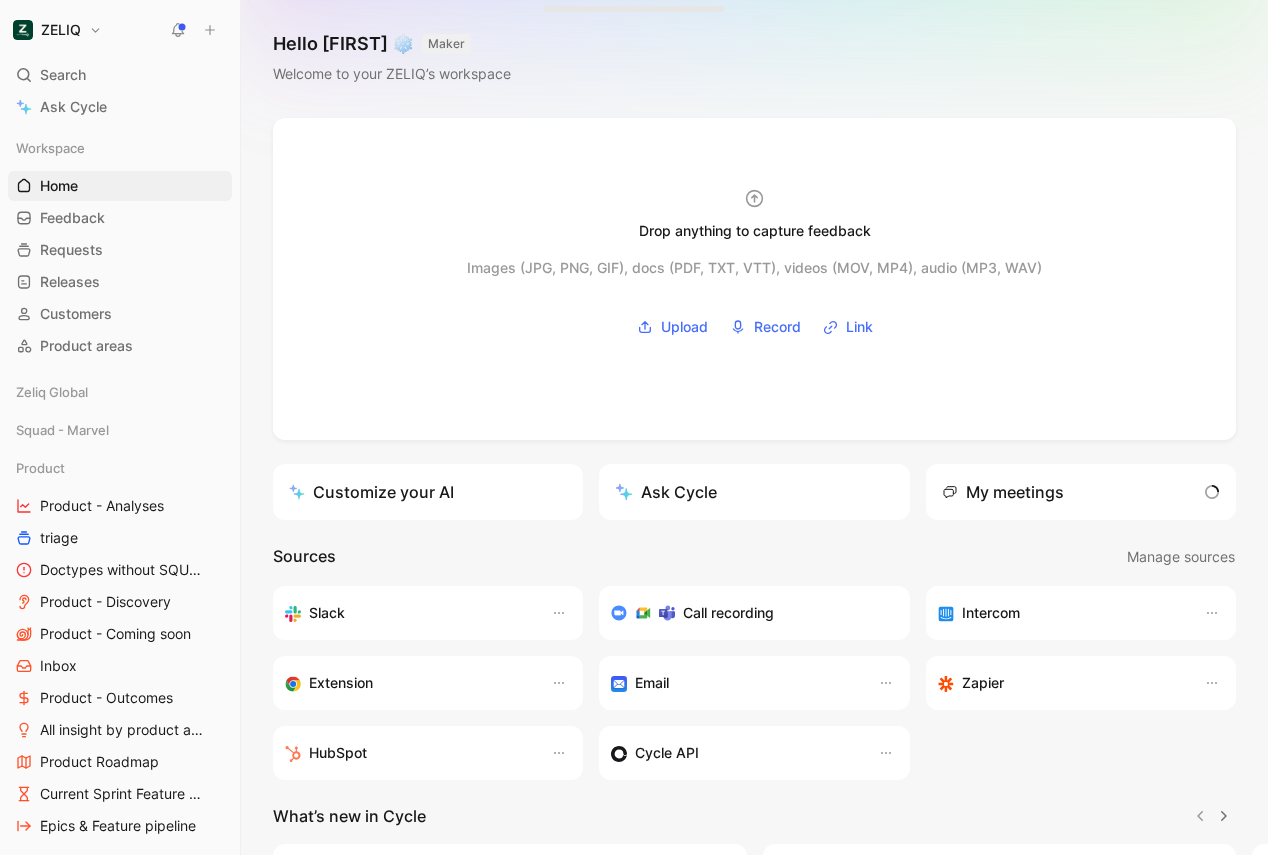 scroll, scrollTop: 0, scrollLeft: 0, axis: both 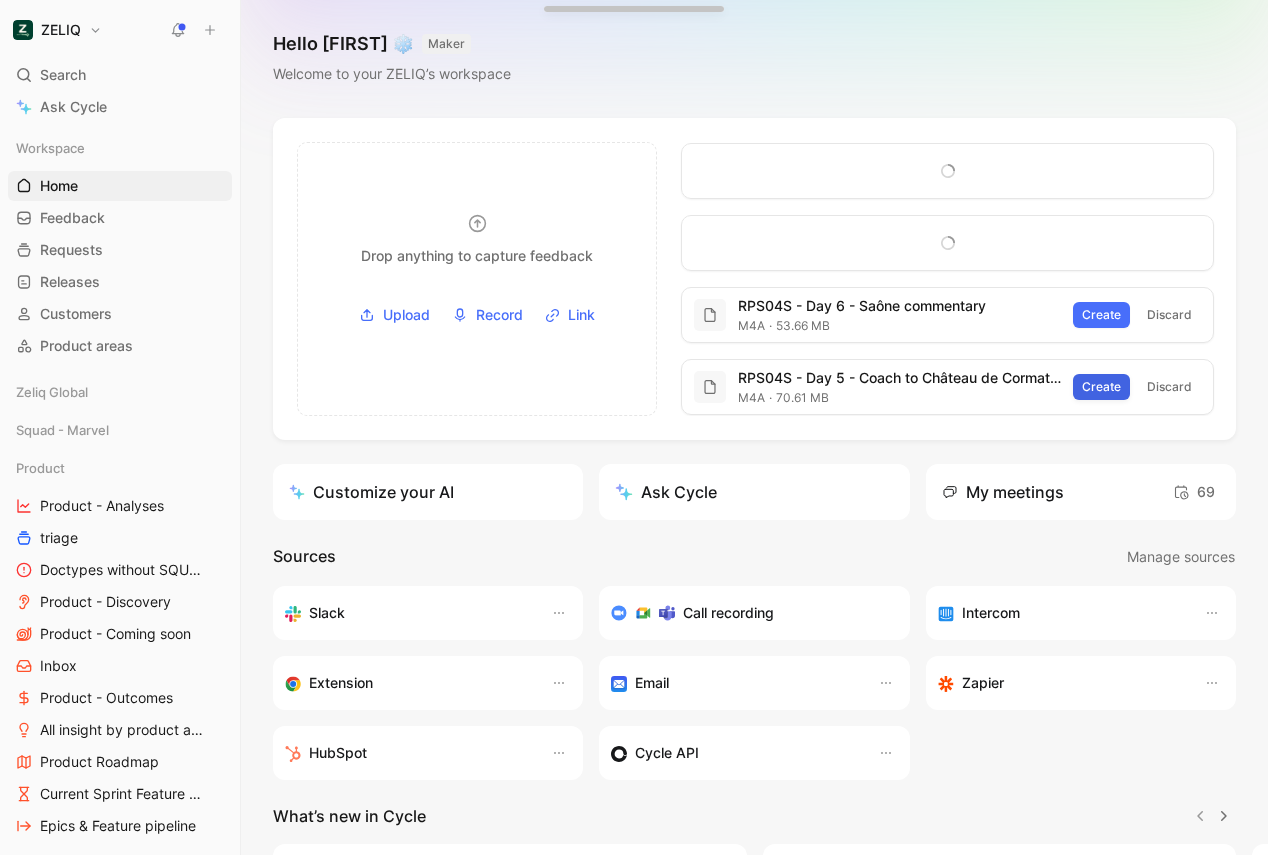 click on "Create" at bounding box center (1101, 387) 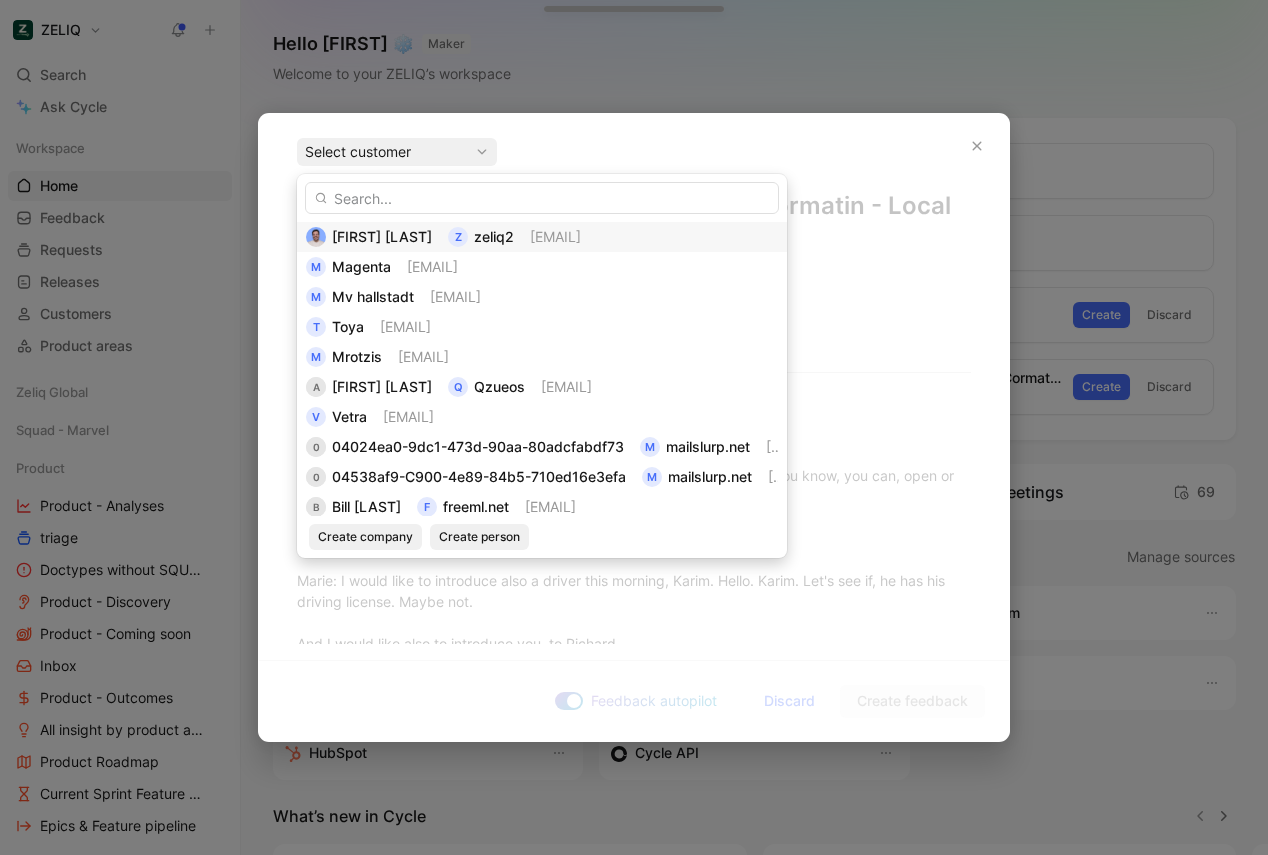 click on "zeliq2" at bounding box center (494, 236) 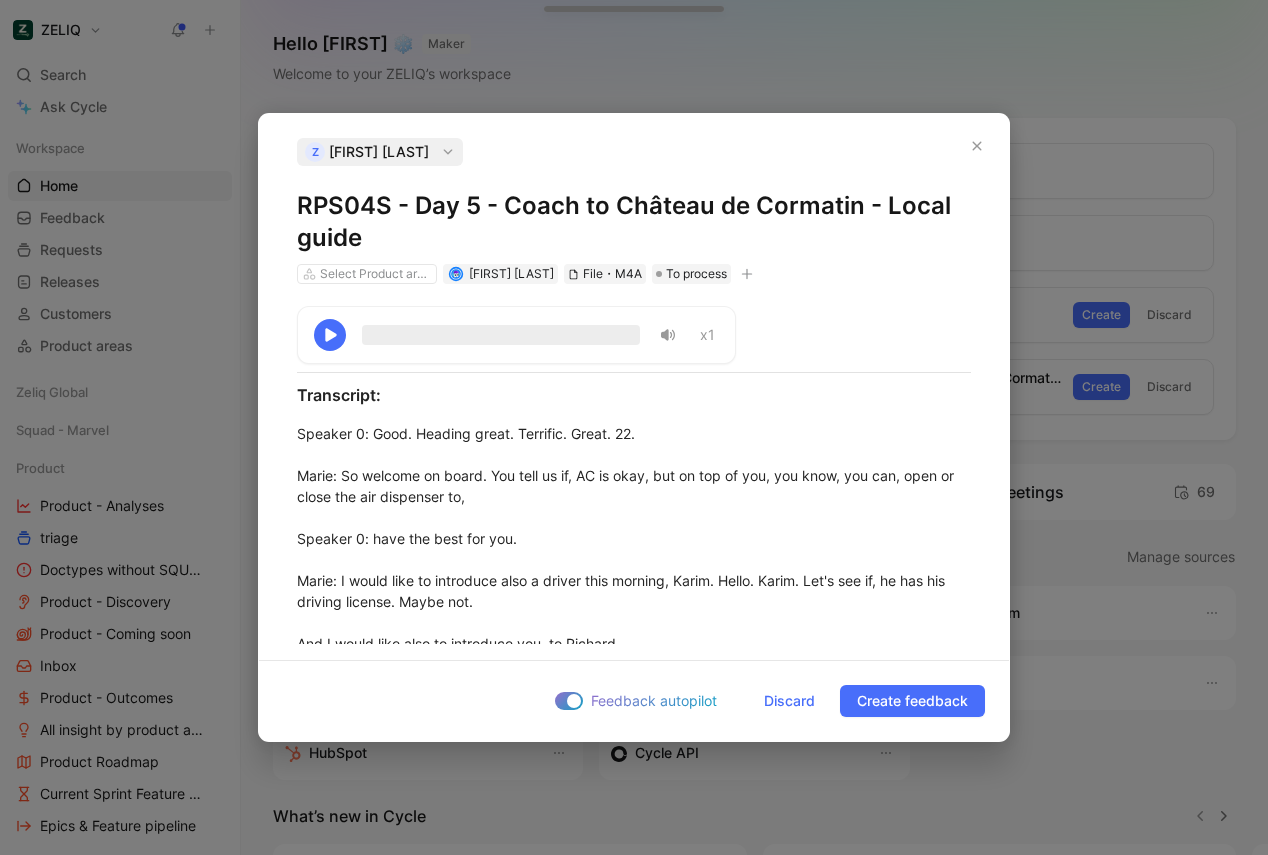 click on "RPS04S - Day 5 - Coach to Château de Cormatin - Local guide" at bounding box center [634, 222] 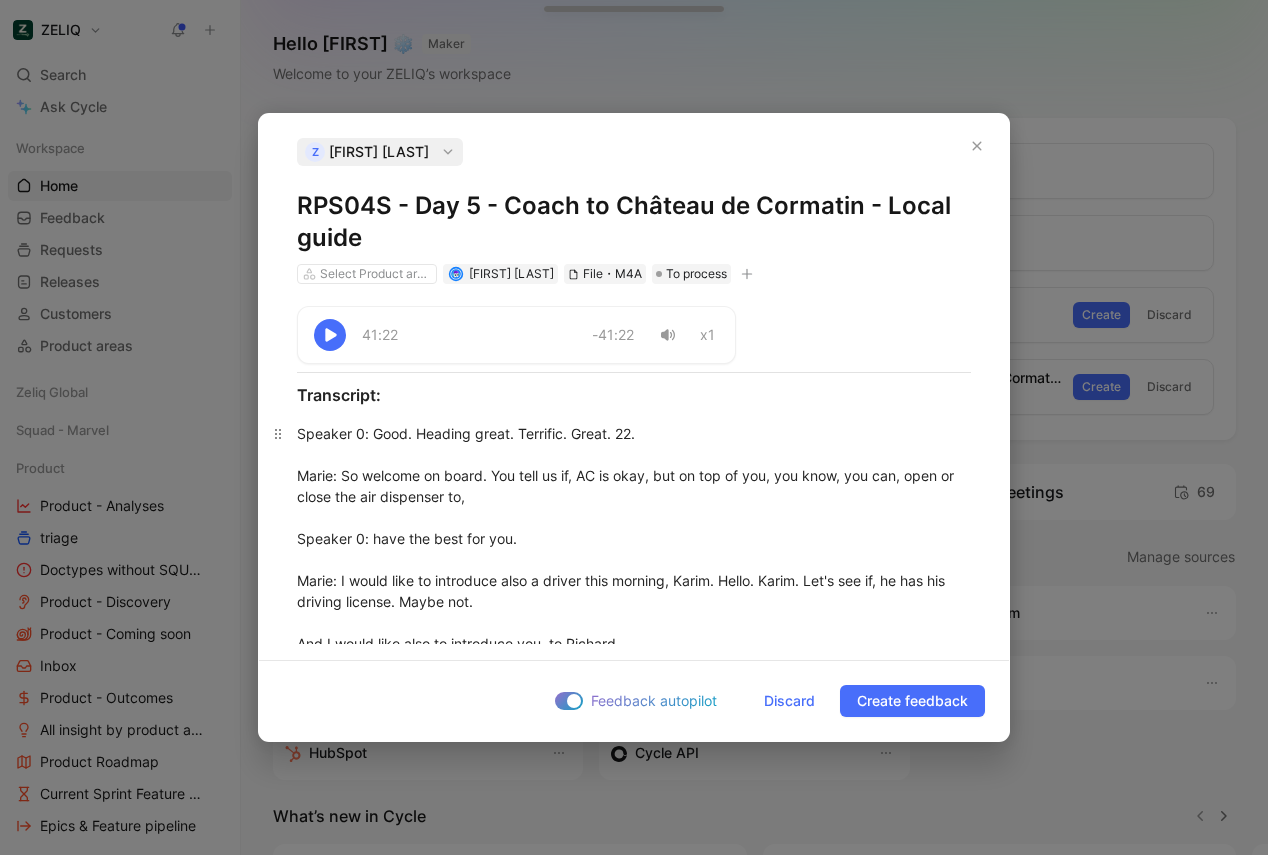 click on "Speaker 0 : Good. Heading great. Terrific. Great. 22. Marie : So welcome on board. You tell us if, AC is okay, but on top of you, you know, you can, open or close the air dispenser to, Speaker 0 : have the best for you. Marie : I would like to introduce also a driver this morning, Karim. Hello. Karim. Let's see if, he has his driving license. Maybe not. And I would like also to introduce you, to Richard. Speaker 0 : Good morning, everyone. Good morning. Marie : Richard is one of the guides and myself, Marie. Speaker 0 : Marie. Marie : Like Marie Antoinette. Speaker 0 : No. You still have your head. Marie : I still have my head. You may Speaker 0 : prefer Marie Curie. Ah. Yeah. More brave. Marie : More brave. Yeah. And so, let's go to the this morning. But for the drive, we will take, at first, the motorway, a short track until city, then we will leave the motorway in order to take the beautiful scenic road. And there, on the scenic road, I will do some comments. Speaker 0 : Some free time for you Marie Marie" at bounding box center [634, 3877] 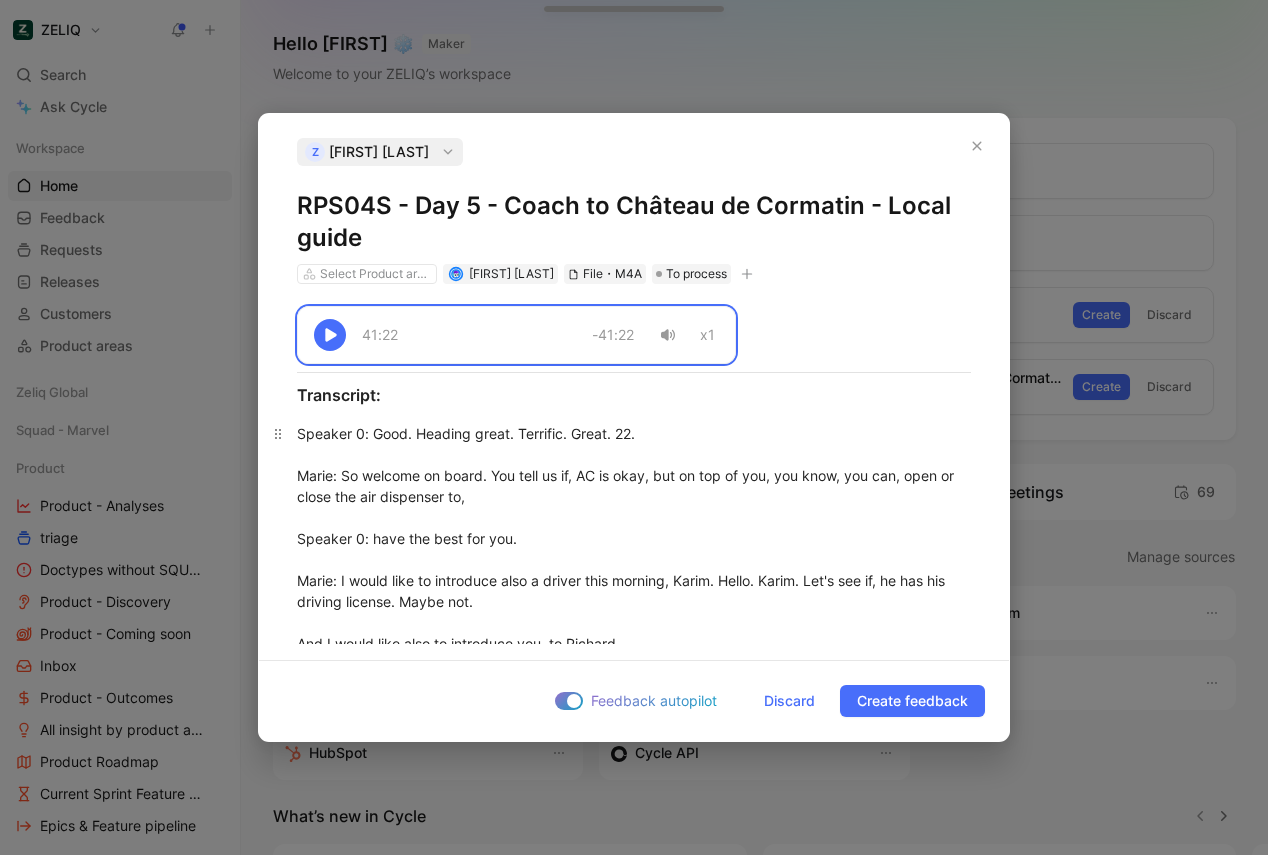 copy on "41:22 -41:22 x1 Transcript: Speaker 0 : Good. Heading great. Terrific. Great. 22. Marie : So welcome on board. You tell us if, AC is okay, but on top of you, you know, you can, open or close the air dispenser to, Speaker 0 : have the best for you. Marie : I would like to introduce also a driver this morning, Karim. Hello. Karim. Let's see if, he has his driving license. Maybe not. And I would like also to introduce you, to Richard. Speaker 0 : Good morning, everyone. Good morning. Marie : Richard is one of the guides and myself, Marie. Speaker 0 : Marie. Marie : Like Marie Antoinette. Speaker 0 : No. You still have your head. Marie : I still have my head. You may Speaker 0 : prefer Marie Curie. Ah. Yeah. More brave. Marie : More brave. Yeah. And so, let's go to the this morning. But for the drive, we will take, at first, the motorway, a short track until city, then we will leave the motorway in order to take the beautiful scenic road. And there, on the scenic road, I will do some comments. And then we will..." 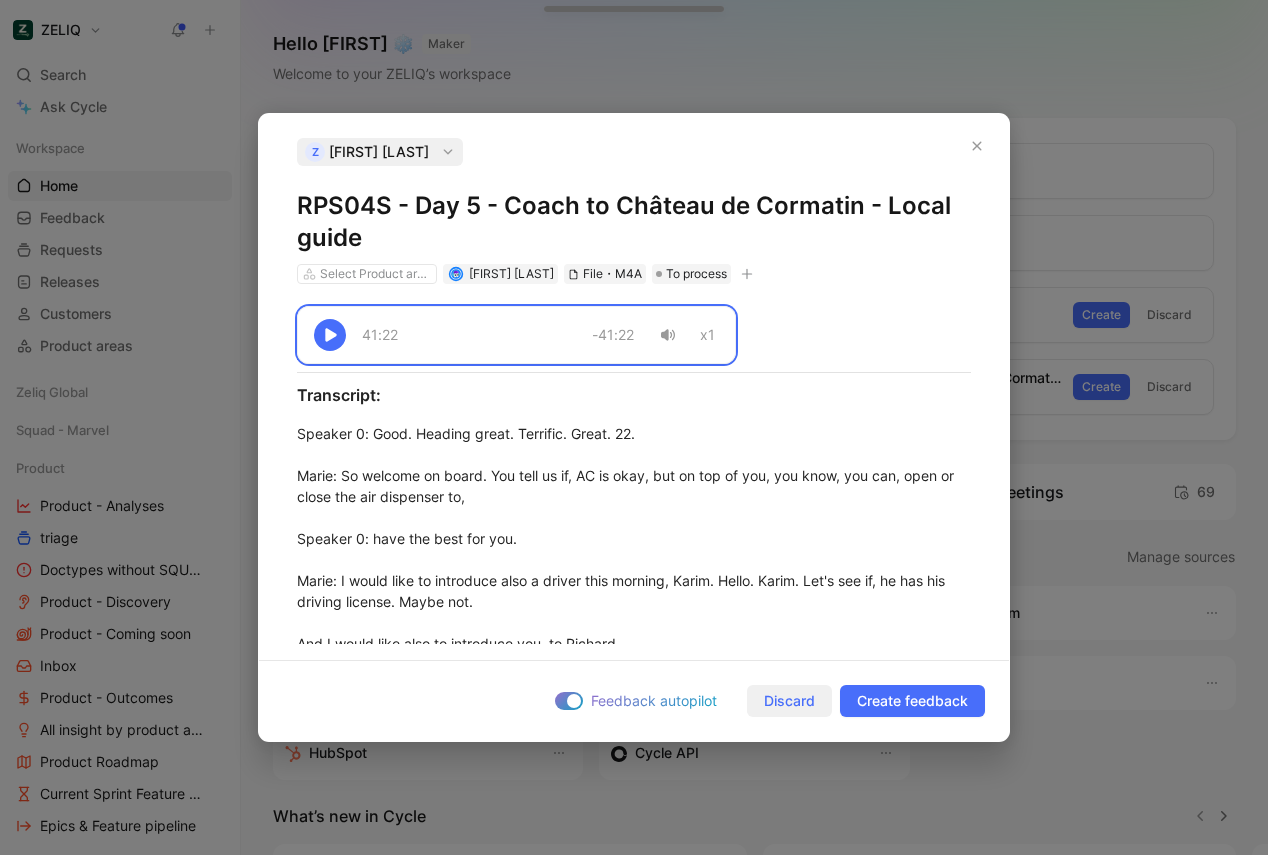 click on "Discard" at bounding box center (789, 701) 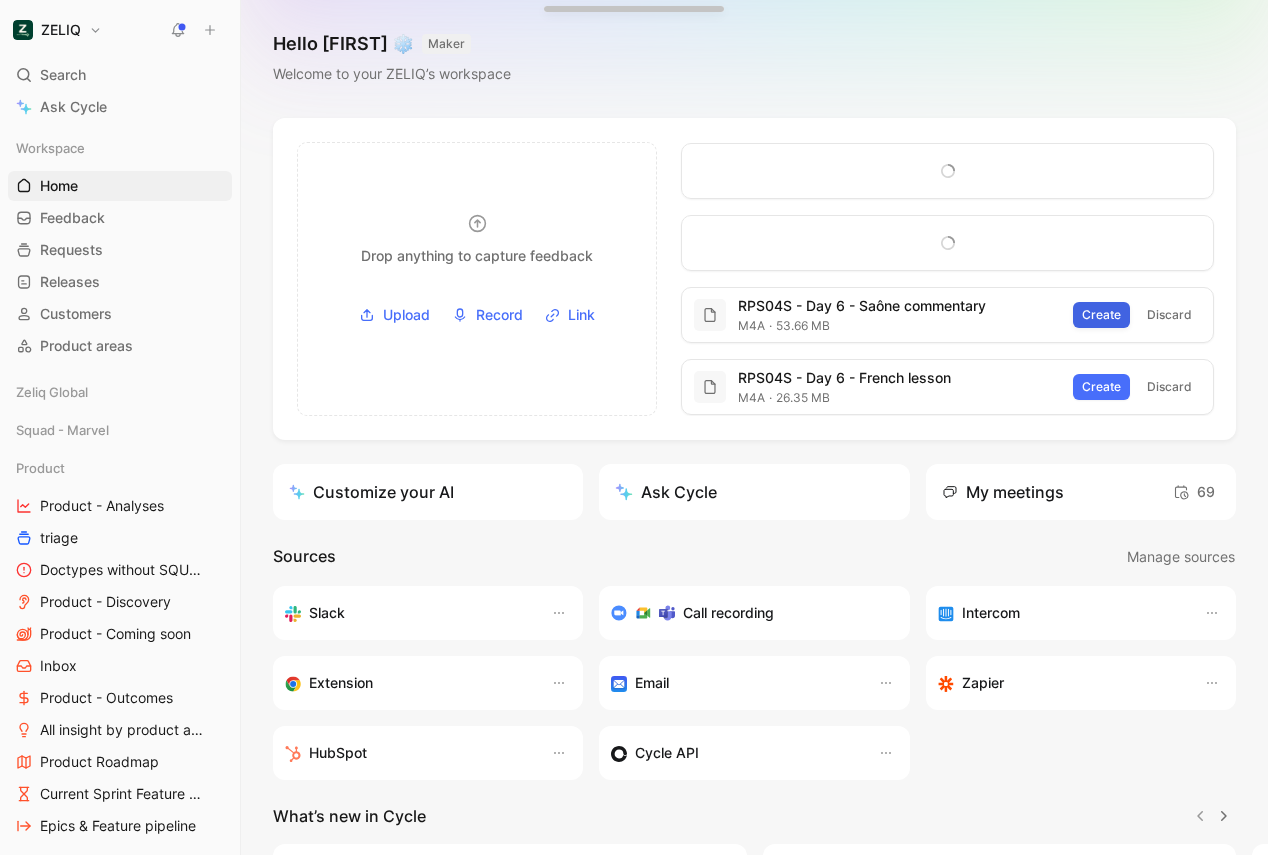 click on "Create" at bounding box center (1101, 315) 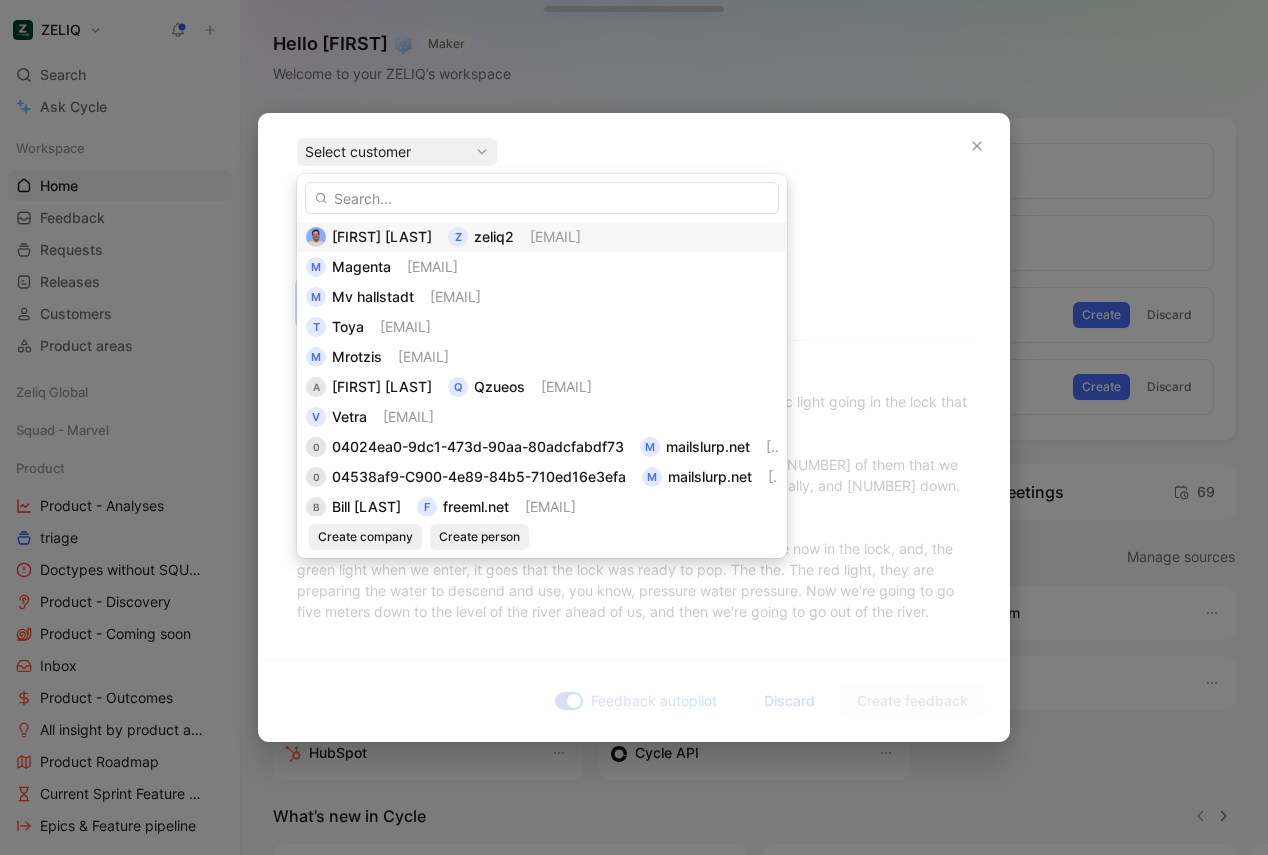 click on "[LAST NAME]@example.com" at bounding box center (555, 236) 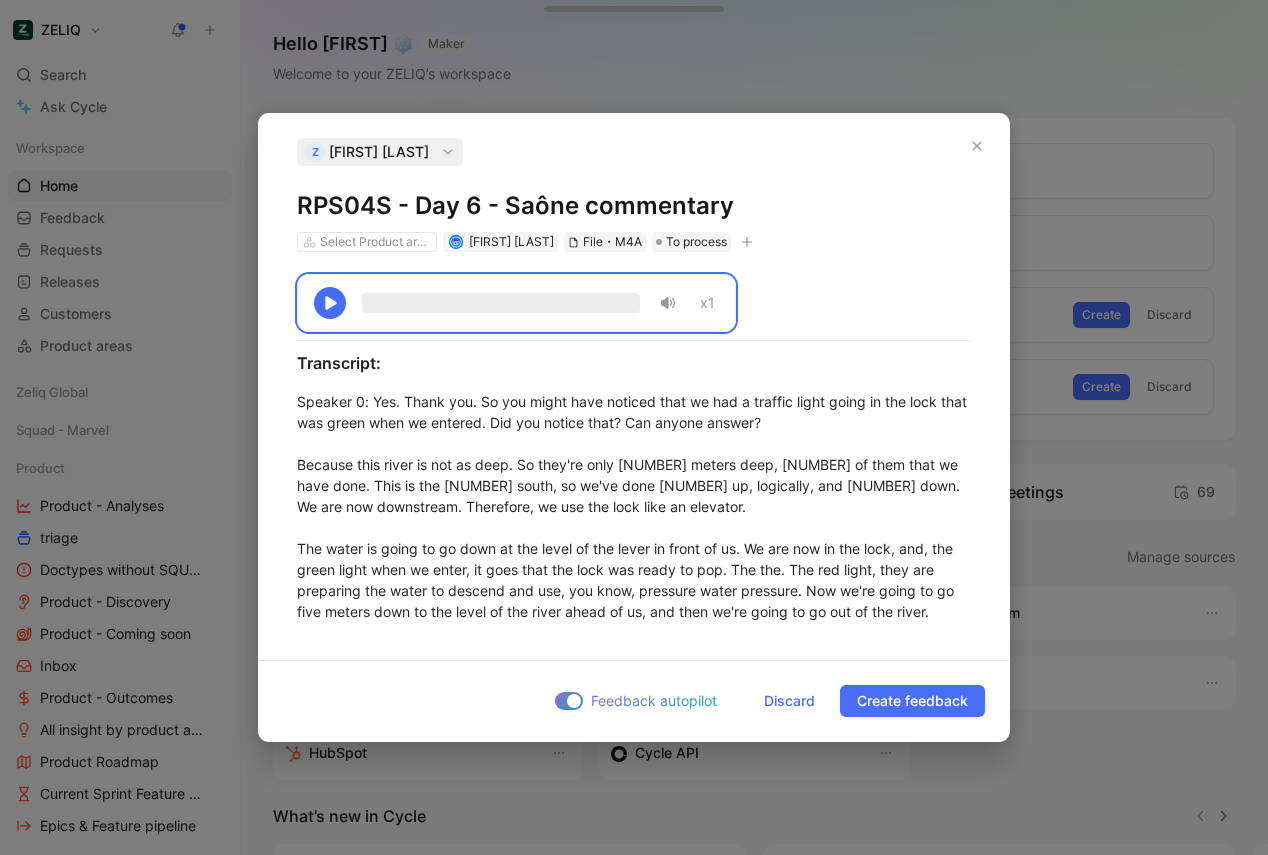 copy on "RPS04S - Day 6 - Saône commentary" 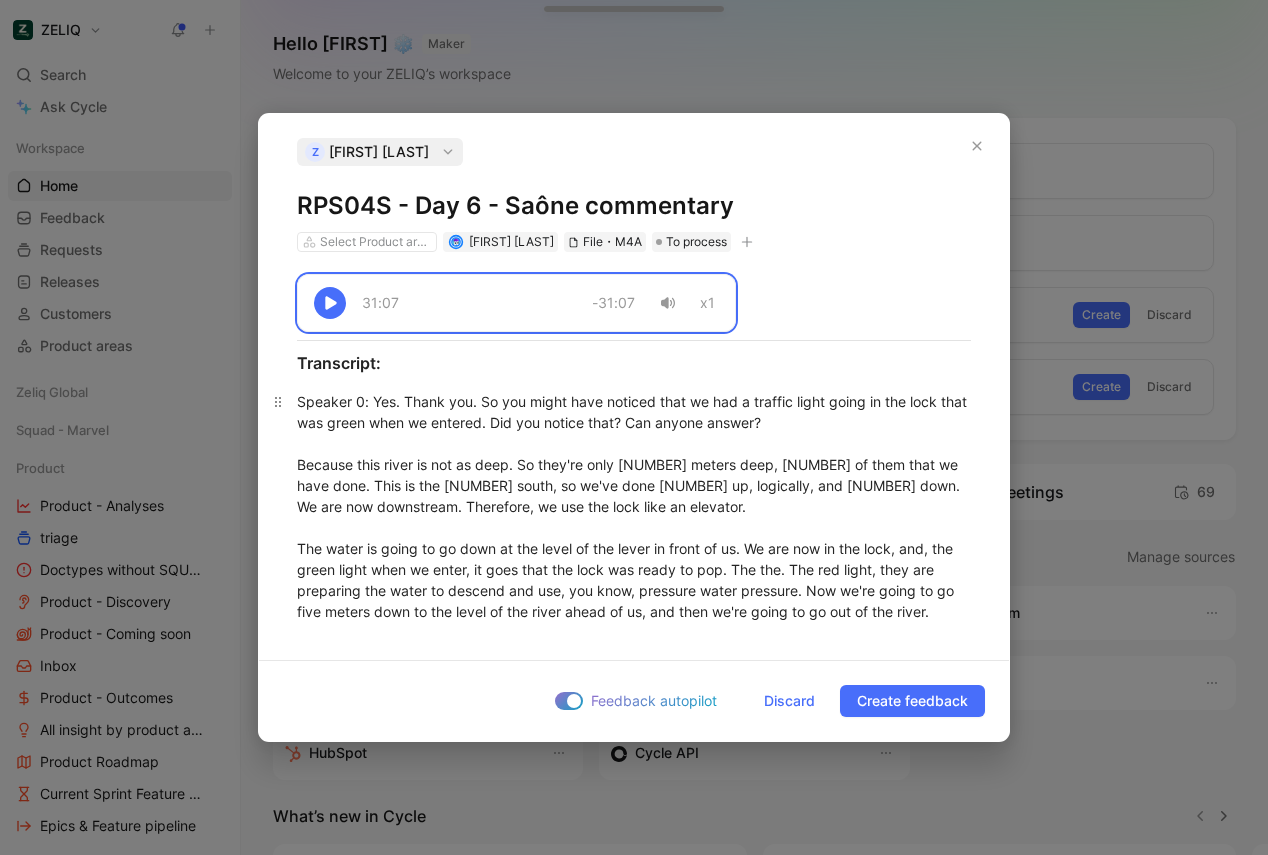 click on "Speaker 0 : Yes. Thank you. So you might have noticed that we had a traffic light going in the lock that was green when we entered. Did you notice that? Can anyone answer? Because this river is not as deep. So they're only five meters deep, three of them that we have done. This is the third south, so we've done three up, logically, and three down. We are now downstream. Therefore, we use the lock like an elevator. The water is going to go down at the level of the lever in front of us. We are now in the lock, and, the green light when we enter, it goes that the lock was ready to pop. The the. The red light, they are preparing the water to descend and use, you know, pressure water pressure. Now we're going to go five meters down to the level of the river ahead of us, and then we're going to go out of the river. Speaker 1 : to the bottom. Speaker 0 Speaker 1 : little window, Speaker 0 This is one of the legend that we could read. Speaker 1 : The Speaker 0 Speaker 1 : the Germans. Speaker 0 Speaker 1 : empire," at bounding box center [634, 2522] 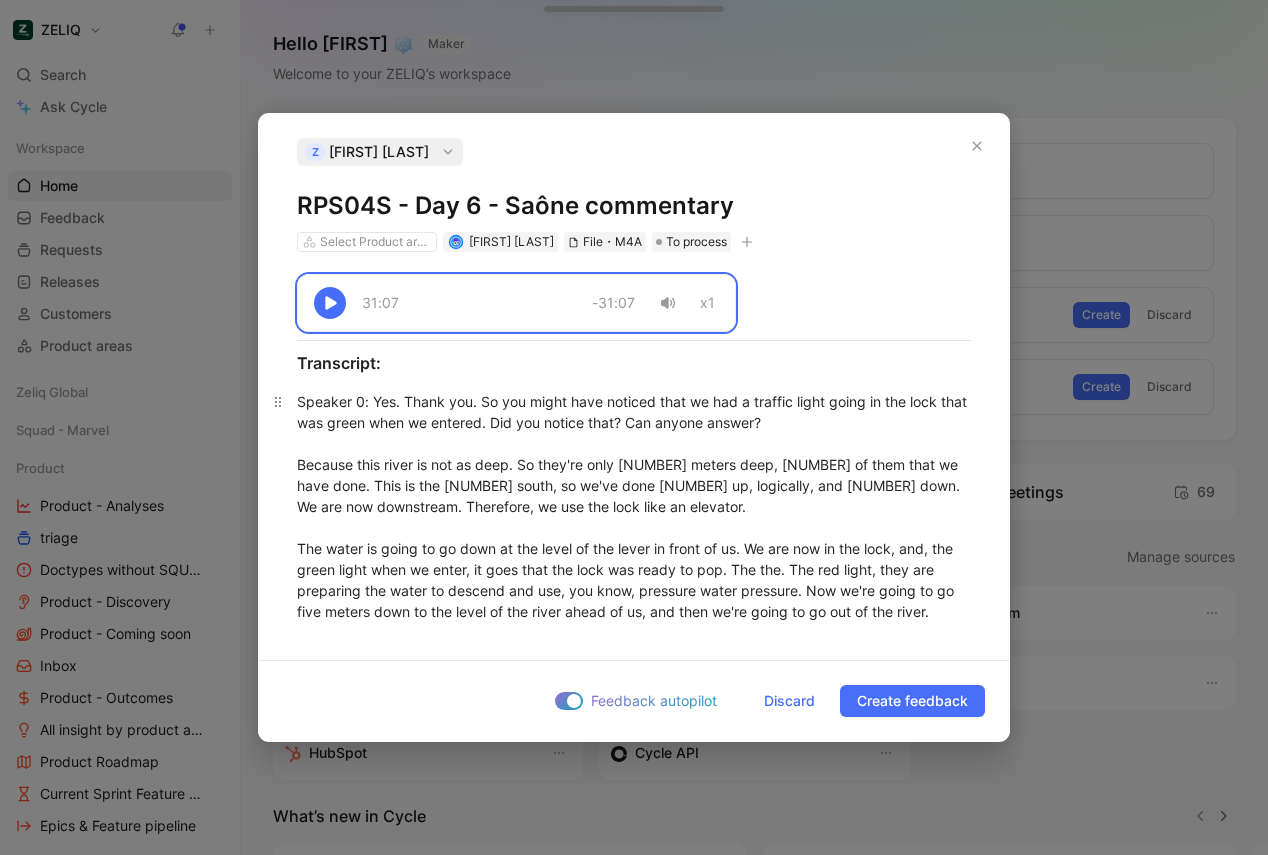 copy on "31:07 -31:07 x1 Transcript: Speaker 0 : Yes. Thank you. So you might have noticed that we had a traffic light going in the lock that was green when we entered. Did you notice that? Can anyone answer? Because this river is not as deep. So they're only five meters deep, three of them that we have done. This is the third south, so we've done three up, logically, and three down. We are now downstream. Therefore, we use the lock like an elevator. The water is going to go down at the level of the lever in front of us. We are now in the lock, and, the green light when we enter, it goes that the lock was ready to pop. The the. The red light, they are preparing the water to descend and use, you know, pressure water pressure. Now we're going to go five meters down to the level of the river ahead of us, and then we're going to go out of the river. And after that, we have only twenty minutes to enjoy up here because then we will enter in the city of Leon. We will the city of Leon. We will be invited in the lounge beca..." 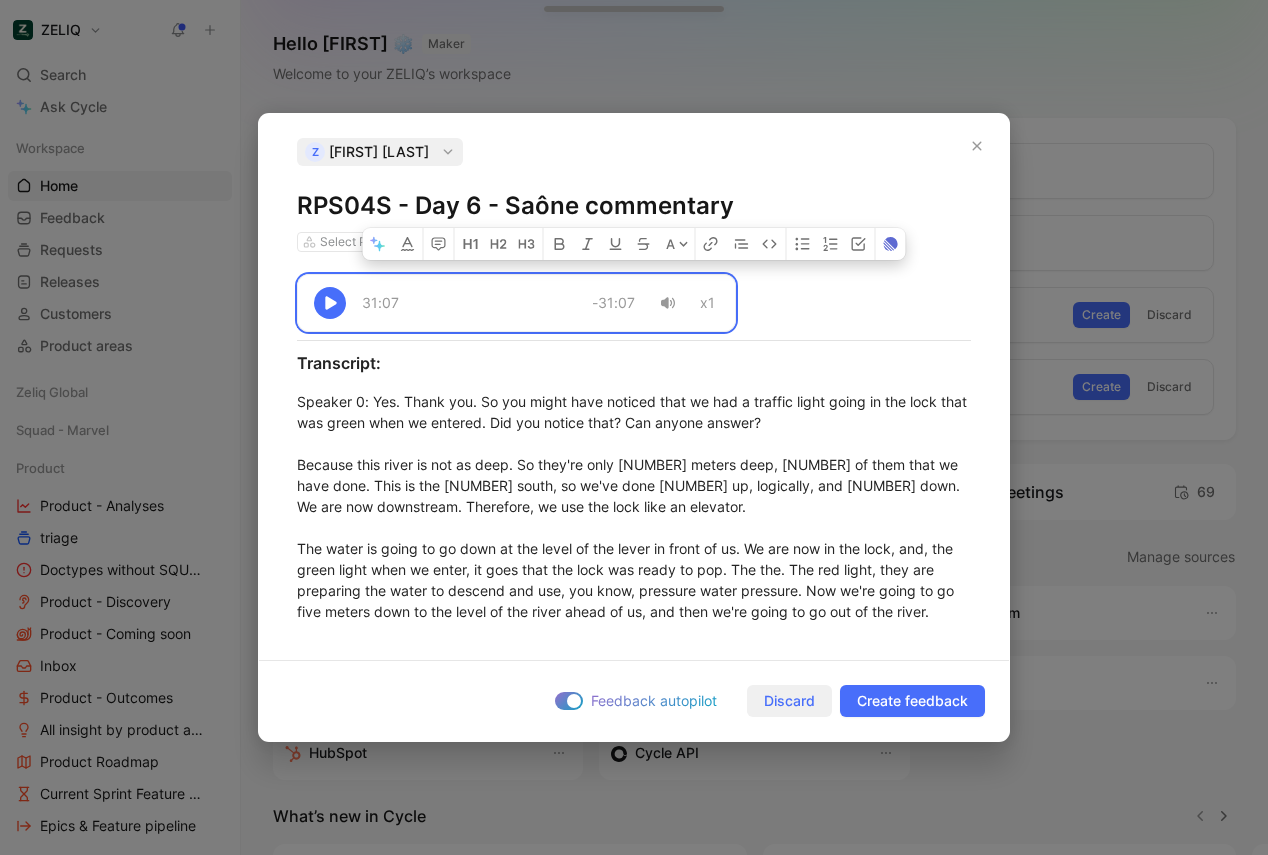 click on "Discard" at bounding box center [789, 701] 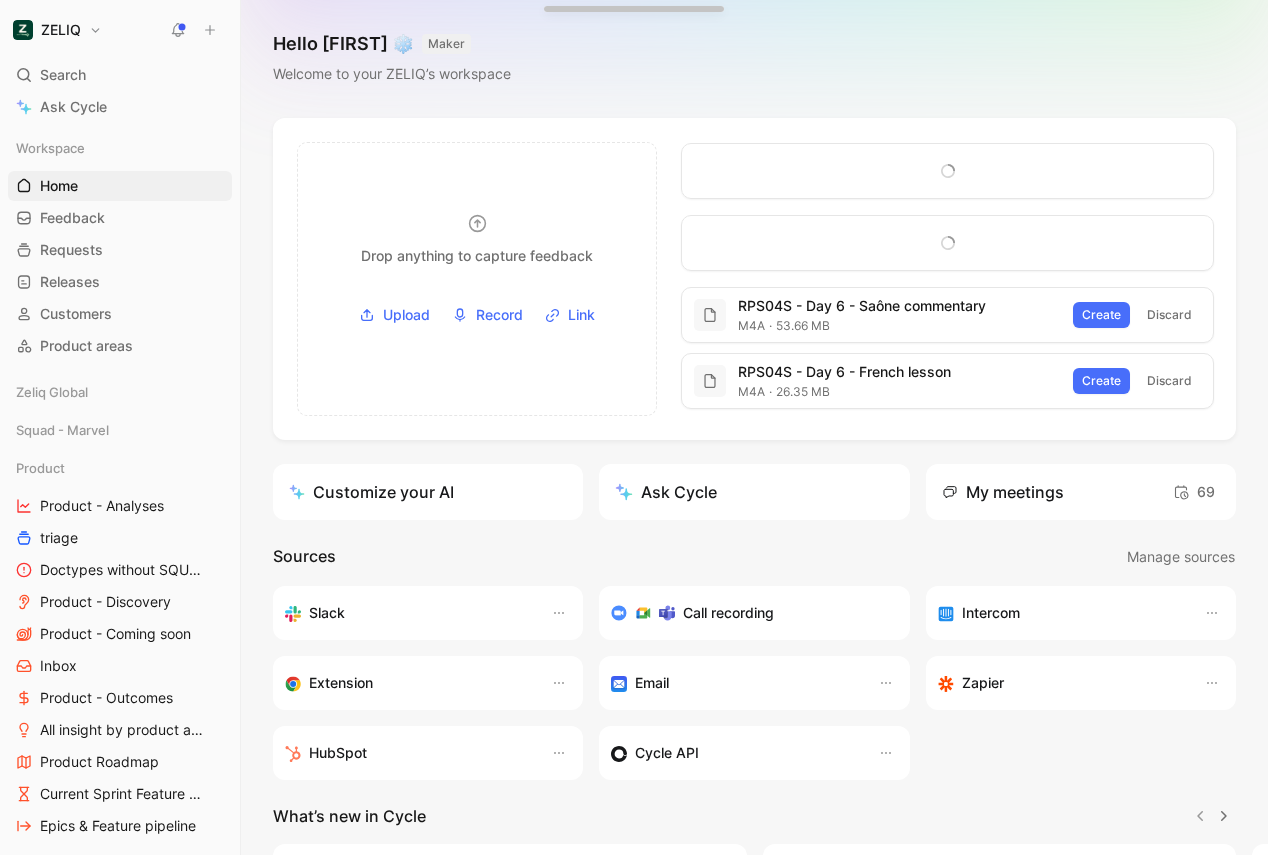 click on "Email" at bounding box center (754, 683) 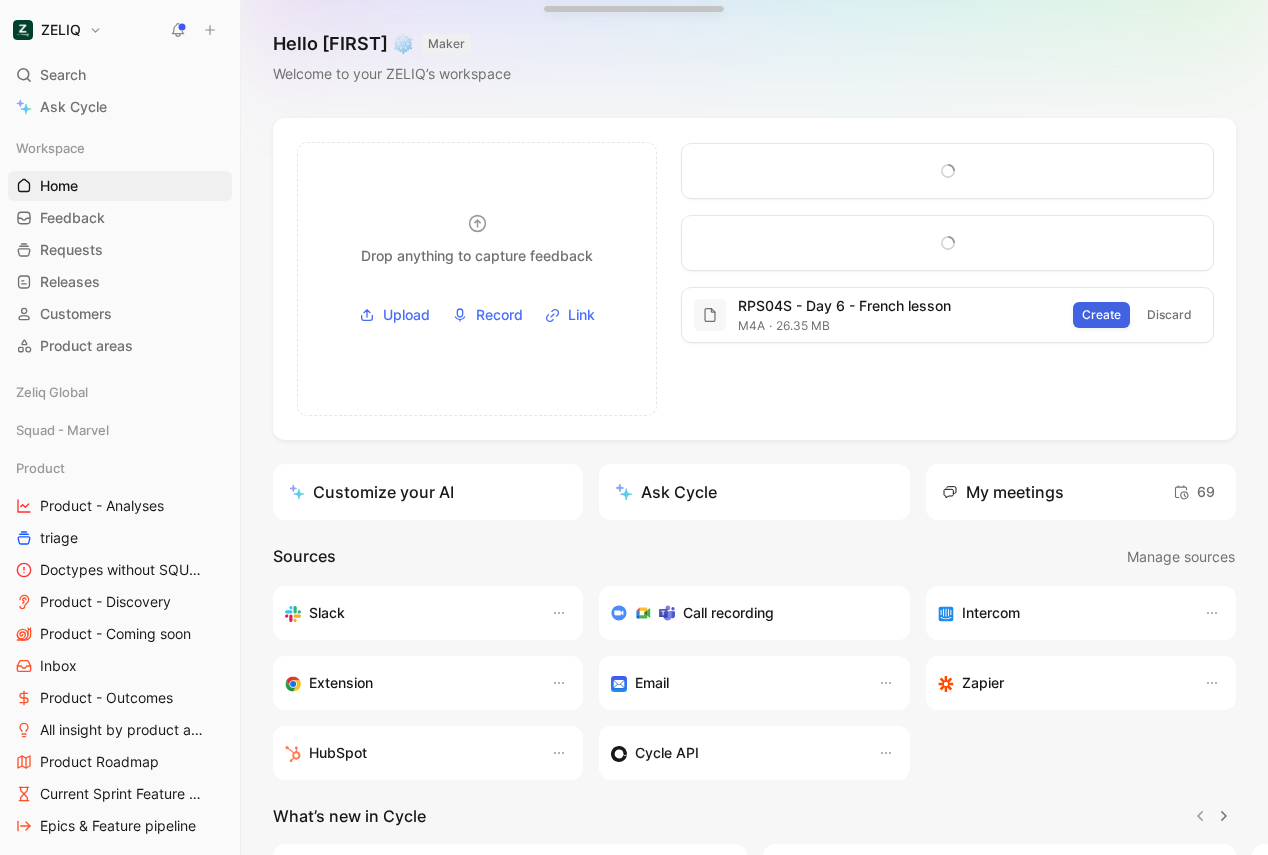 click on "Create" at bounding box center (1101, 315) 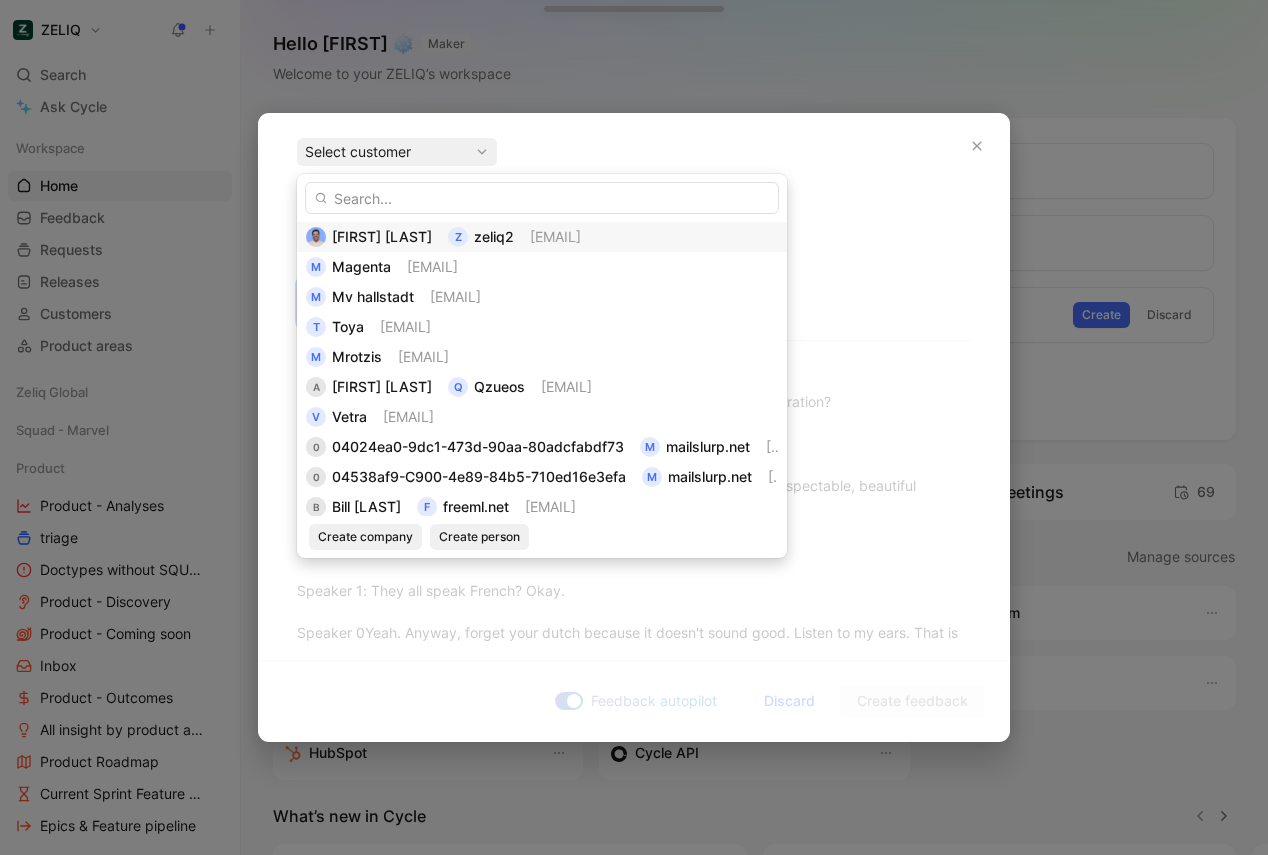 click on "[LAST NAME]@example.com" at bounding box center [555, 236] 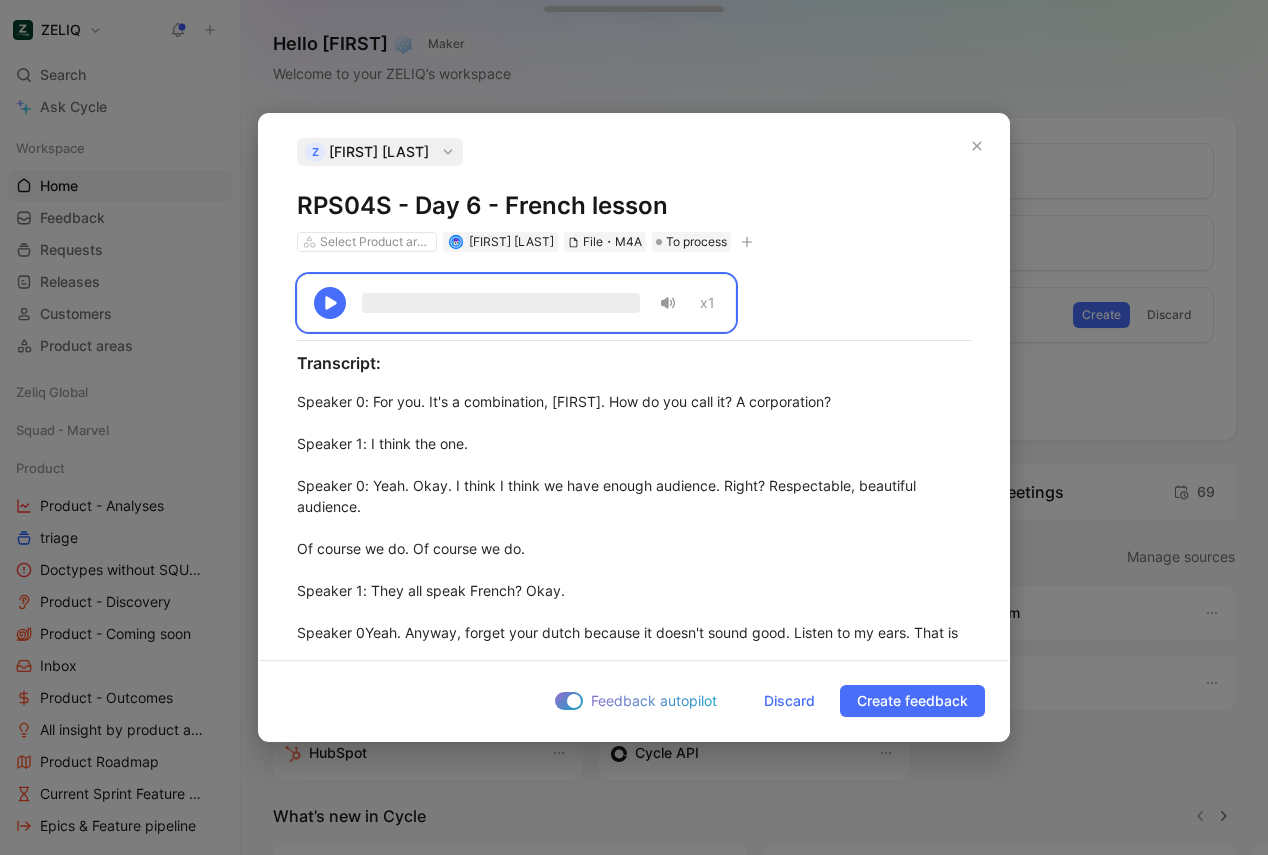 copy on "RPS04S - Day 6 - French lesson" 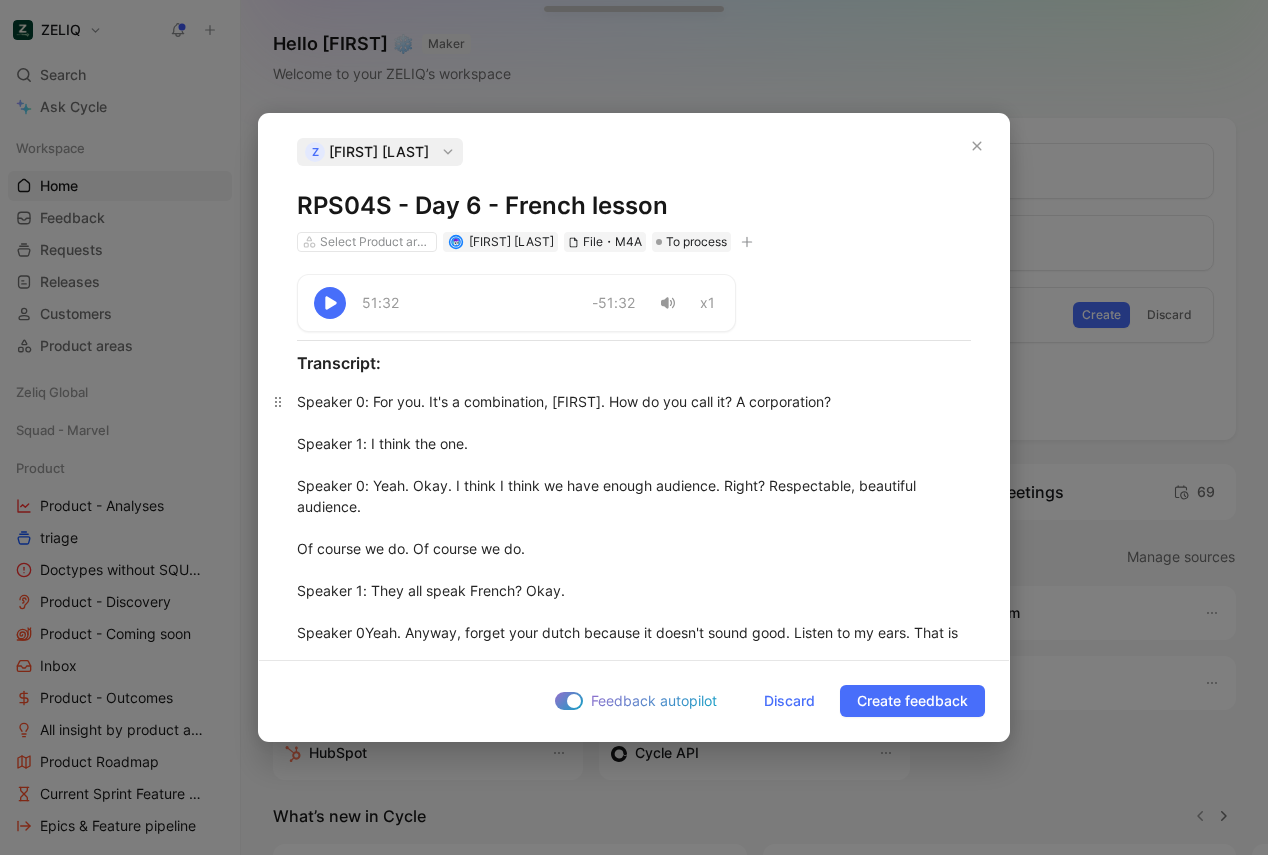 click on "Speaker 0 : For you. It's a combination, Peter. How do you call it? A corporation? Speaker 1 : I think the one. Speaker 0 : Yeah. Okay. I think I think we have enough audience. Right? Respectable, beautiful audience. Of course we do. Of course we do. Speaker 1 : They all speak French? Okay. Speaker 0 : Yeah. Anyway, forget your dutch because it doesn't sound good. Listen to my ears. That is why I I I hardly I I had difficulties learning. But what my mission I mean, she's her mission, Veronica's mission, is to make the fun part. And my mission is to convince you that you all speak French and you don't know. Speaker 1 : I mean Speaker 0 : And I am the only French one, so I'm And she's the only French. I'm just gonna make comments. Again, she's gonna guide us. I am French Speaker 1 : a little bit. My mom is French. Speaker 0 : So we're gonna we're gonna teach her French how to speak, but no. Definitely not. No. It's okay. I'm just kidding because when they, when we have a French person in the group it is okay." at bounding box center [634, 8476] 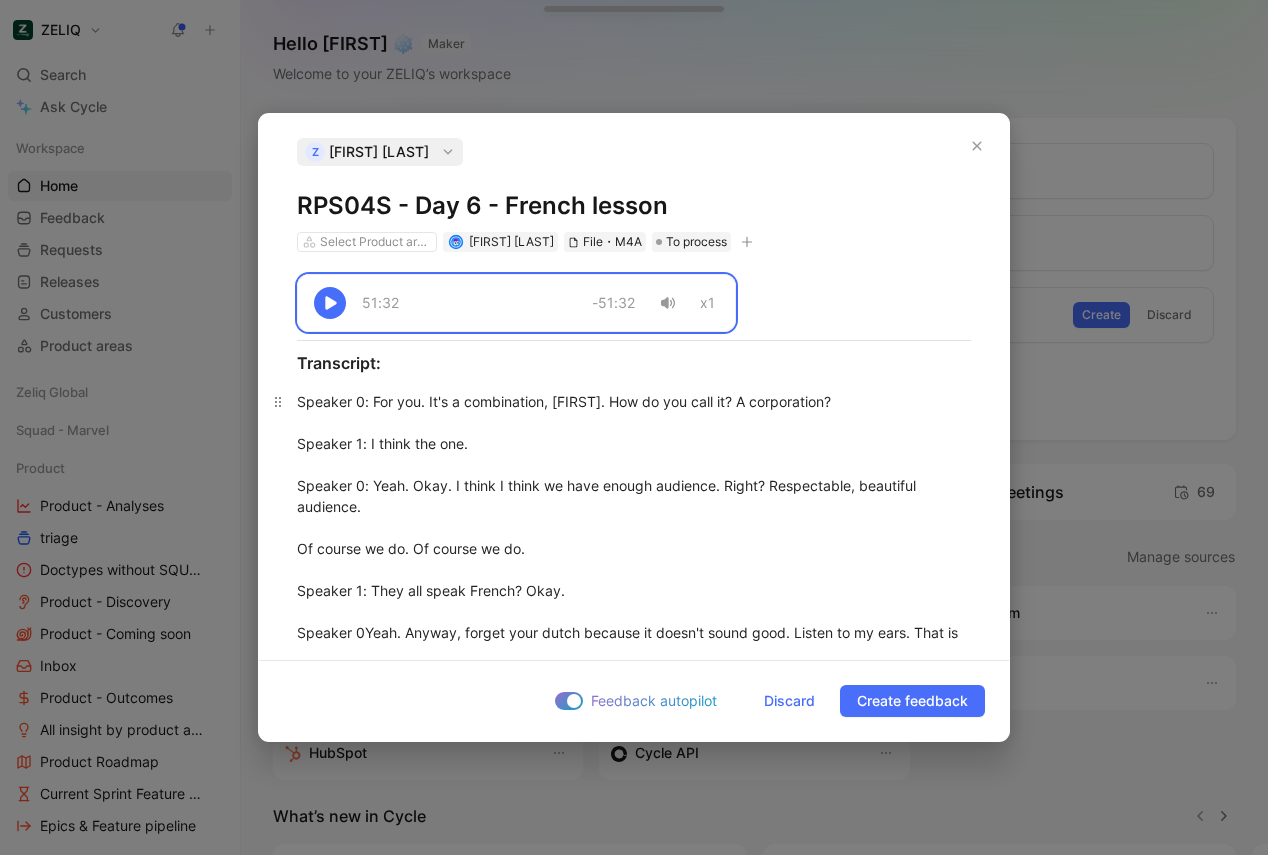 copy on "51:32 -51:32 x1 Transcript: Speaker 0 : For you. It's a combination, Peter. How do you call it? A corporation? Speaker 1 : I think the one. Speaker 0 : Yeah. Okay. I think I think we have enough audience. Right? Respectable, beautiful audience. Of course we do. Of course we do. Speaker 1 : They all speak French? Okay. Speaker 0 : Yeah. Anyway, forget your dutch because it doesn't sound good. Listen to my ears. That is why I I I hardly I I had difficulties learning. But what my mission I mean, she's her mission, Veronica's mission, is to make the fun part. And my mission is to convince you that you all speak French and you don't know. Speaker 1 : I mean Speaker 0 : And I am the only French one, so I'm And she's the only French. I'm just gonna make comments. Again, she's gonna guide us. I am French Speaker 1 : a little bit. My mom is French. Speaker 0 : So we're gonna we're gonna teach her French how to speak, but no. Definitely not. No. It's okay. I'm just kidding because when they, when we have a French pe..." 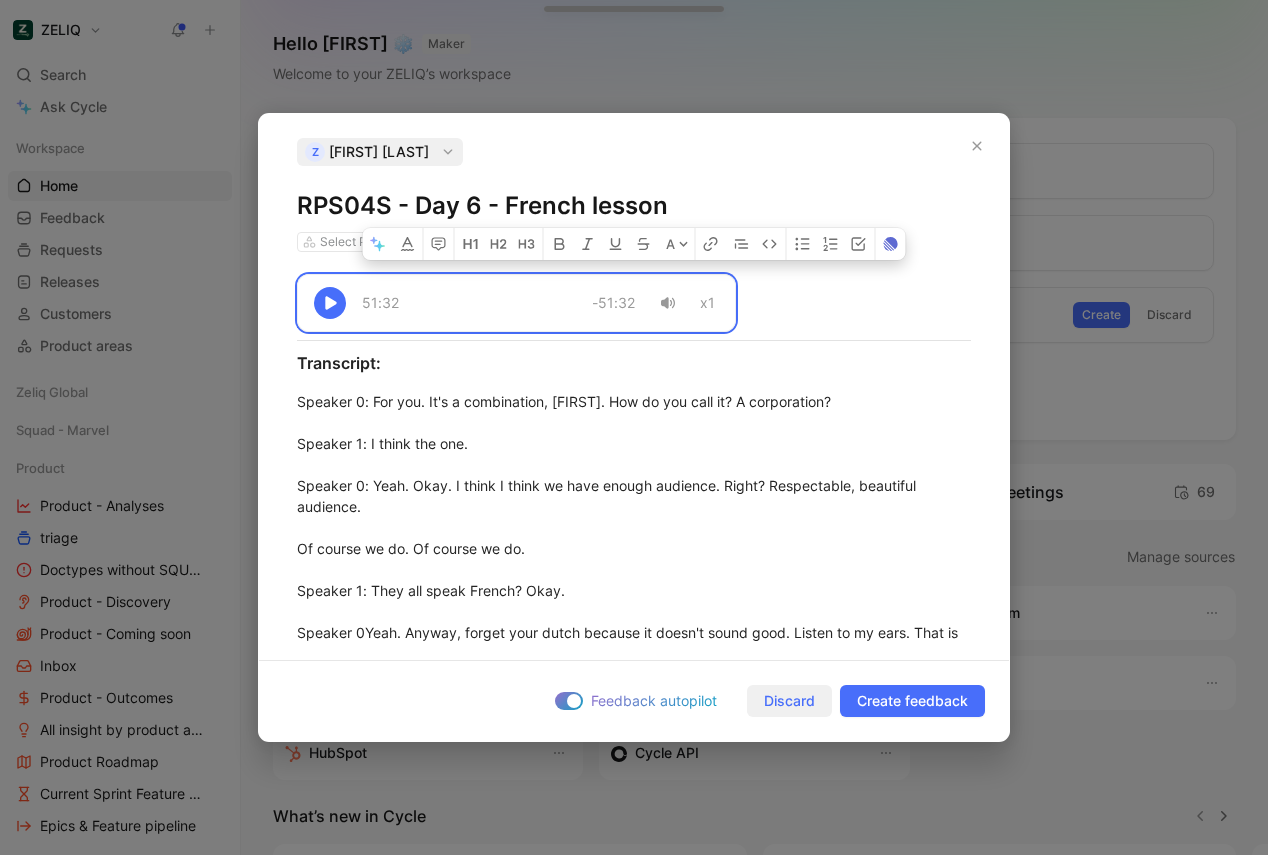 click on "Discard" at bounding box center (789, 701) 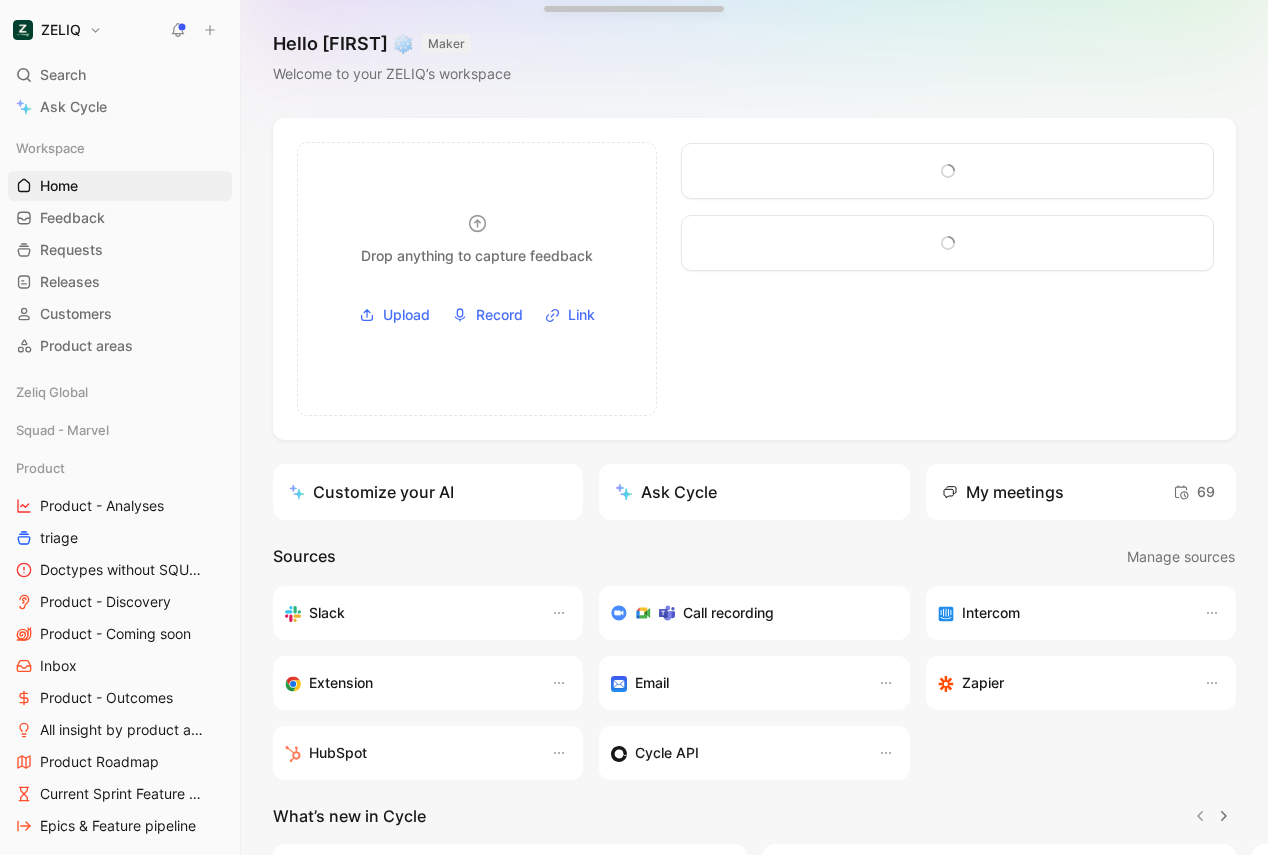 click at bounding box center (952, 279) 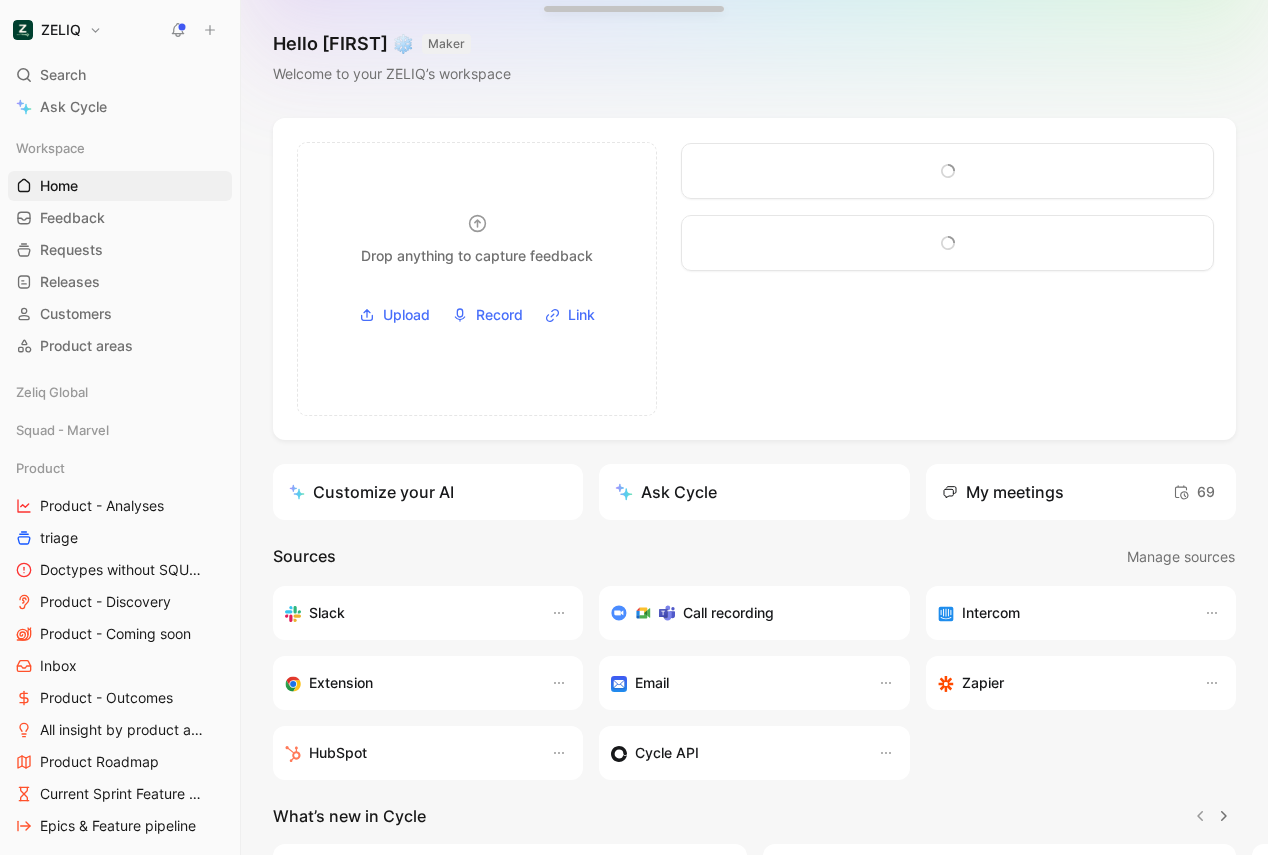 click on "Hello Bastien ❄️ MAKER Welcome to your ZELIQ’s workspace" at bounding box center (754, 59) 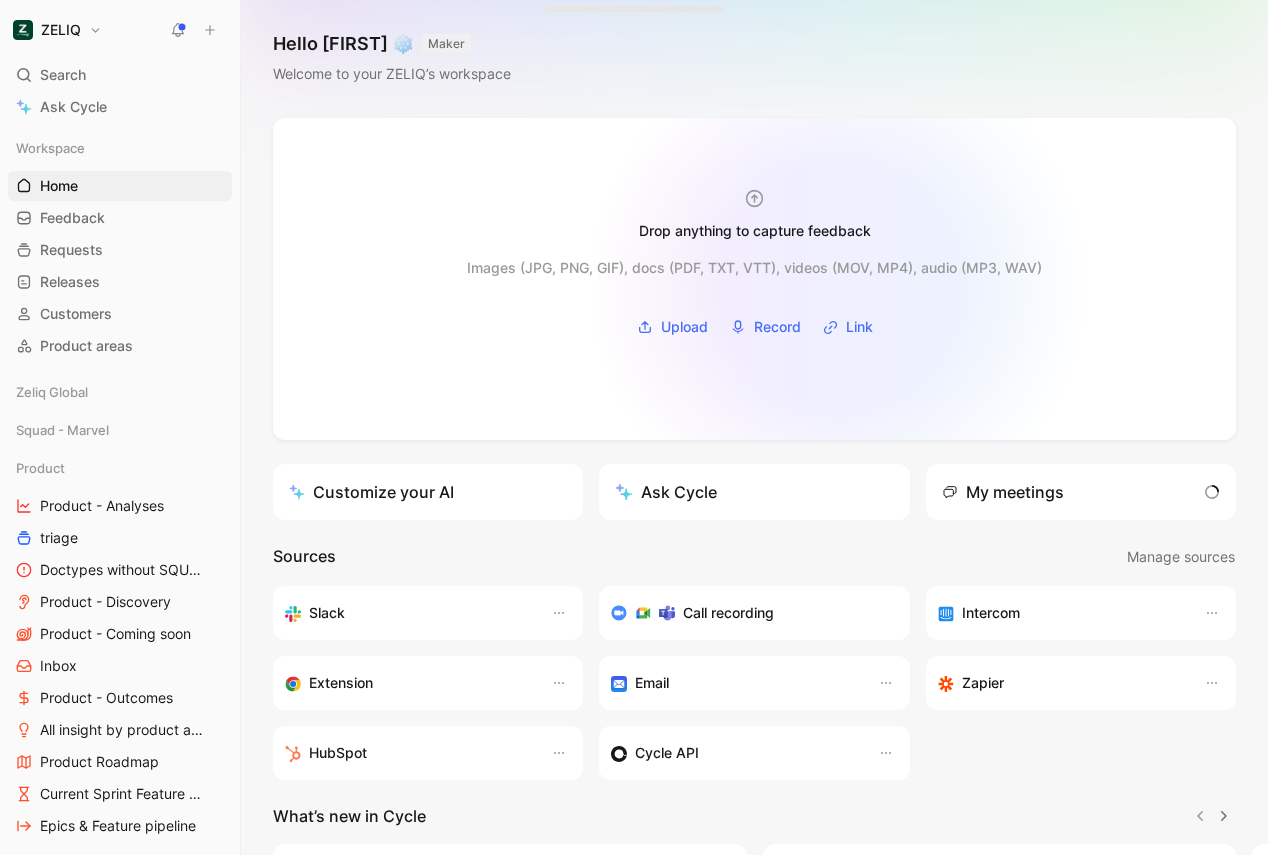 scroll, scrollTop: 0, scrollLeft: 0, axis: both 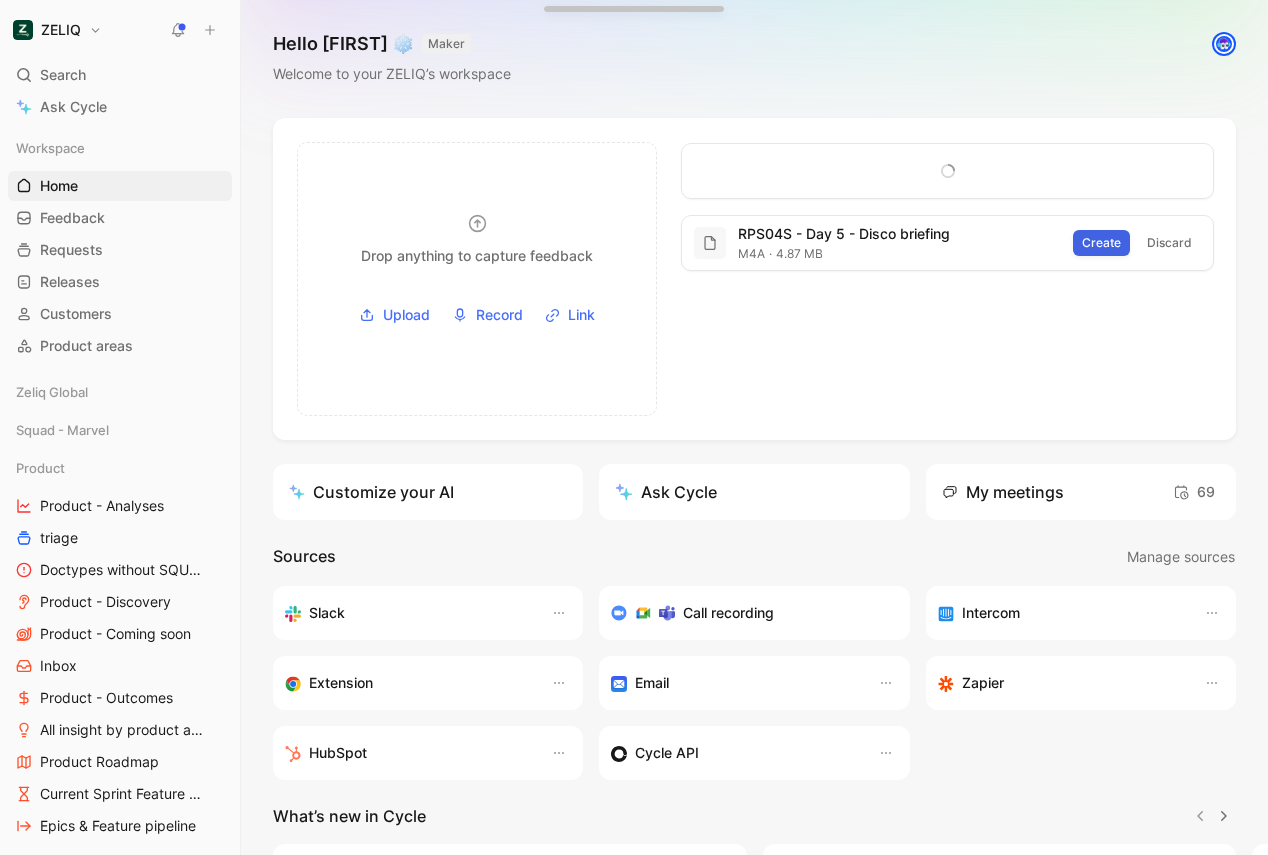 click on "Create" at bounding box center [1101, 243] 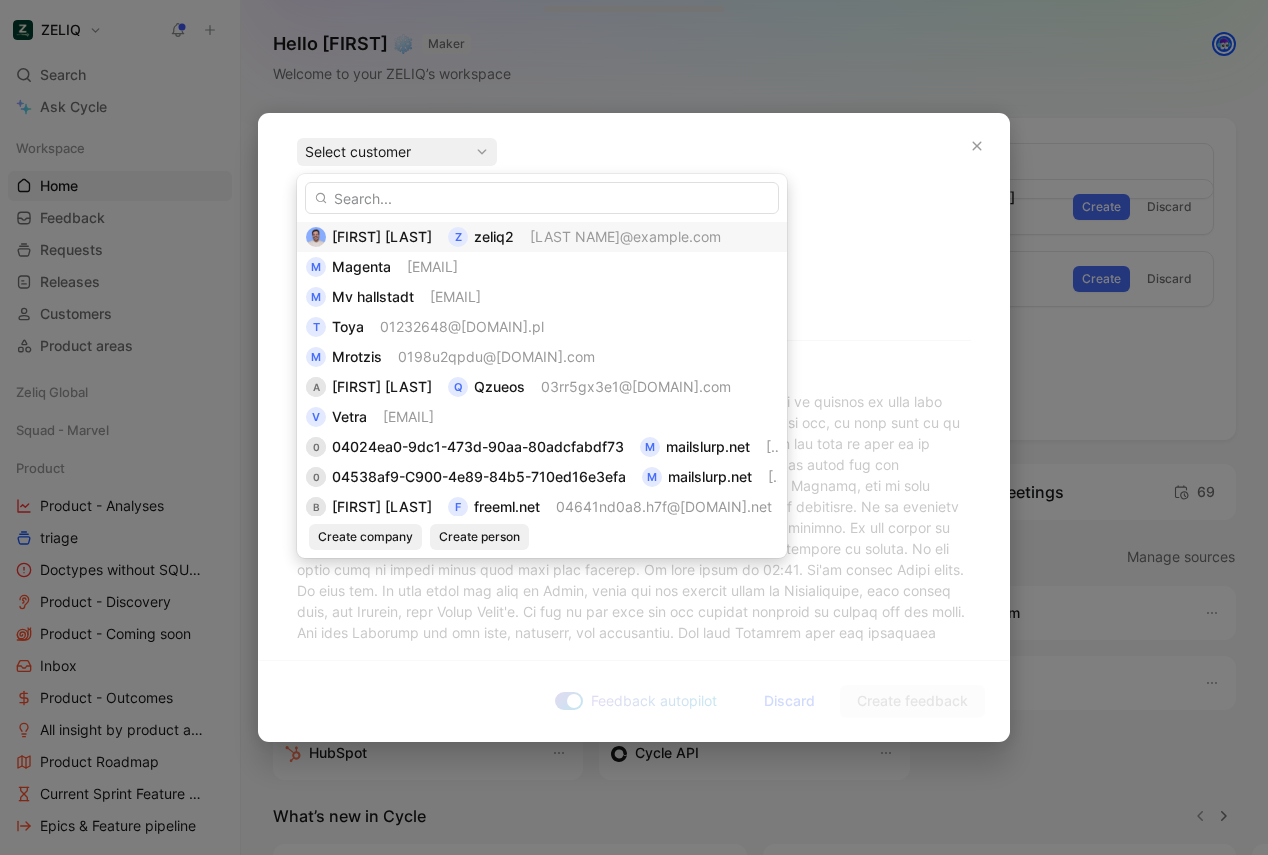 click on "[FIRST] [LAST] z [EMAIL]" at bounding box center (542, 237) 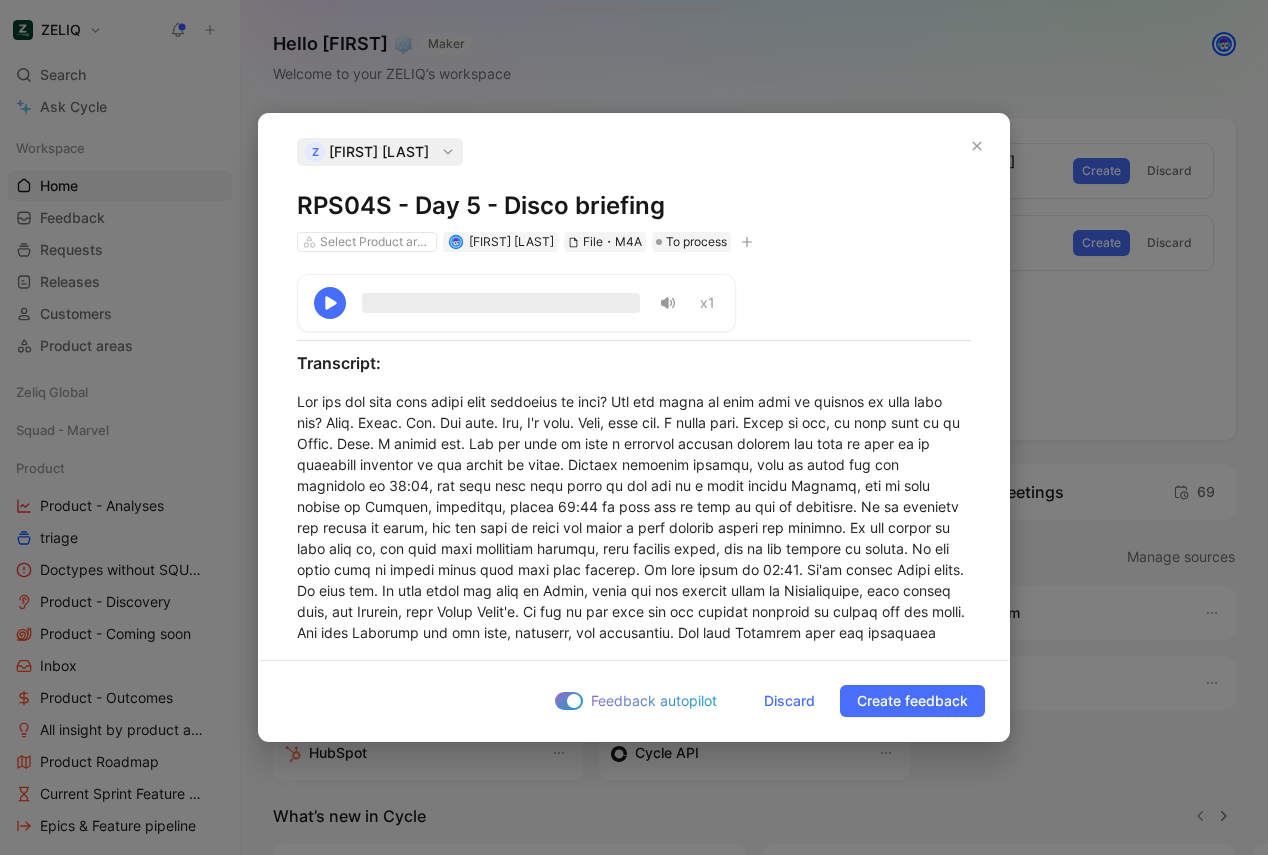copy on "RPS04S - Day 5 - Disco briefing" 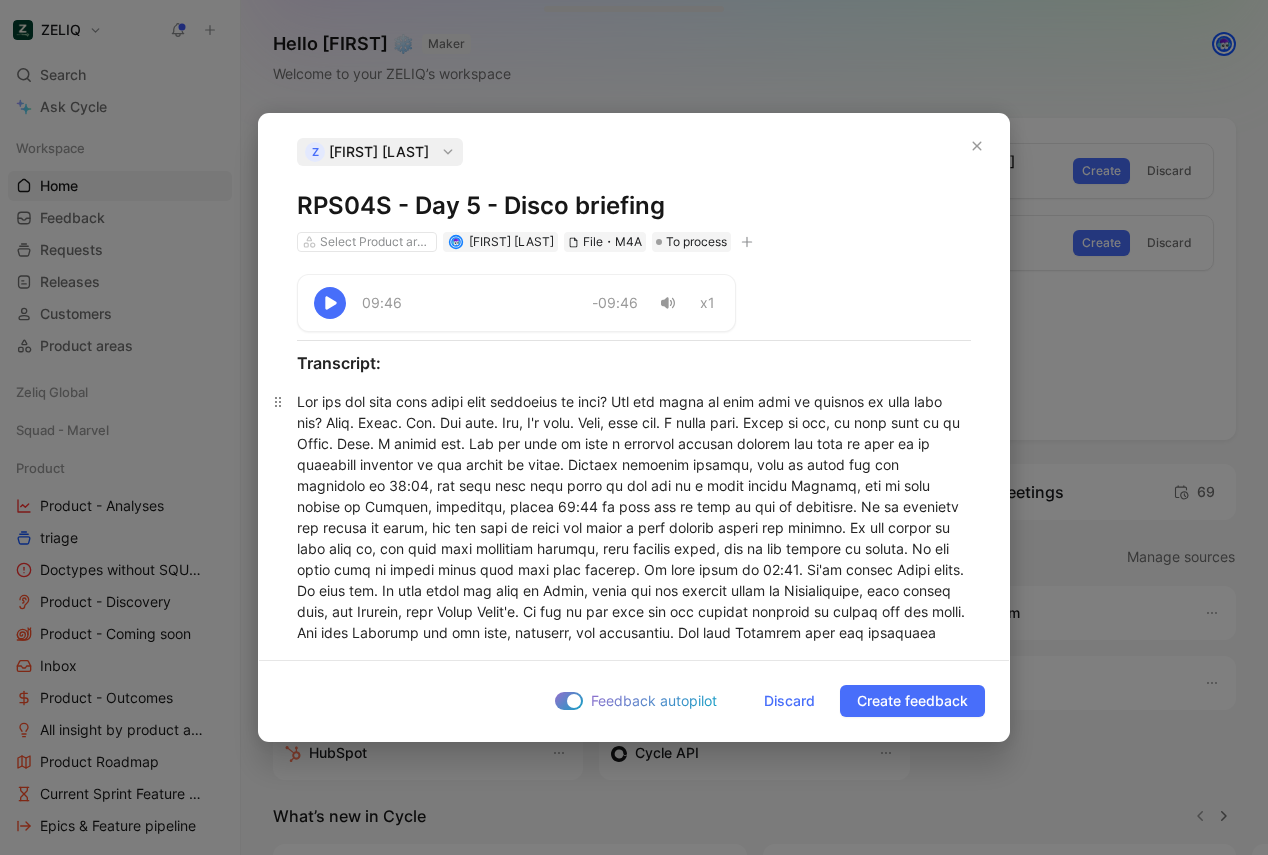 click at bounding box center (634, 1157) 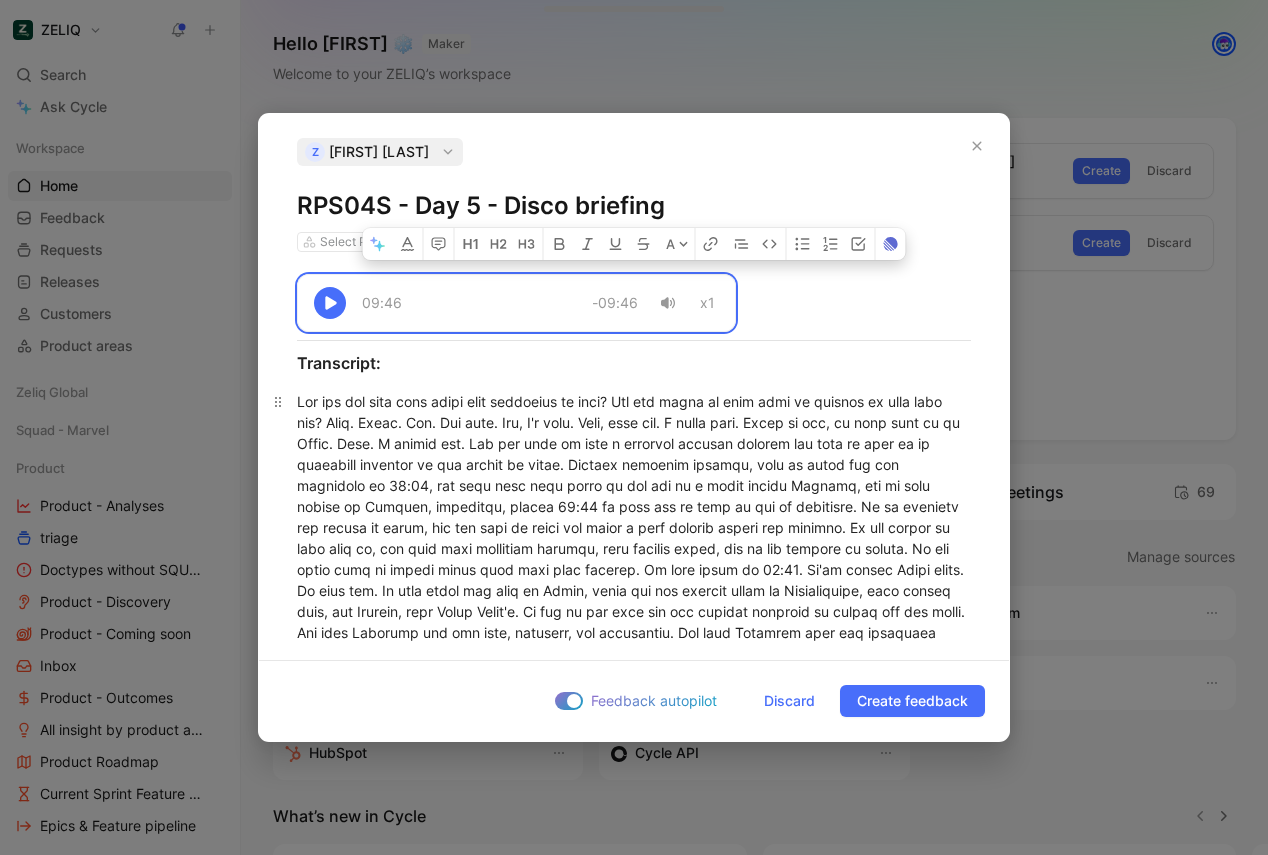 copy on "09:46 -09:46 x1 Transcript: Did you get this this storm this afternoon in town? Are you still in town when it started to ring very hot? Yeah. Hello. Yes. You were. Mom, I'm here. Very, very bad. I wanna know. First of all, we will wake up in Macon. Yeah. A little bit. But you have to make a decision tonight whether you want to come on an excursion tomorrow or you prefer to sleep. Because tomorrow morning, once we leave for the excursion at 08:45, the ship will sail south on the sun to a place called Trevaux, and it will arrive in Trevaux, hopefully, around 01:15 to wait for us that we are on excursion. So if tomorrow you decide to sleep, you can stay on board and enjoy a nice sailing during the morning. If you decide to come with us, you need your listening devices, good walking shoes, and we are driving to clinic. So the buses will be parked where they were this morning. We will leave at 08:45. We've passed Cluny today. We have two. We will visit the town of Cluny, which was the biggest abbey in Christian..." 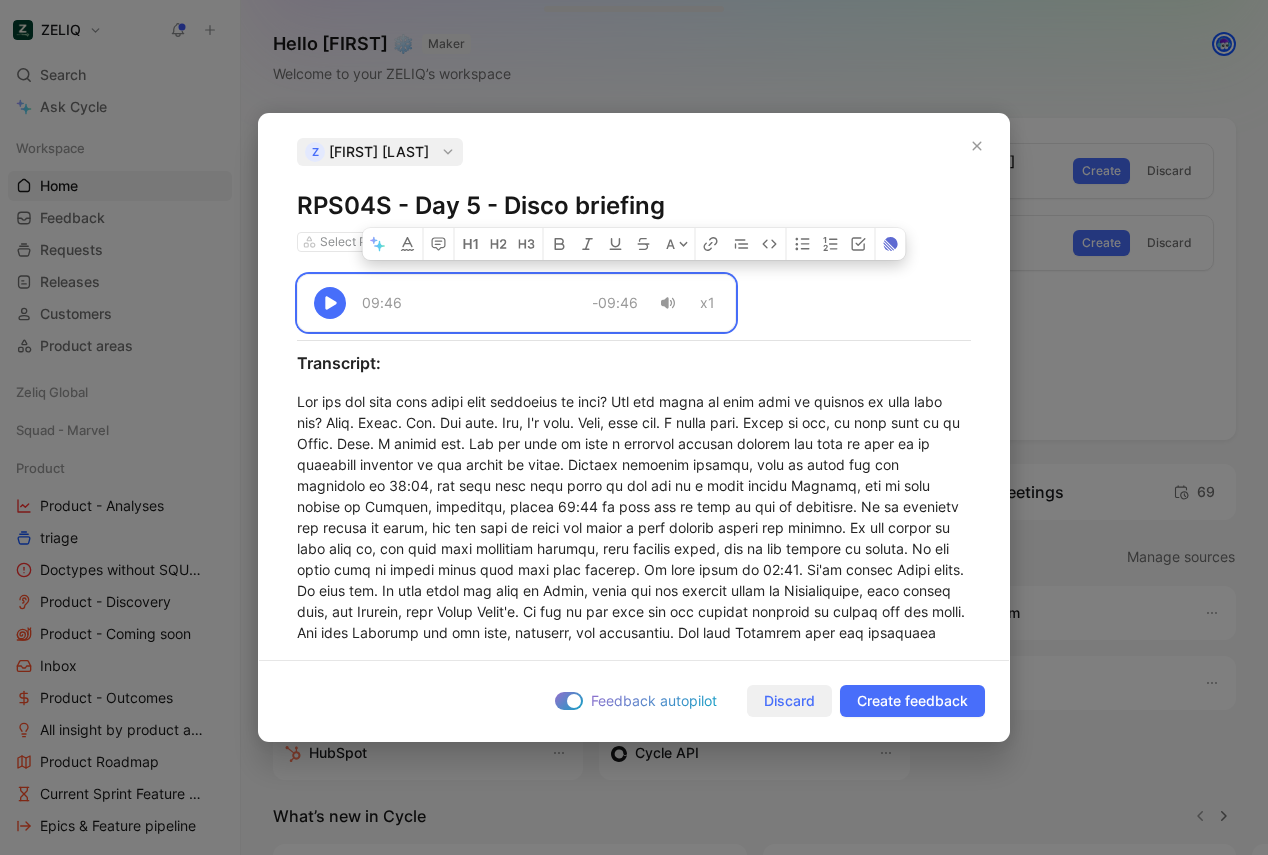 click on "Discard" at bounding box center (789, 701) 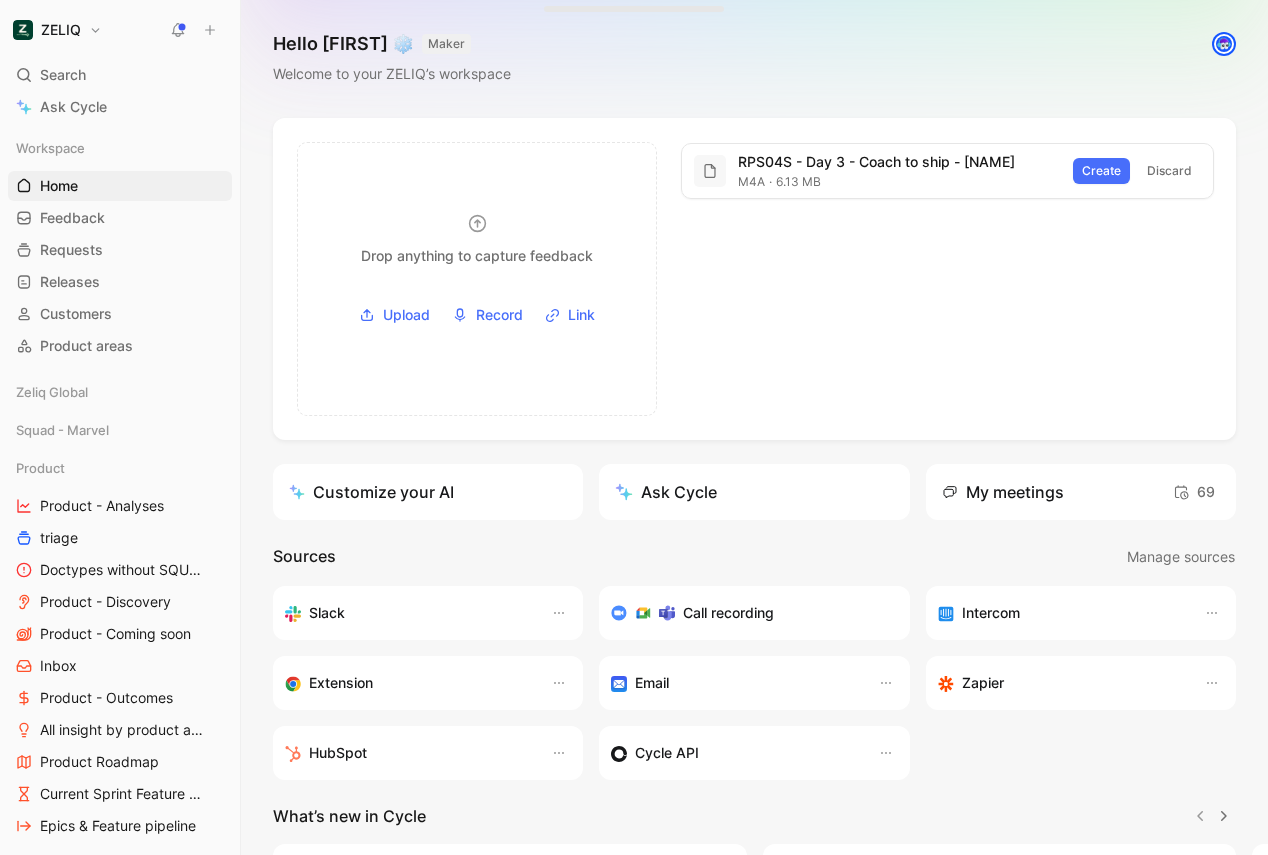 click on "RPS04S - Day 3 - Coach to ship - [NAME] m4a 6.13 MB Create Discard" at bounding box center [947, 171] 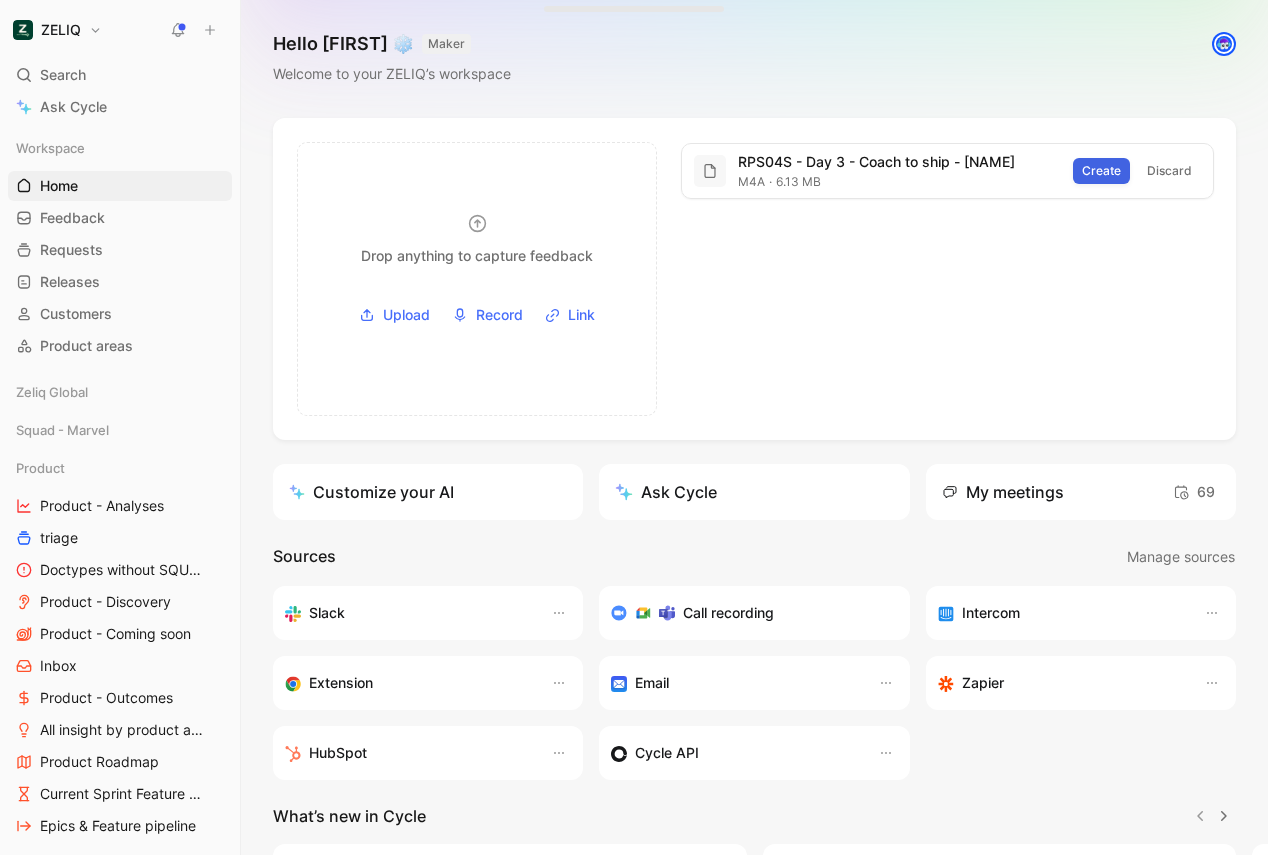 click on "Create" at bounding box center (1101, 171) 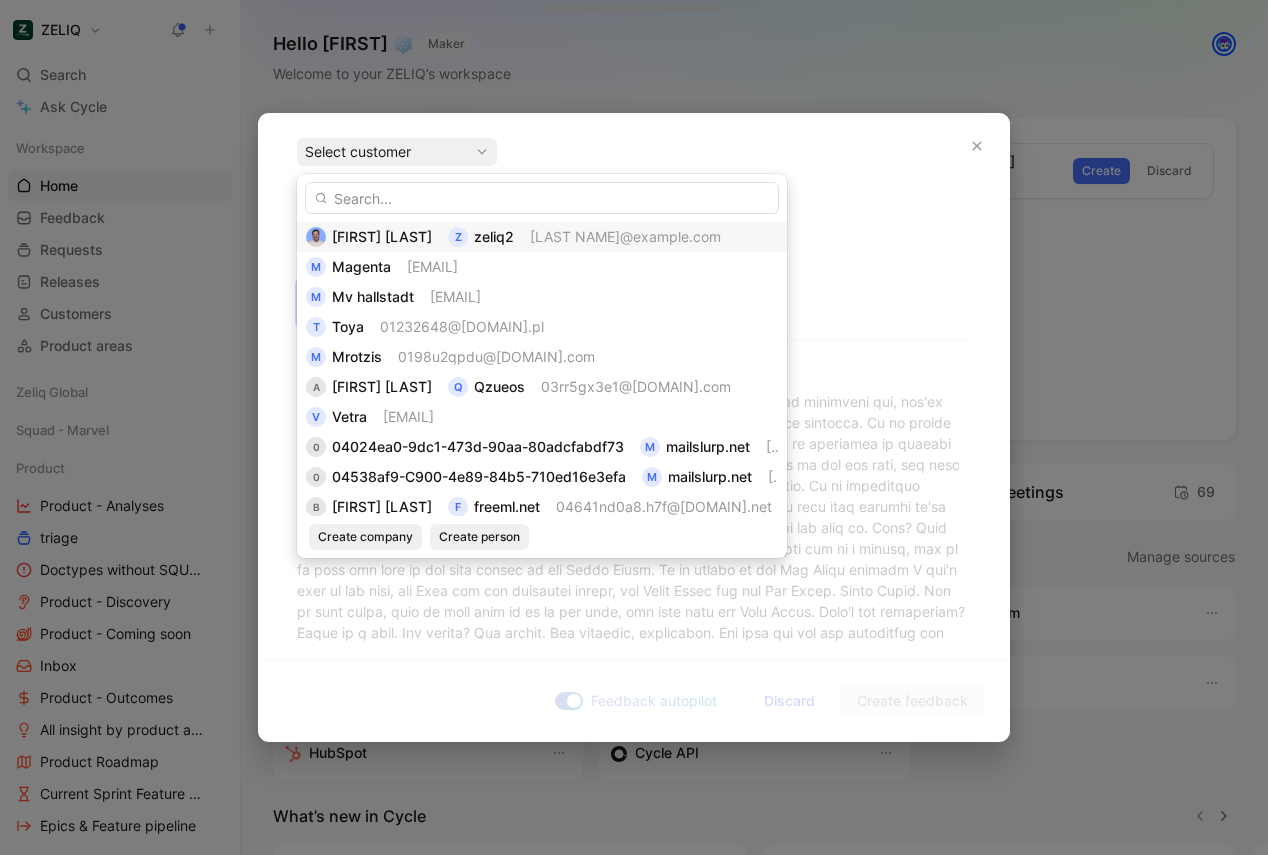 click on "[FIRST] [LAST] z [EMAIL]" at bounding box center (542, 237) 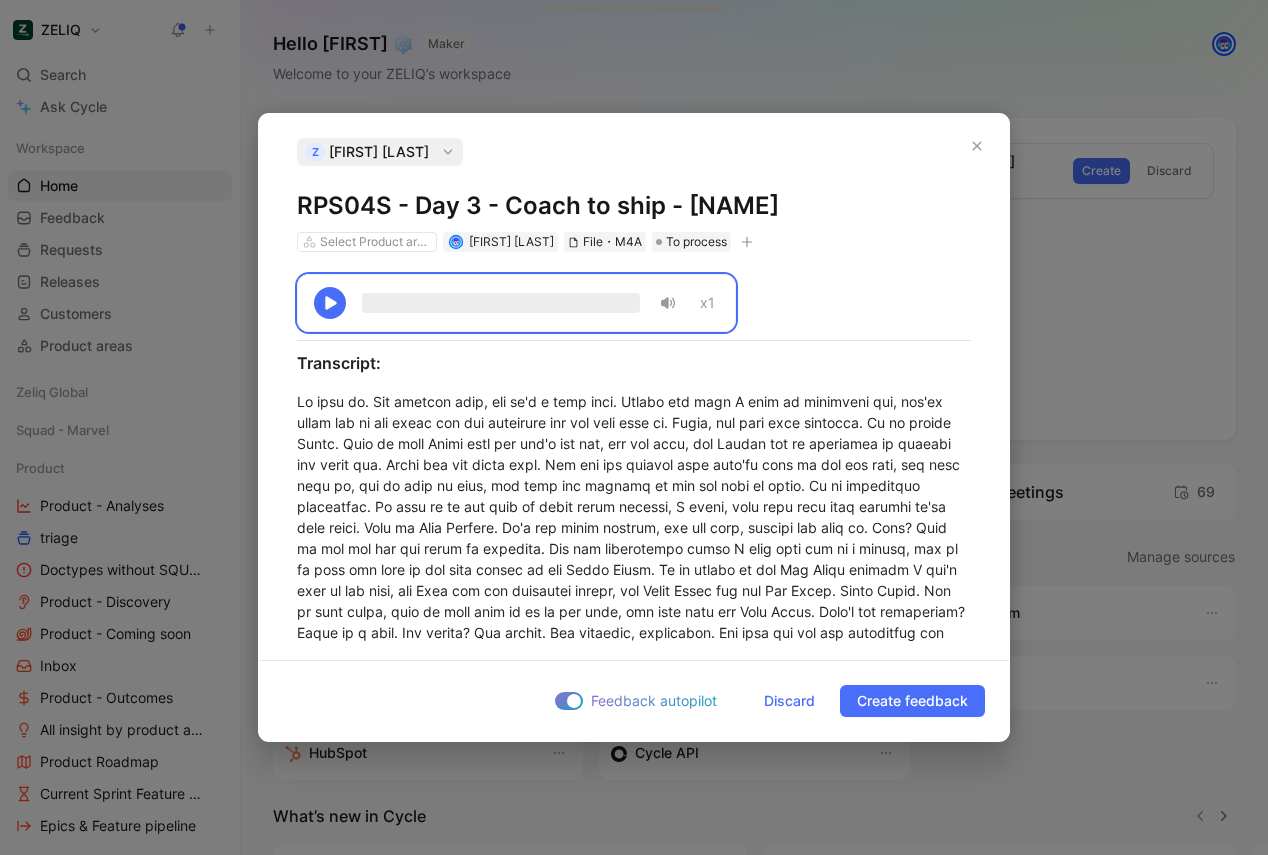 copy on "RPS04S - Day 3 - Coach to ship - [NAME]" 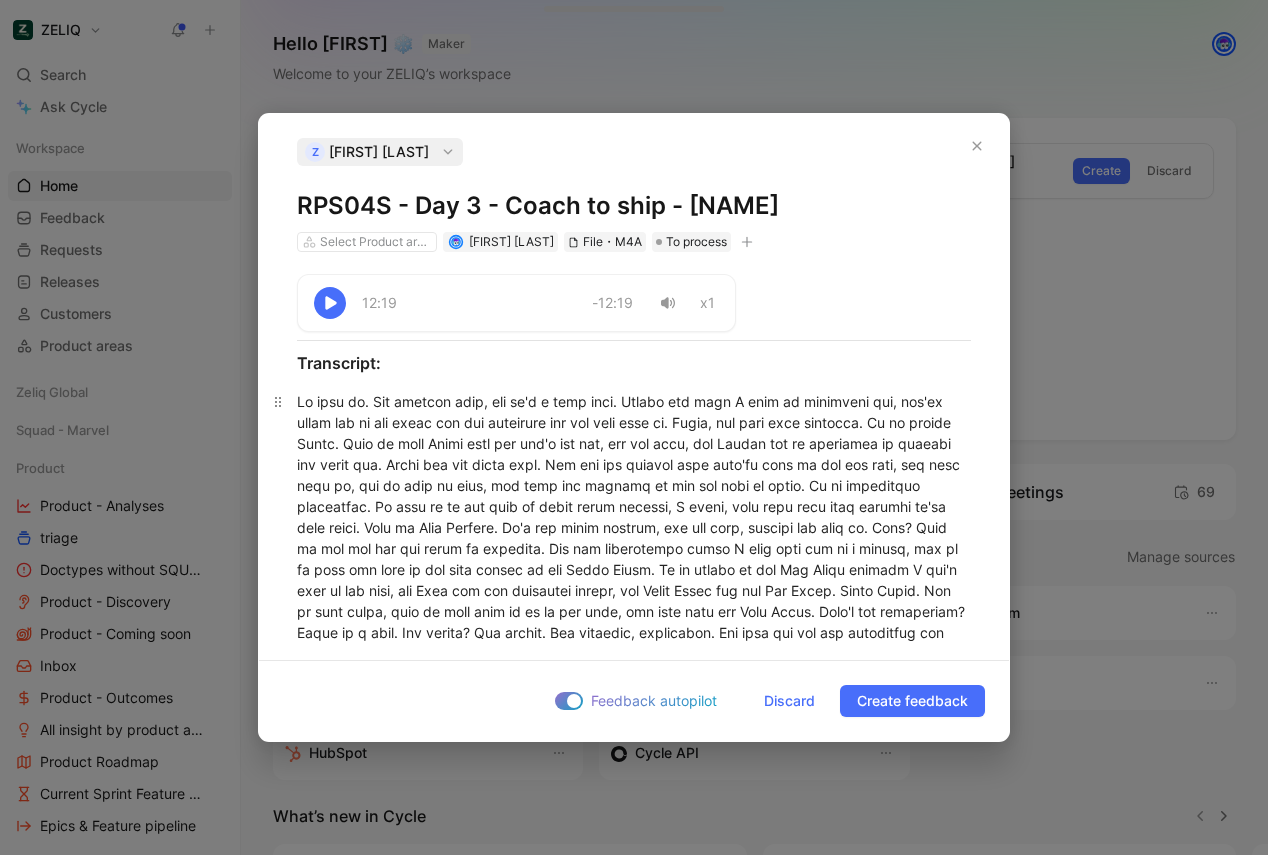 click at bounding box center (634, 1220) 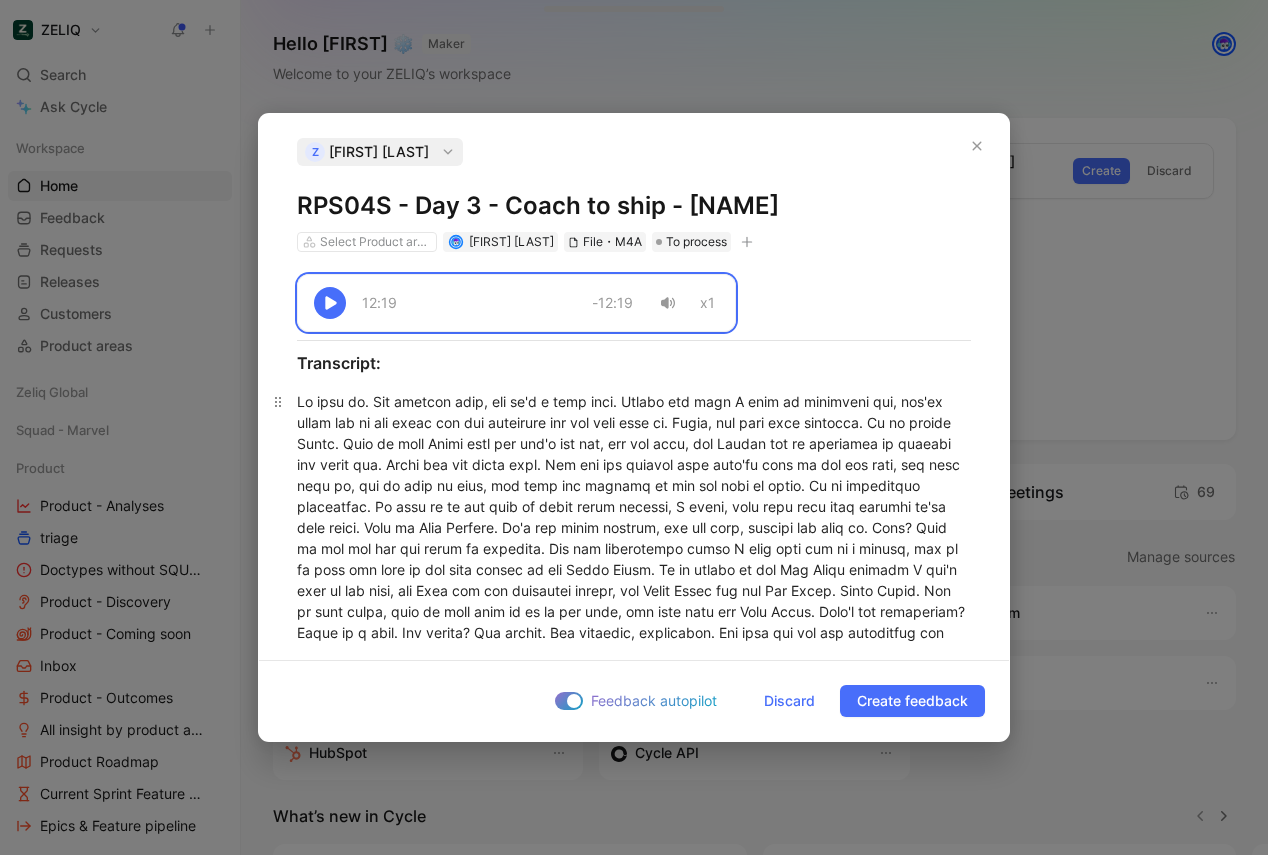 copy on "[TIME] -[TIME] x1 Transcript: We made it. Ten minutes late, but it's a huge room. Number one that I have to introduce you, you're gonna get to see three gen two gentlemen all the time with us. Three, and they will exchange. It is mister Petit. Then we have Bruno that you don't see now, but you will, and Celine who is traveling is driving the other bus. These are our dream team. The the the drivers that they're with us all the time, and they help us, and we rely on them, and they can breathe in the bus when it turns. It is absolutely incredible. We will be on the ship in about seven minutes, I think, even less than that because we're very close. This is [CITY] [CITY]. It's the other station, not the very, central one that is. Okay? That is why you saw two kinds of stations. And the interesting thing I will tell you in a minute, but it is that the ship is not even docked on the [RIVER] River. It is docked on the [RIVER] River because I don't know if you know, but [CITY] has two beautiful rivers, the [RIVER] River and the..." 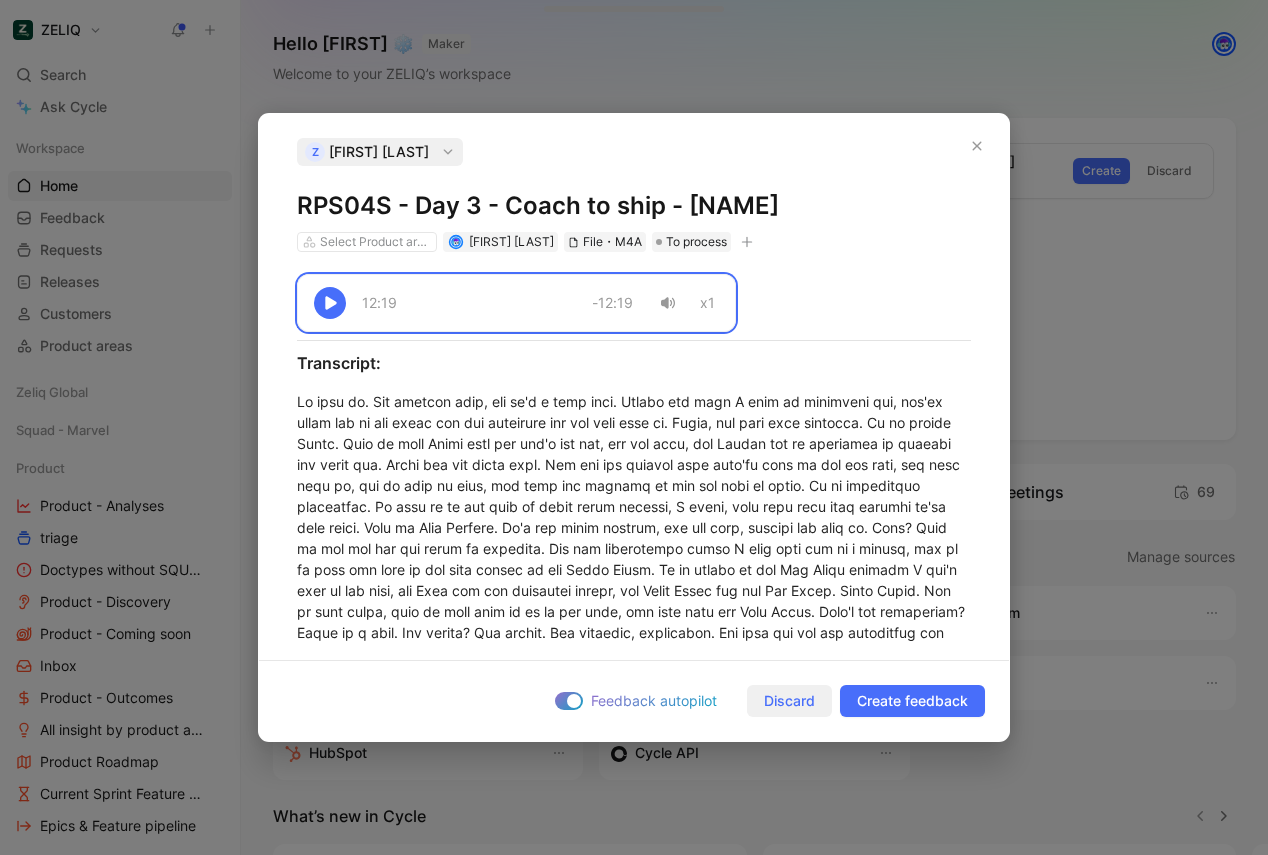 click on "Discard" at bounding box center (789, 701) 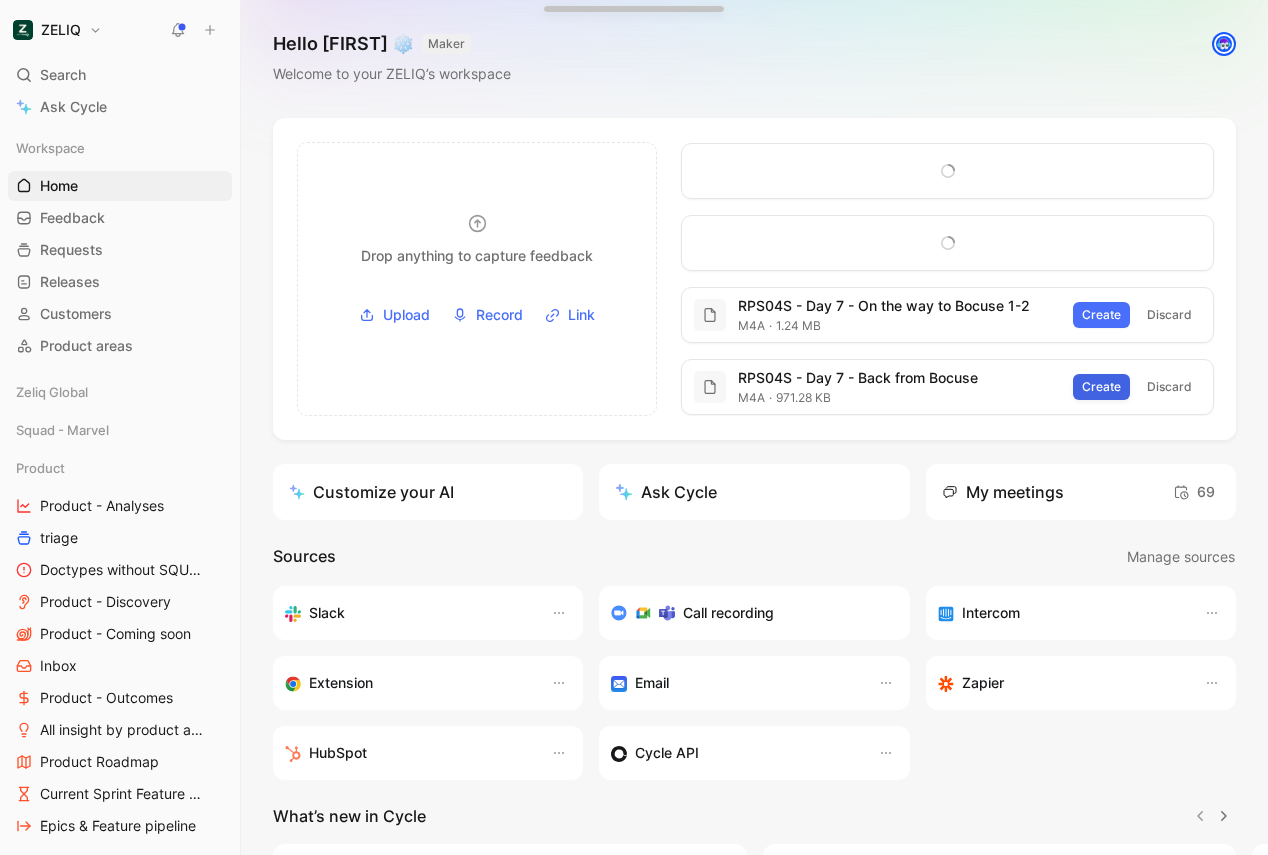 click on "Create" at bounding box center (1101, 387) 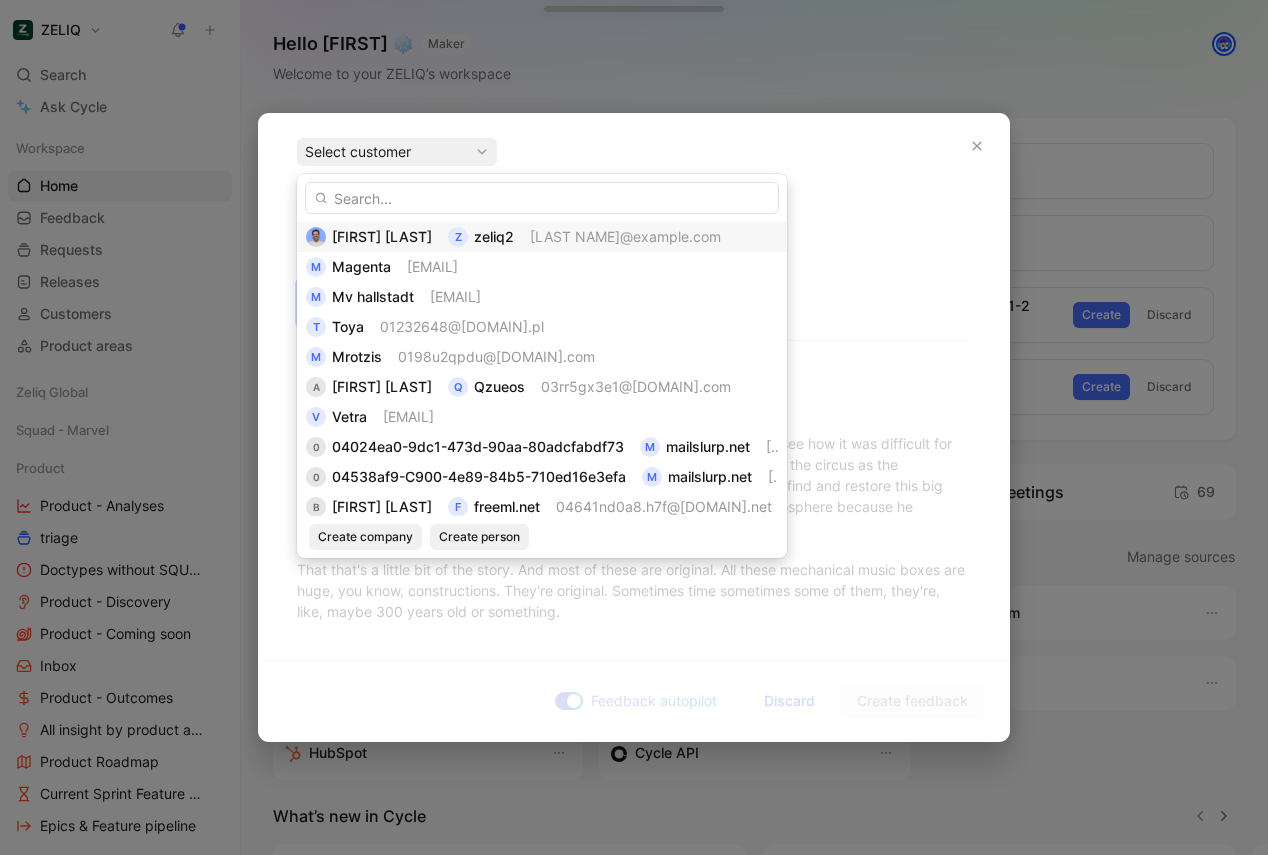 click on "zeliq2" at bounding box center (494, 236) 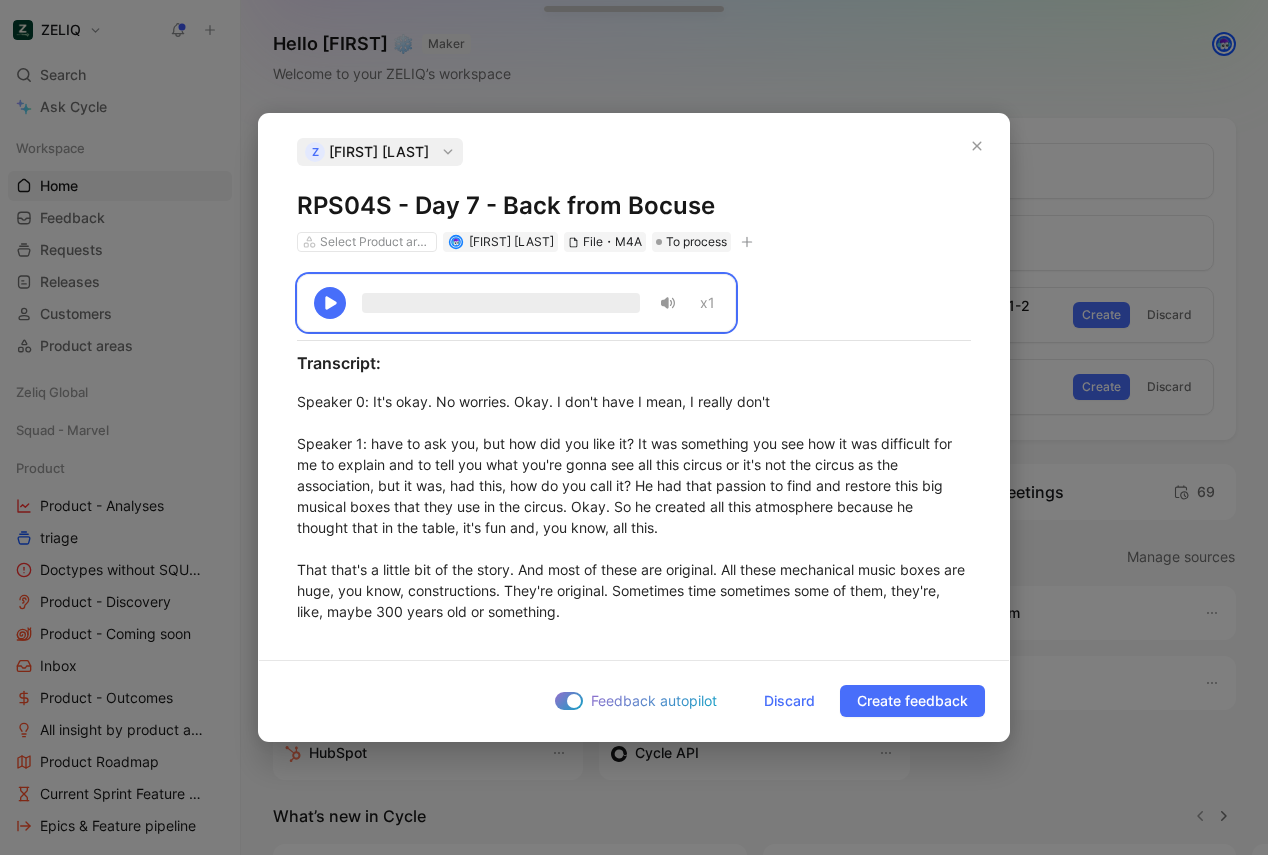 click on "RPS04S - Day 7 - Back from Bocuse" at bounding box center [634, 206] 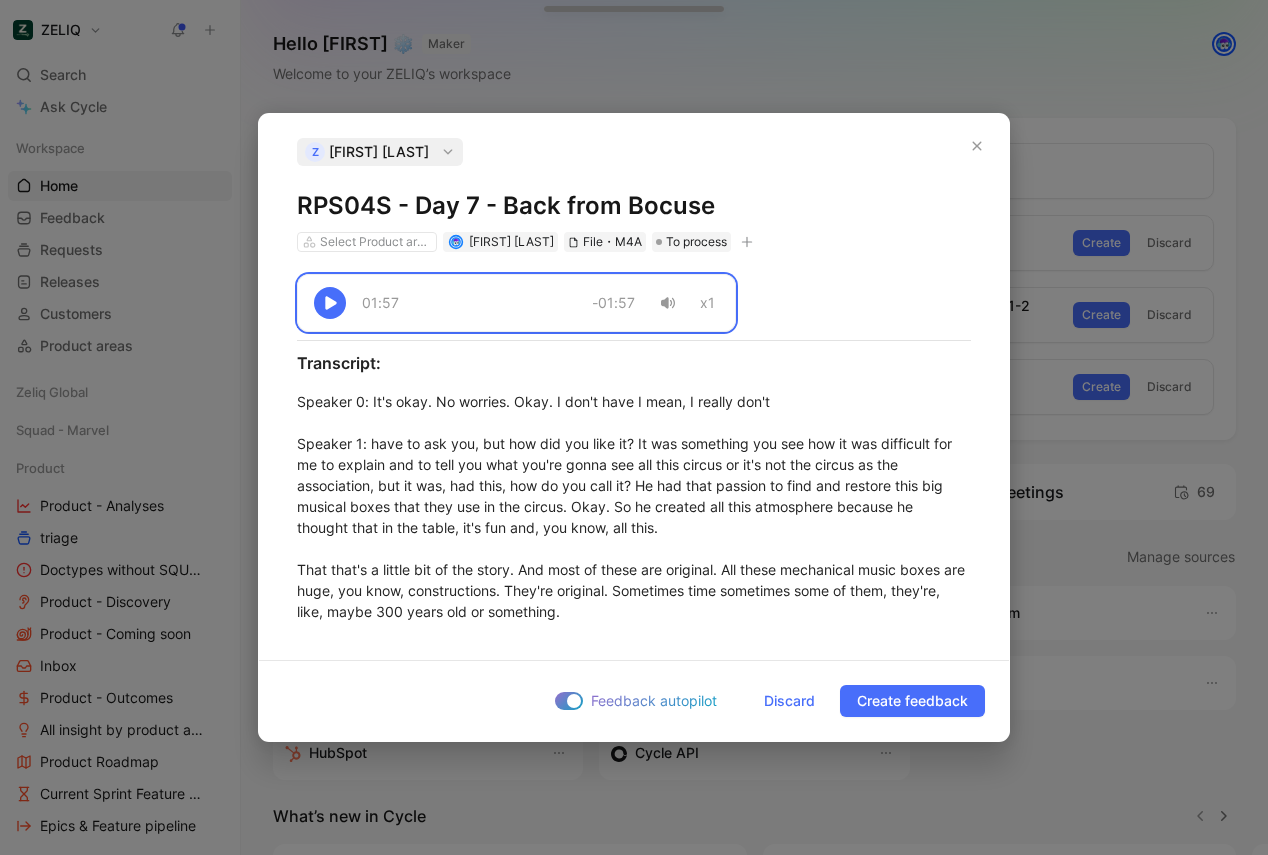 copy on "RPS04S - Day 7 - Back from Bocuse" 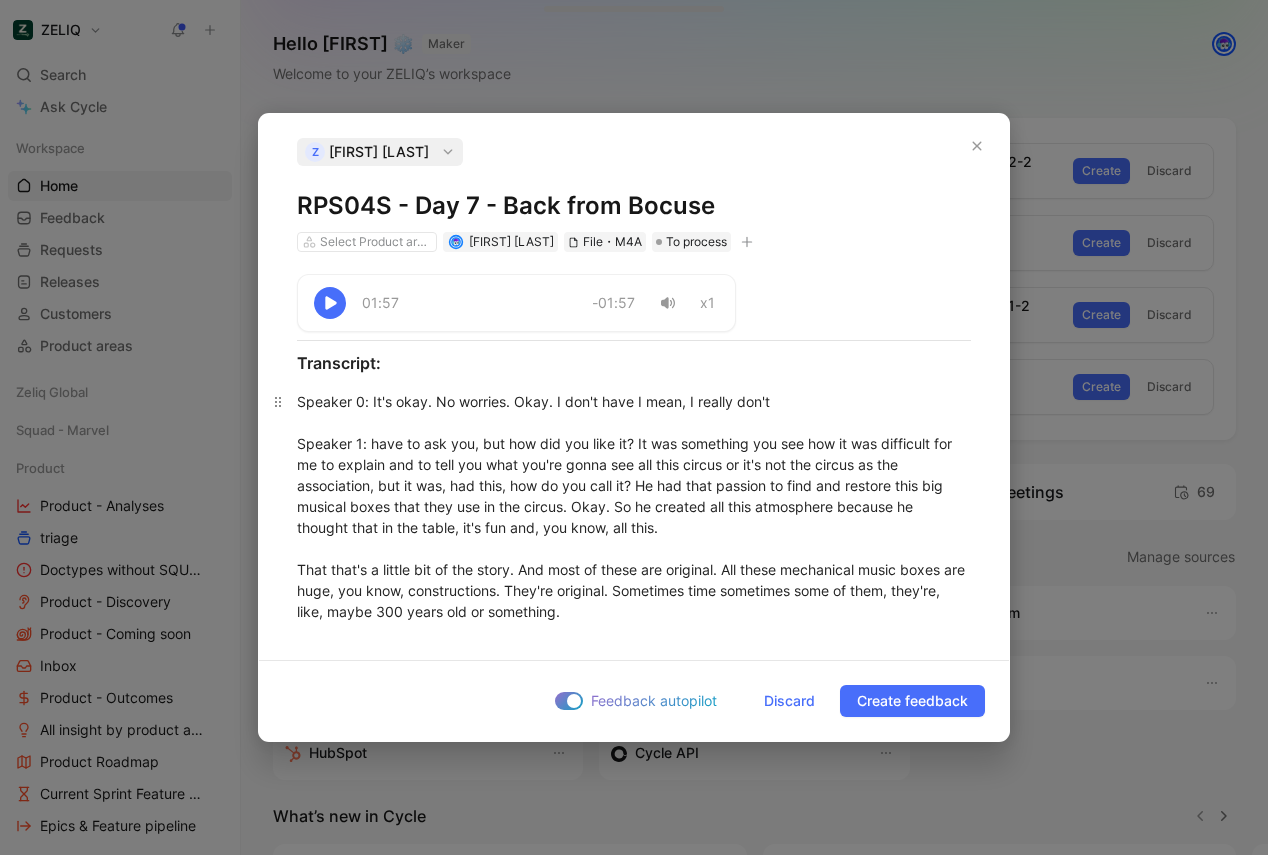 click on "Speaker 0 : It's okay. No worries. Okay. I don't have I mean, I really don't Speaker 1 : have to ask you, but how did you like it? It was something you see how it was difficult for me to explain and to tell you what you're gonna see all this circus or it's not the circus as the association, but it was, had this, how do you call it? He had that passion to find and restore this big musical boxes that they use in the circus. Okay. So he created all this atmosphere because he thought that in the table, it's fun and, you know, all this. That that's a little bit of the story. And most of these are original. All these mechanical music boxes are huge, you know, constructions. They're original. Sometimes time sometimes some of them, they're, like, maybe 300 years old or something. Yeah. But he had found in the country and that I had people to restore them. So Wow. Yeah. That's a little bit it. Why tonight? Yeah. To be honest, I don't know. Yeah. Because I thought this shit." at bounding box center (634, 622) 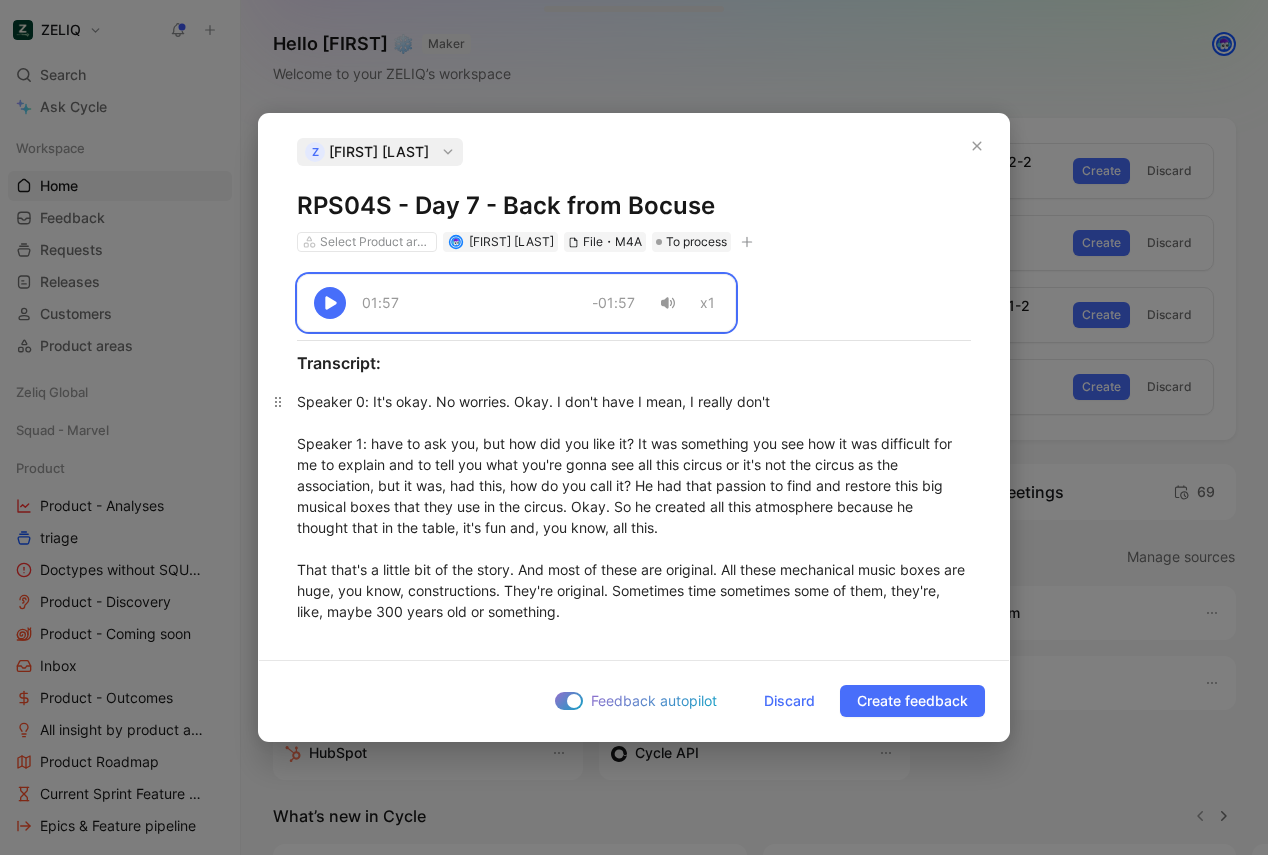 copy on "01:57 -01:57 x1 Transcript: Speaker 0 : It's okay. No worries. Okay. I don't have I mean, I really don't Speaker 1 : have to ask you, but how did you like it? It was something you see how it was difficult for me to explain and to tell you what you're gonna see all this circus or it's not the circus as the association, but it was, had this, how do you call it? He had that passion to find and restore this big musical boxes that they use in the circus. Okay. So he created all this atmosphere because he thought that in the table, it's fun and, you know, all this. That that's a little bit of the story. And most of these are original. All these mechanical music boxes are huge, you know, constructions. They're original. Sometimes time sometimes some of them, they're, like, maybe 300 years old or something. Yeah. But he had found in the country and that I had people to restore them. So Wow. Yeah. That's a little bit it. So you don't want to know what time dinner is? Okay. Would you not I don't know why chocolate. ..." 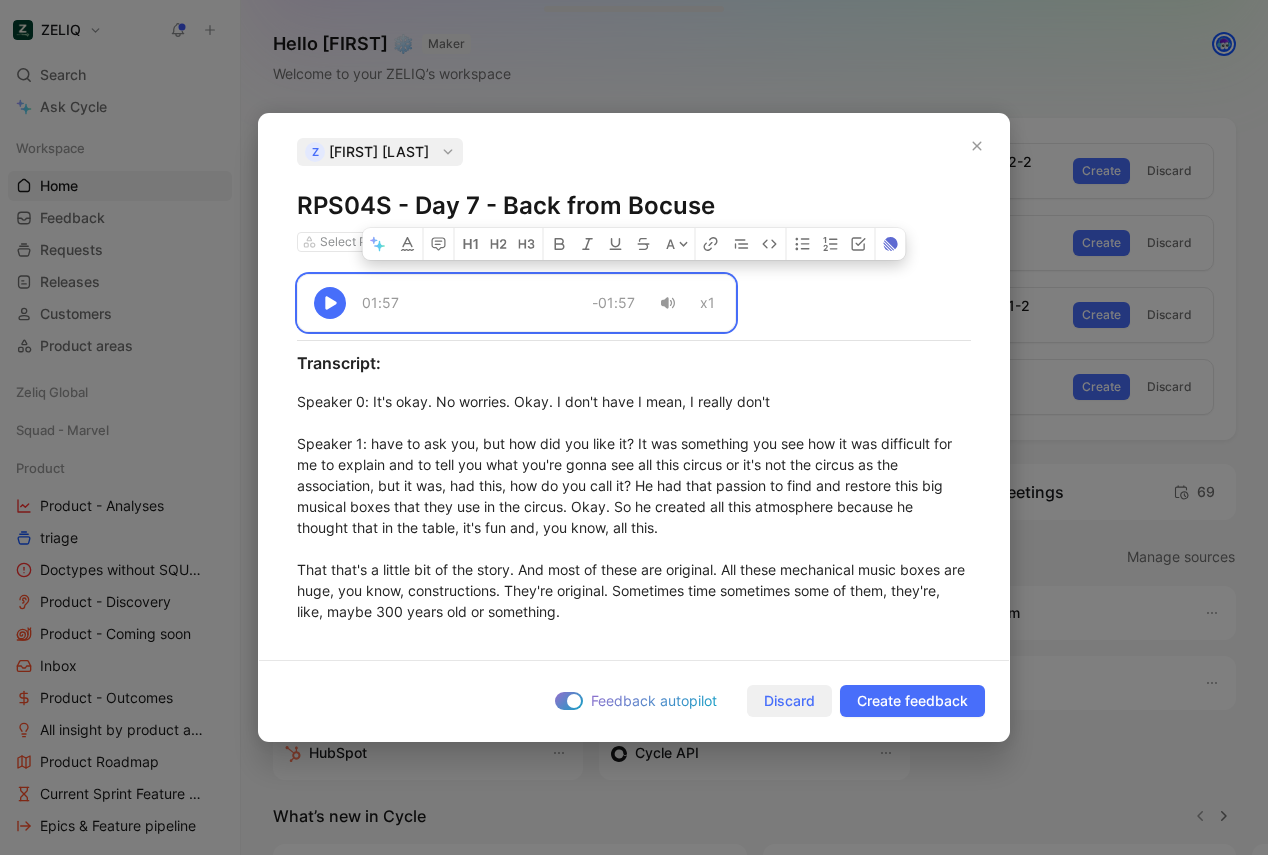 click on "Discard" at bounding box center [789, 701] 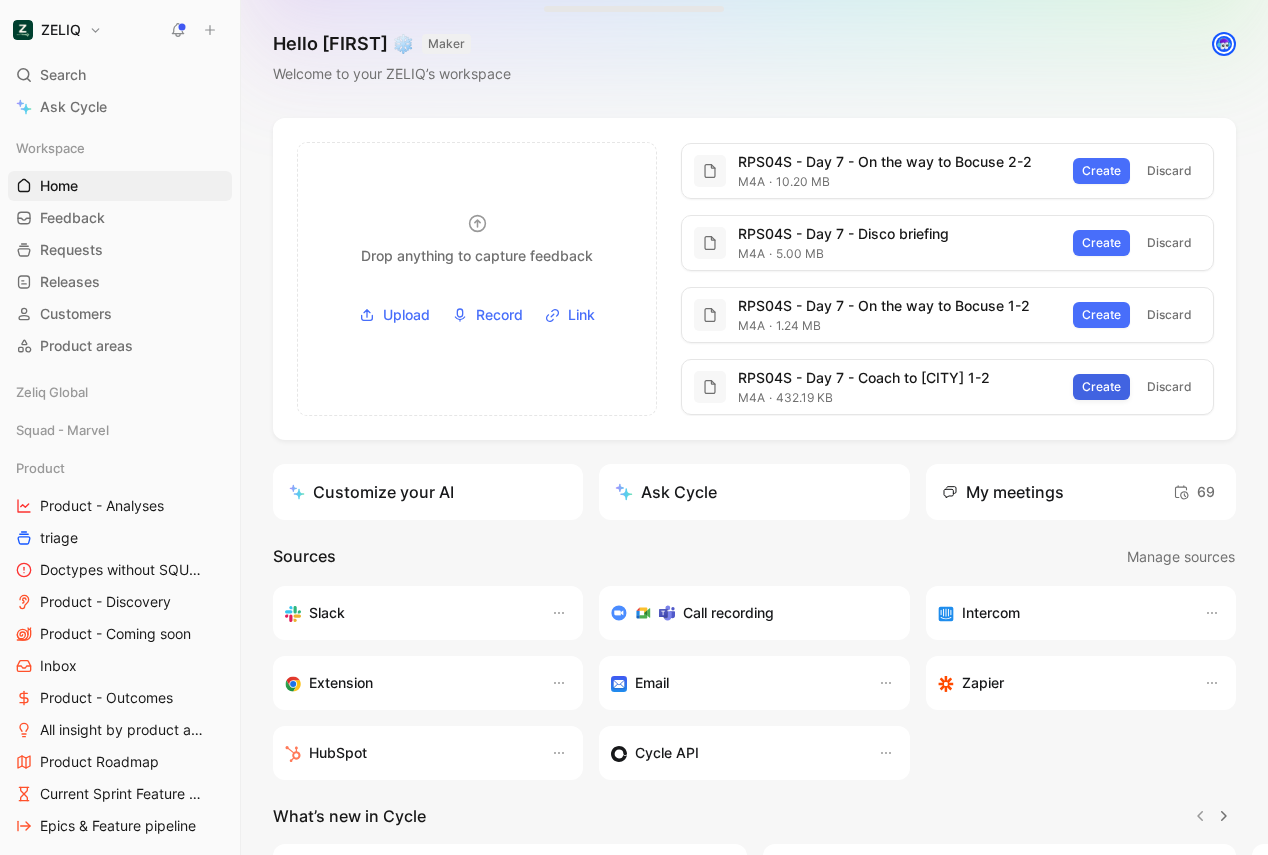 click on "Create" at bounding box center (1101, 387) 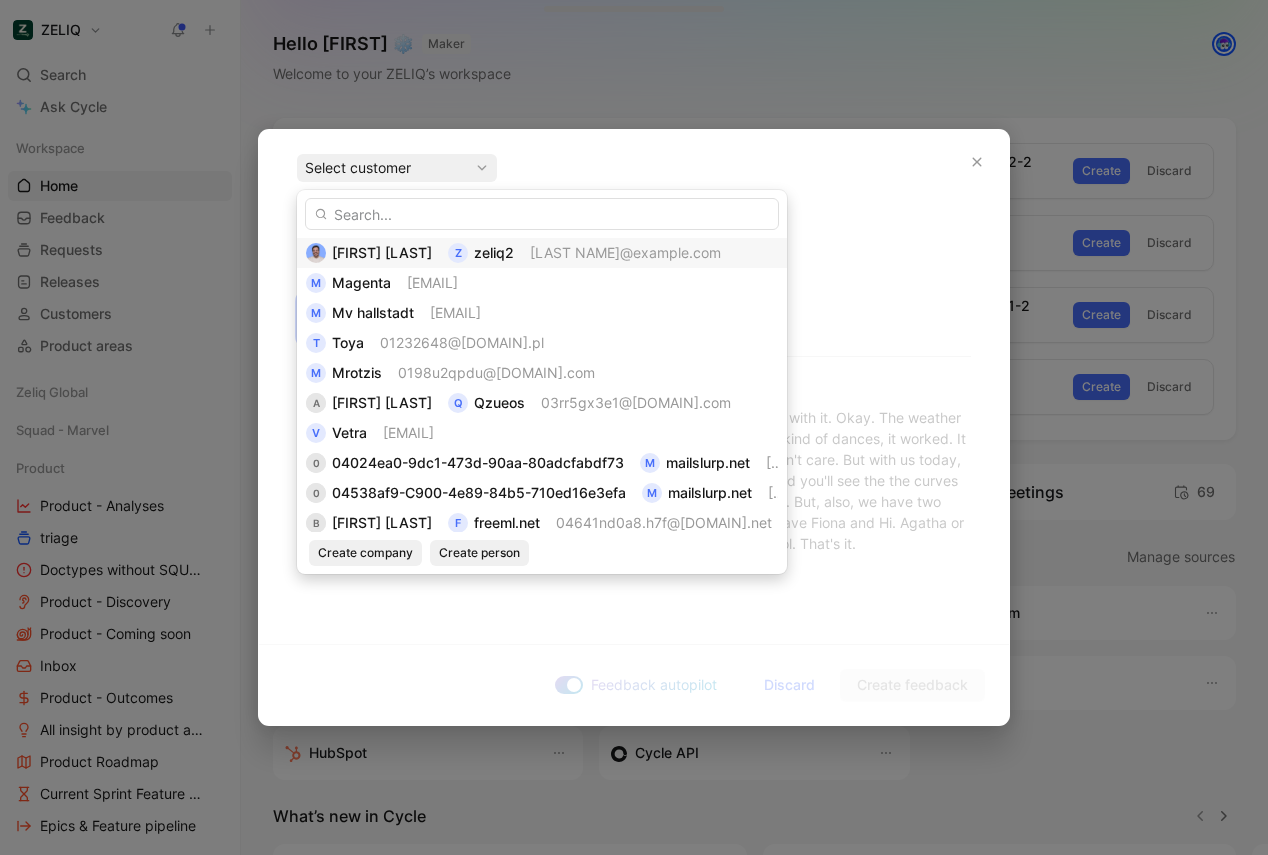 click on "[LAST NAME]@example.com" at bounding box center (625, 253) 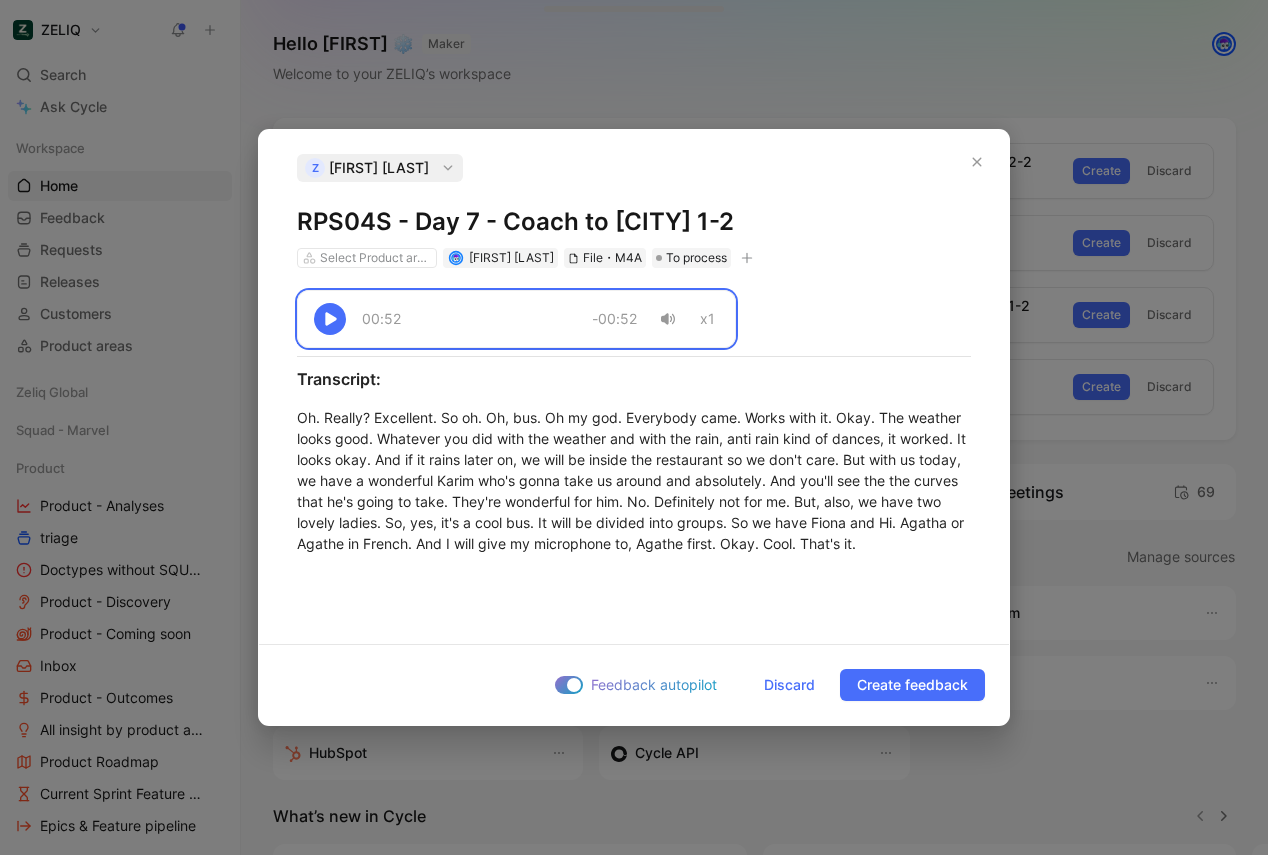 click on "RPS04S - Day 7 - Coach to [CITY] 1-2" at bounding box center (634, 222) 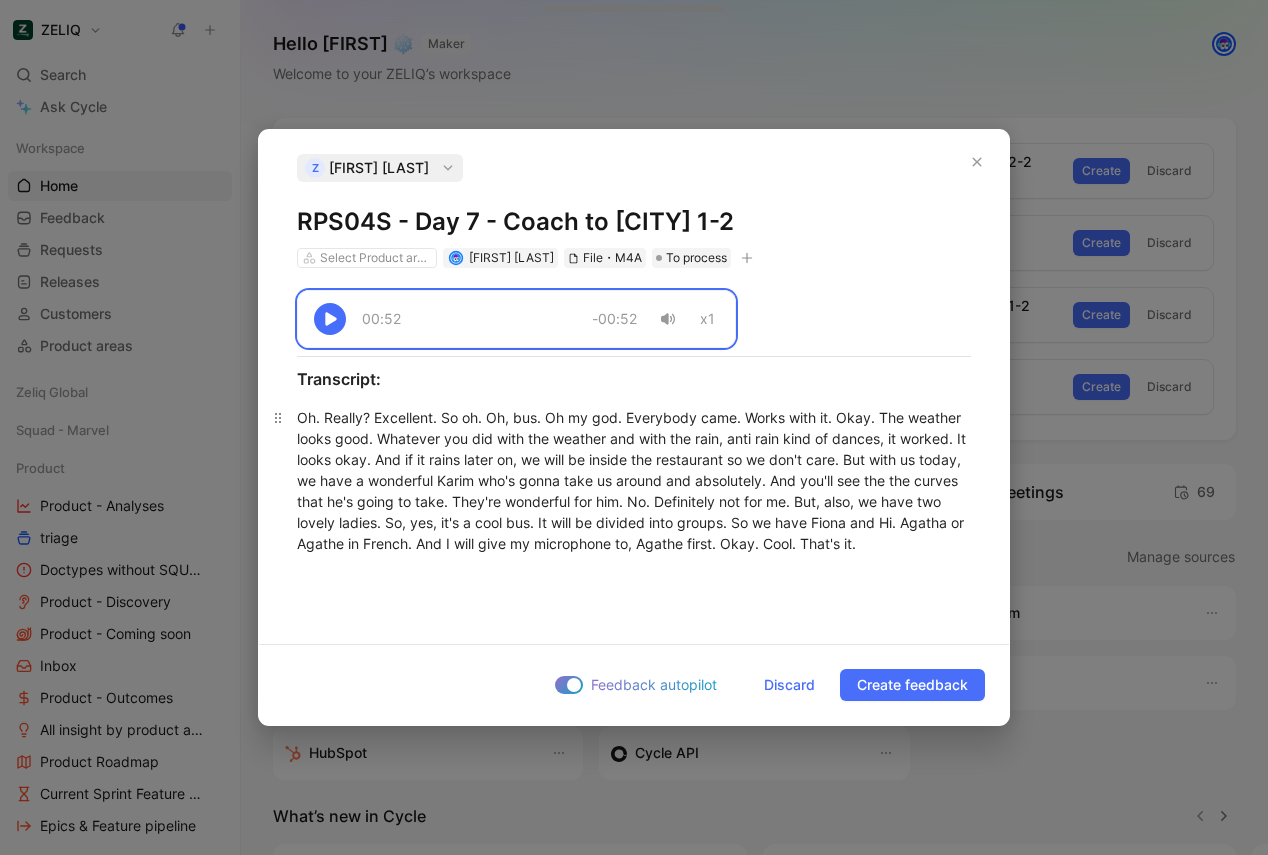 click on "Oh. Really? Excellent. So oh. Oh, bus. Oh my god. Everybody came. Works with it. Okay. The weather looks good. Whatever you did with the weather and with the rain, anti rain kind of dances, it worked. It looks okay. And if it rains later on, we will be inside the restaurant so we don't care. But with us today, we have a wonderful Karim who's gonna take us around and absolutely. And you'll see the the curves that he's going to take. They're wonderful for him. No. Definitely not for me. But, also, we have two lovely ladies. So, yes, it's a cool bus. It will be divided into groups. So we have Fiona and Hi. Agatha or Agathe in French. And I will give my microphone to, Agathe first. Okay. Cool. That's it." at bounding box center [634, 480] 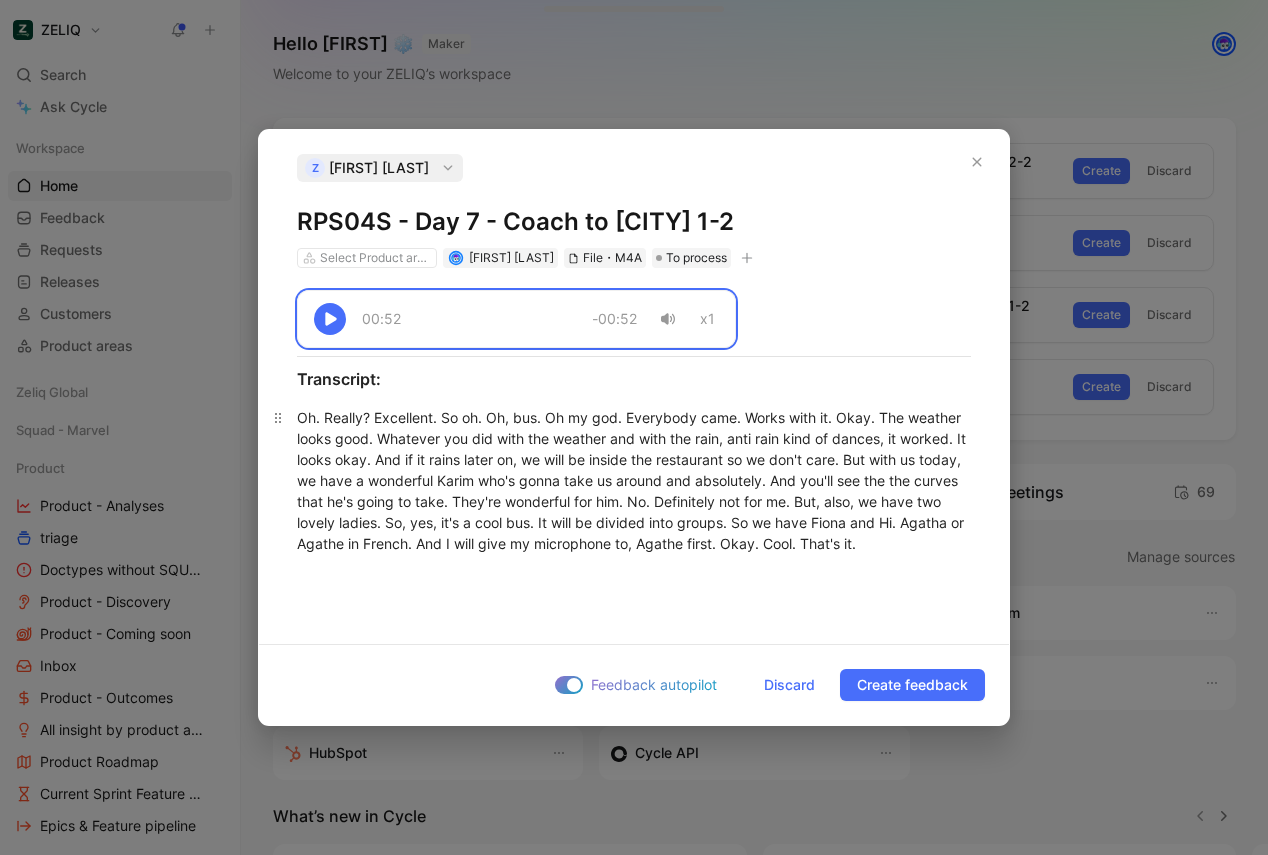 copy on "00:52 -00:52 x1 Transcript: Oh. Really? Excellent. So oh. Oh, bus. Oh my god. Everybody came. Works with it. Okay. The weather looks good. Whatever you did with the weather and with the rain, anti rain kind of dances, it worked. It looks okay. And if it rains later on, we will be inside the restaurant so we don't care. But with us today, we have a wonderful Karim who's gonna take us around and absolutely. And you'll see the the curves that he's going to take. They're wonderful for him. No. Definitely not for me. But, also, we have two lovely ladies. So, yes, it's a cool bus. It will be divided into groups. So we have Fiona and Hi. Agatha or Agathe in French. And I will give my microphone to, Agathe first. Okay. Cool. That's it." 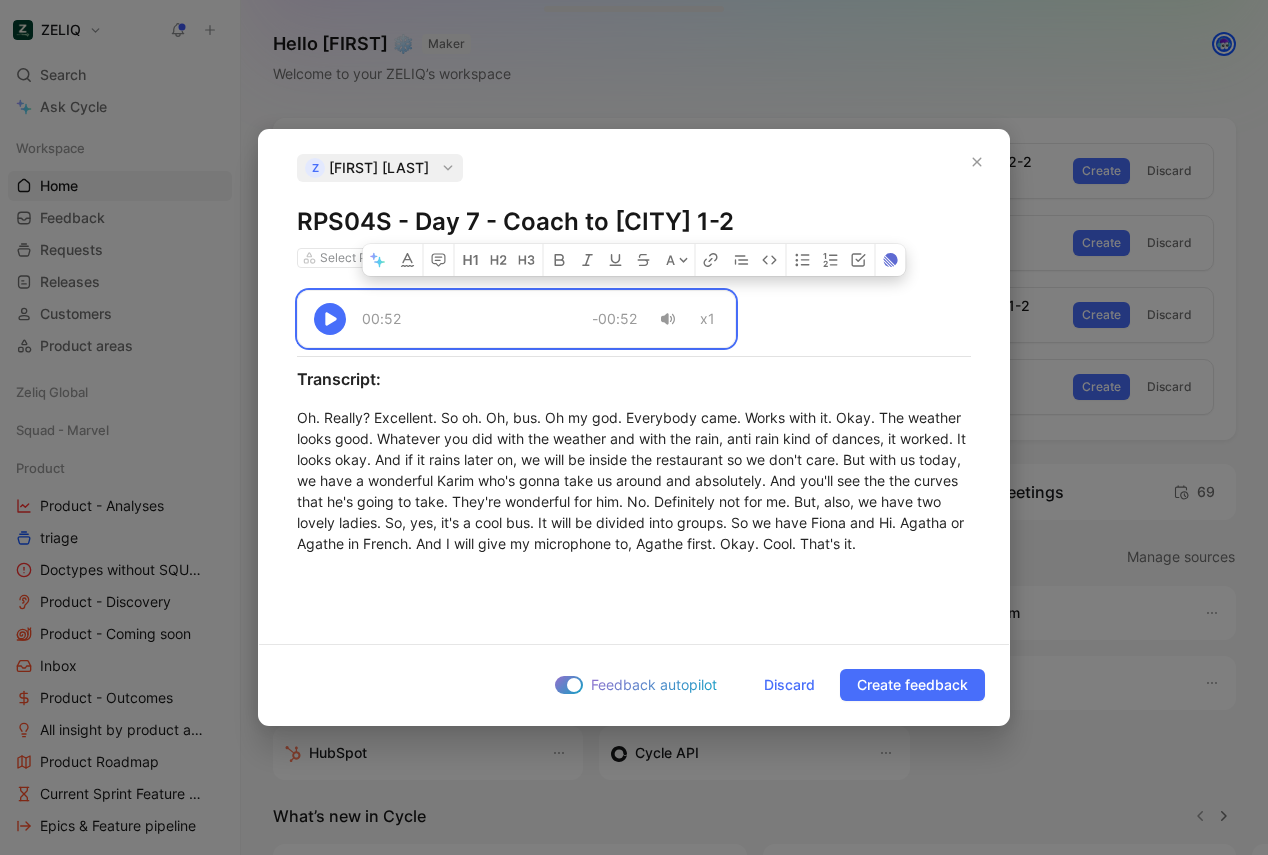 click on "Feedback autopilot Discard Create feedback" at bounding box center [634, 684] 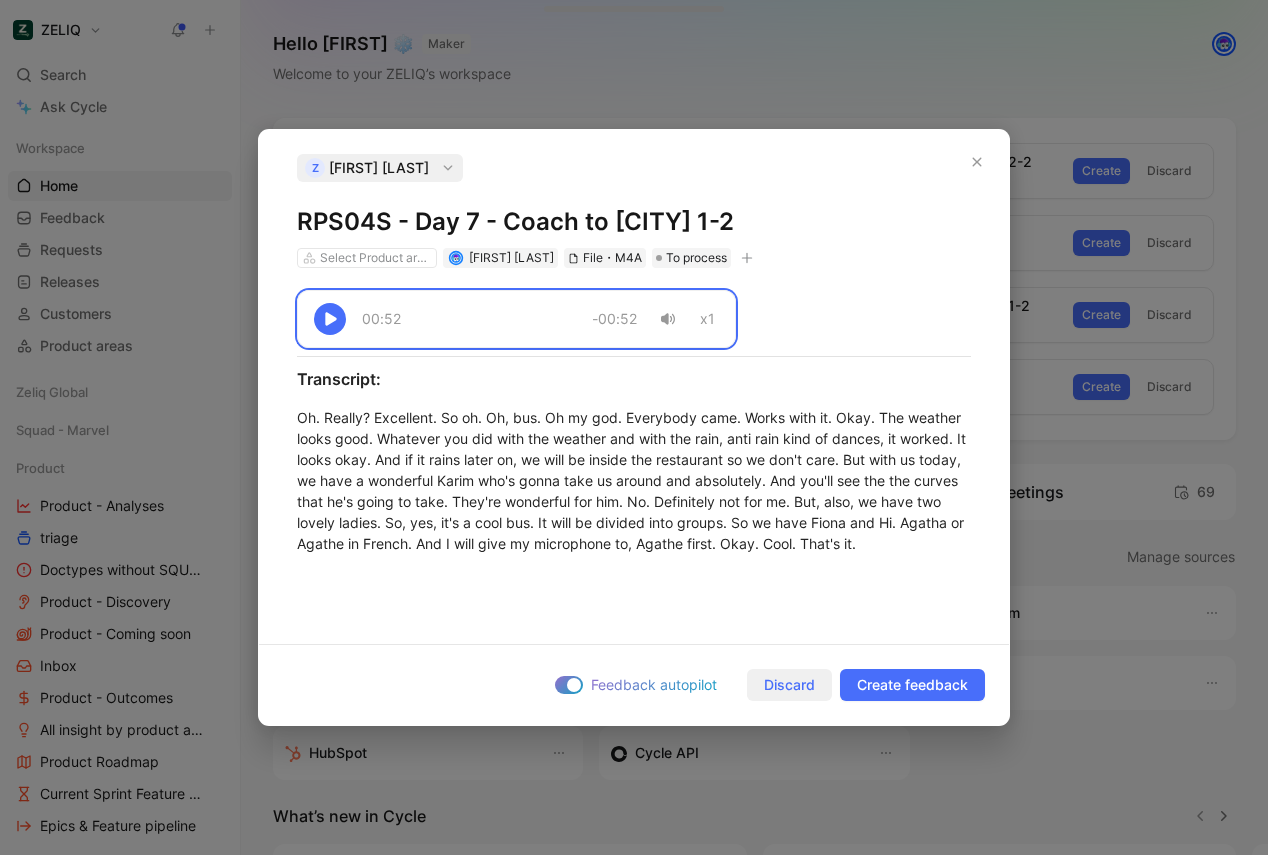 click on "Discard" at bounding box center [789, 685] 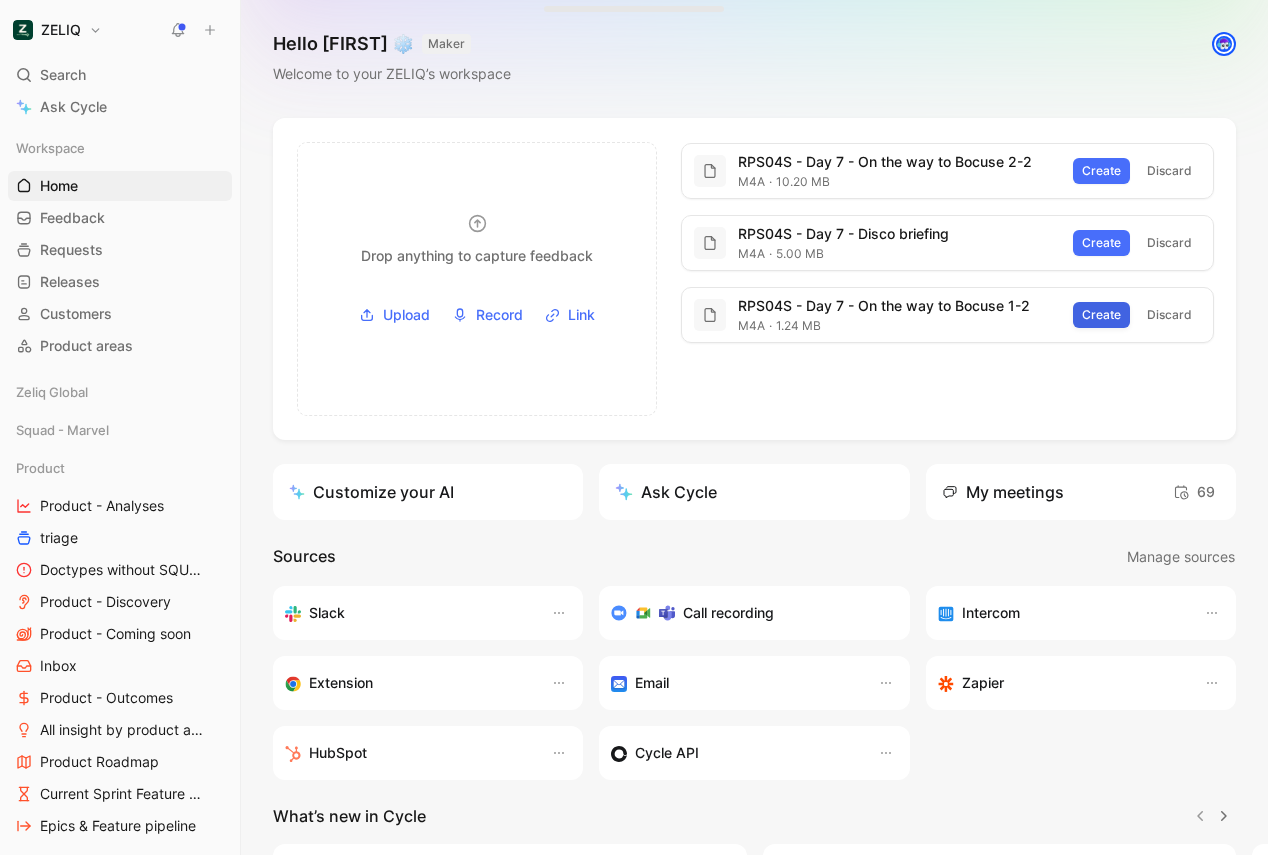 click on "Create" at bounding box center [1101, 315] 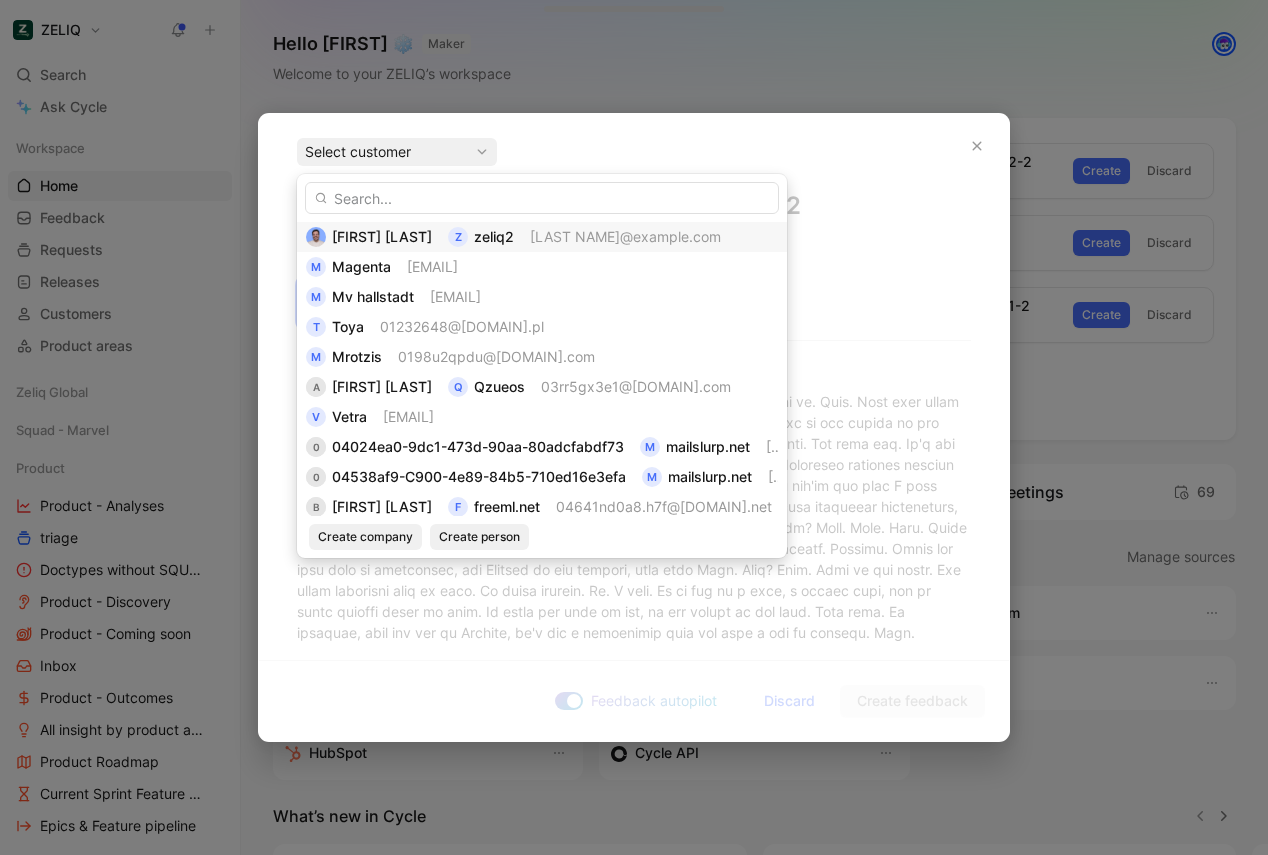 click on "[LAST NAME]@example.com" at bounding box center [625, 236] 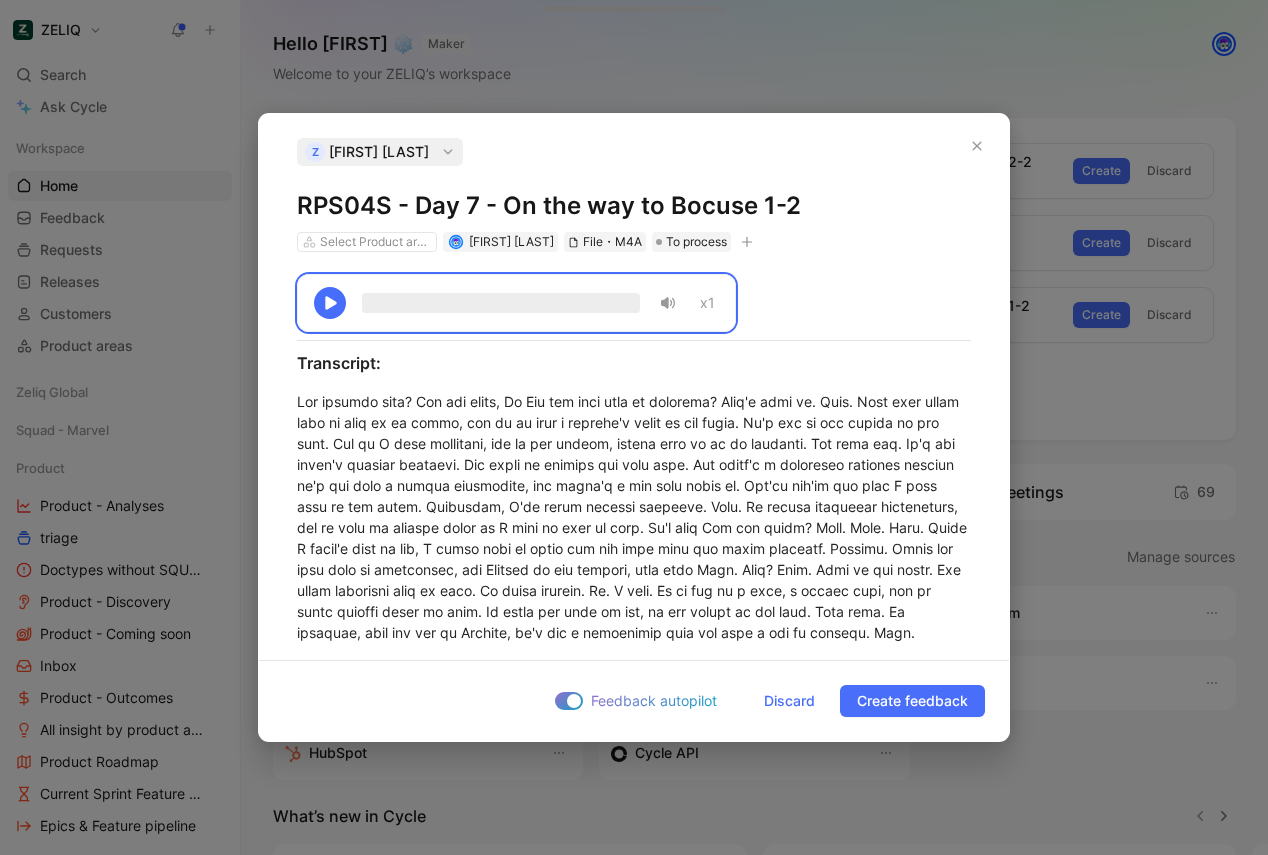 click on "RPS04S - Day 7 - On the way to Bocuse 1-2" at bounding box center (634, 206) 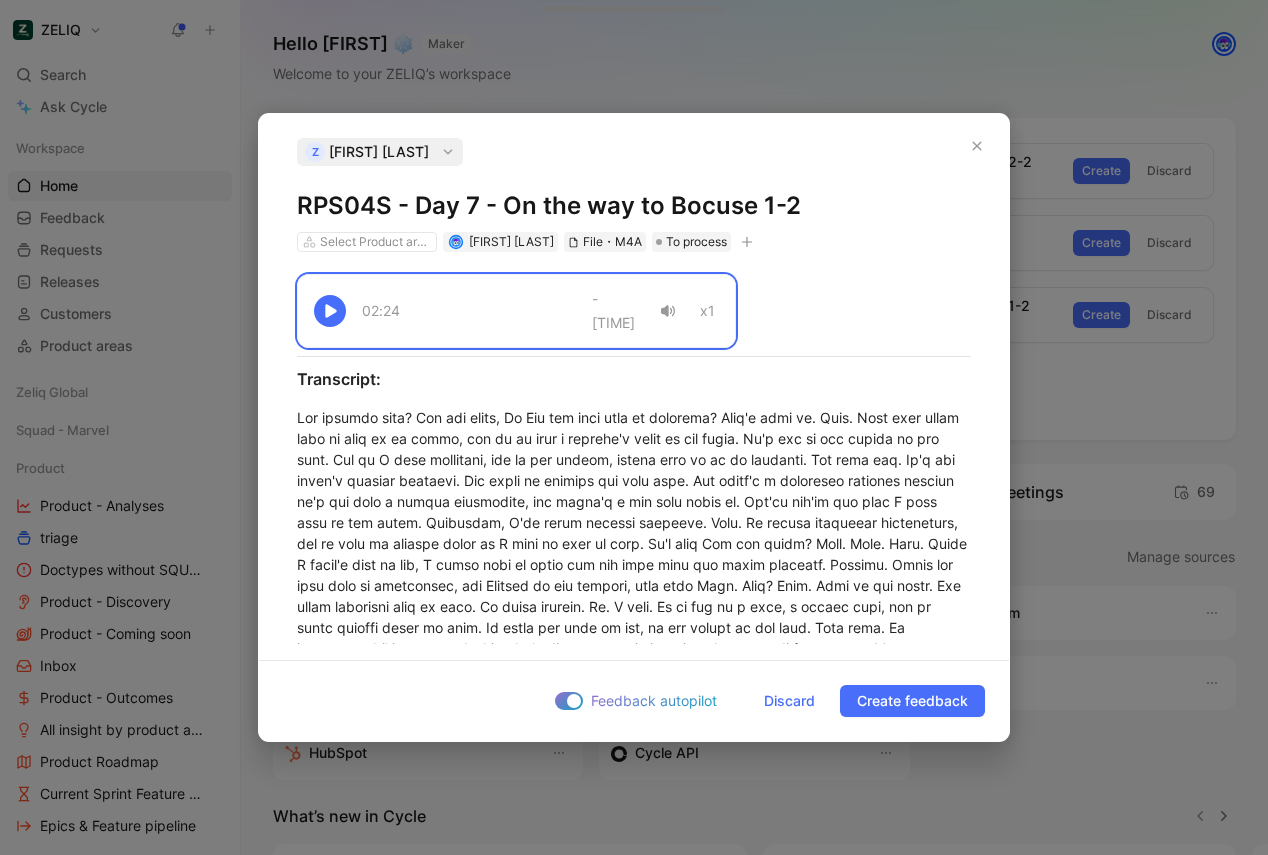 copy on "RPS04S - Day 7 - On the way to Bocuse 1-2" 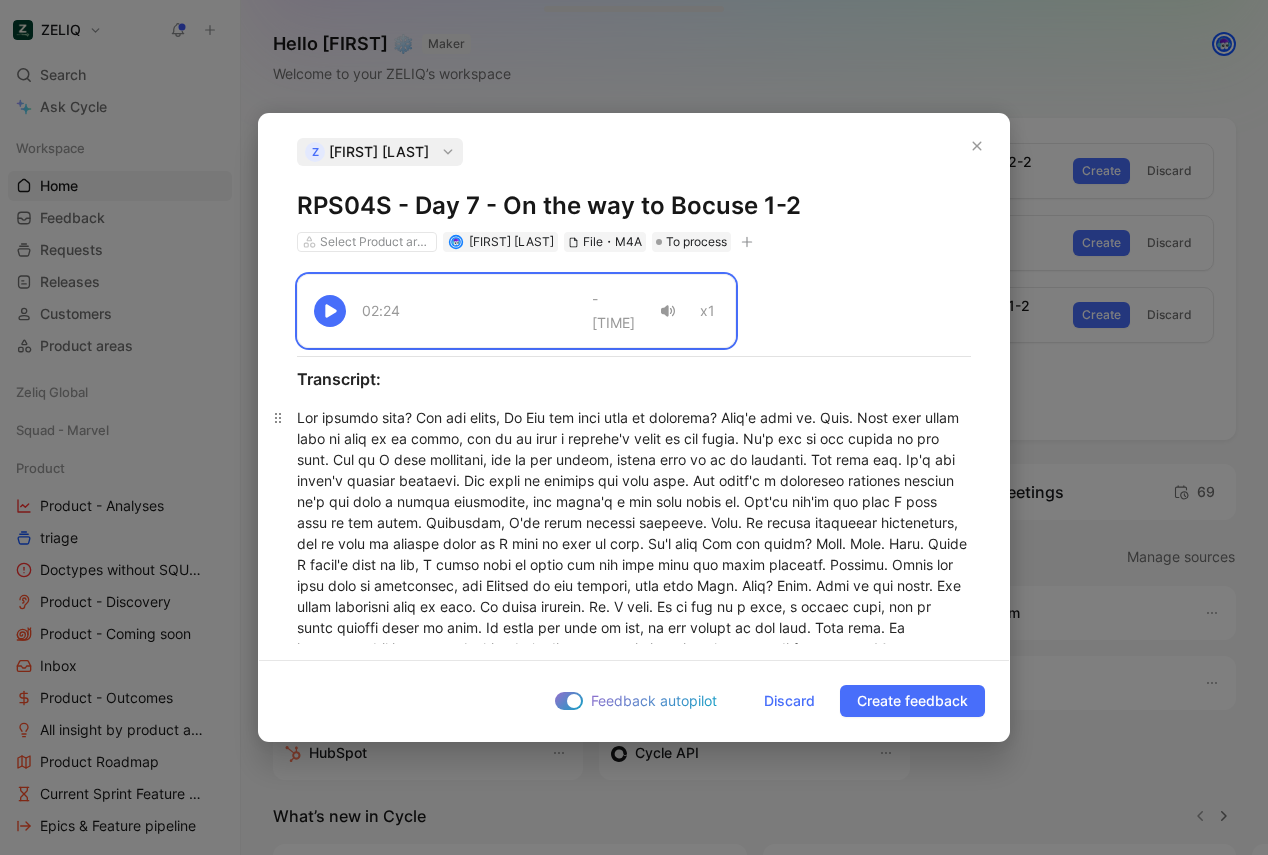 click at bounding box center (634, 564) 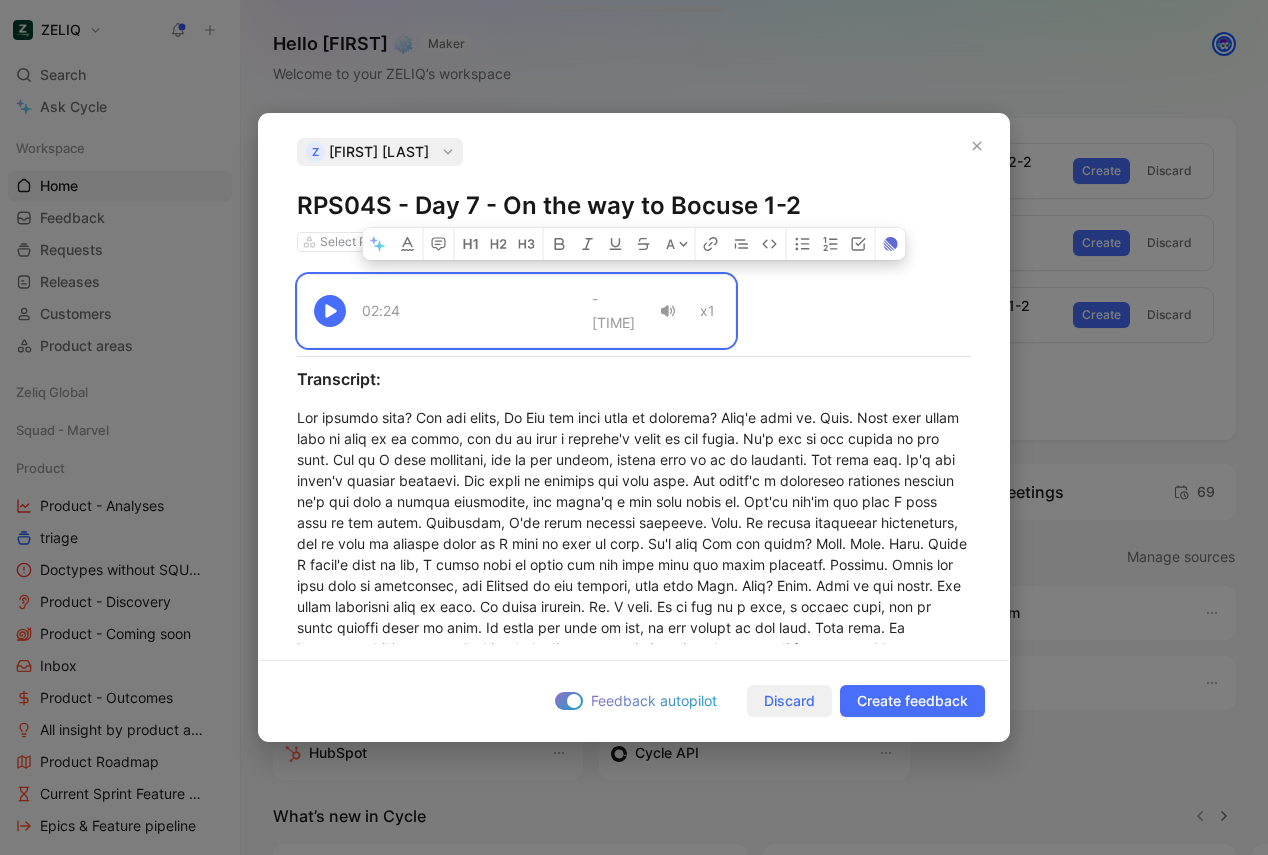 click on "Discard" at bounding box center [789, 701] 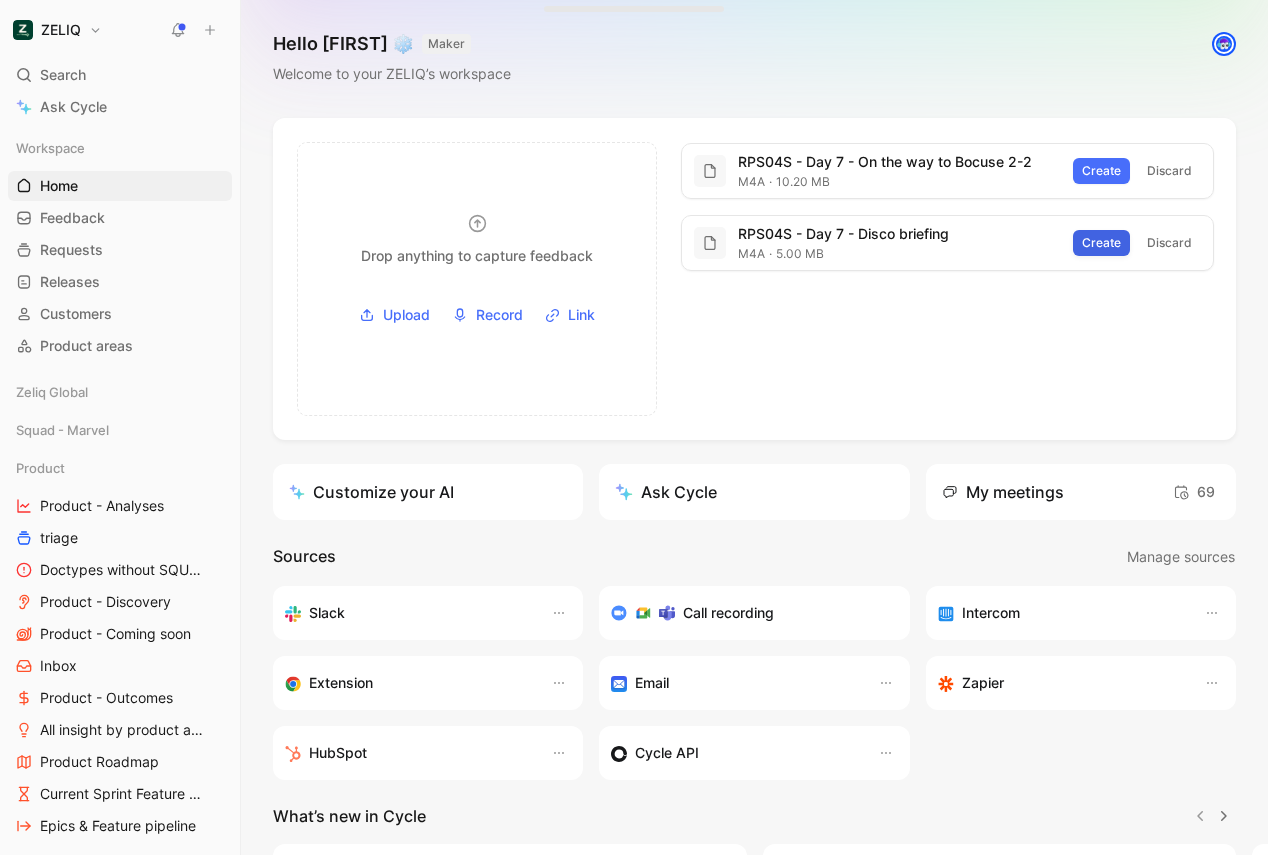 click on "Create" at bounding box center [1101, 243] 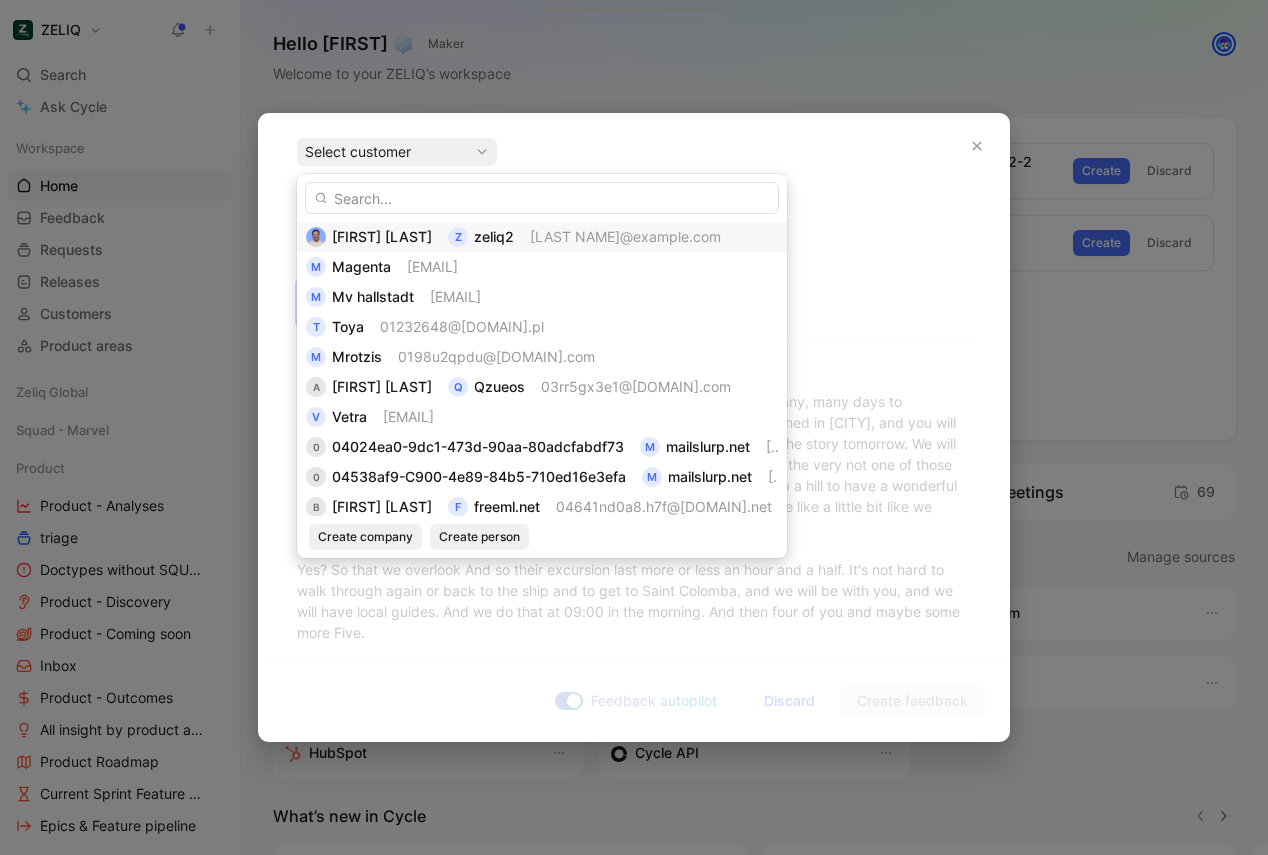 click on "[LAST NAME]@example.com" at bounding box center (625, 236) 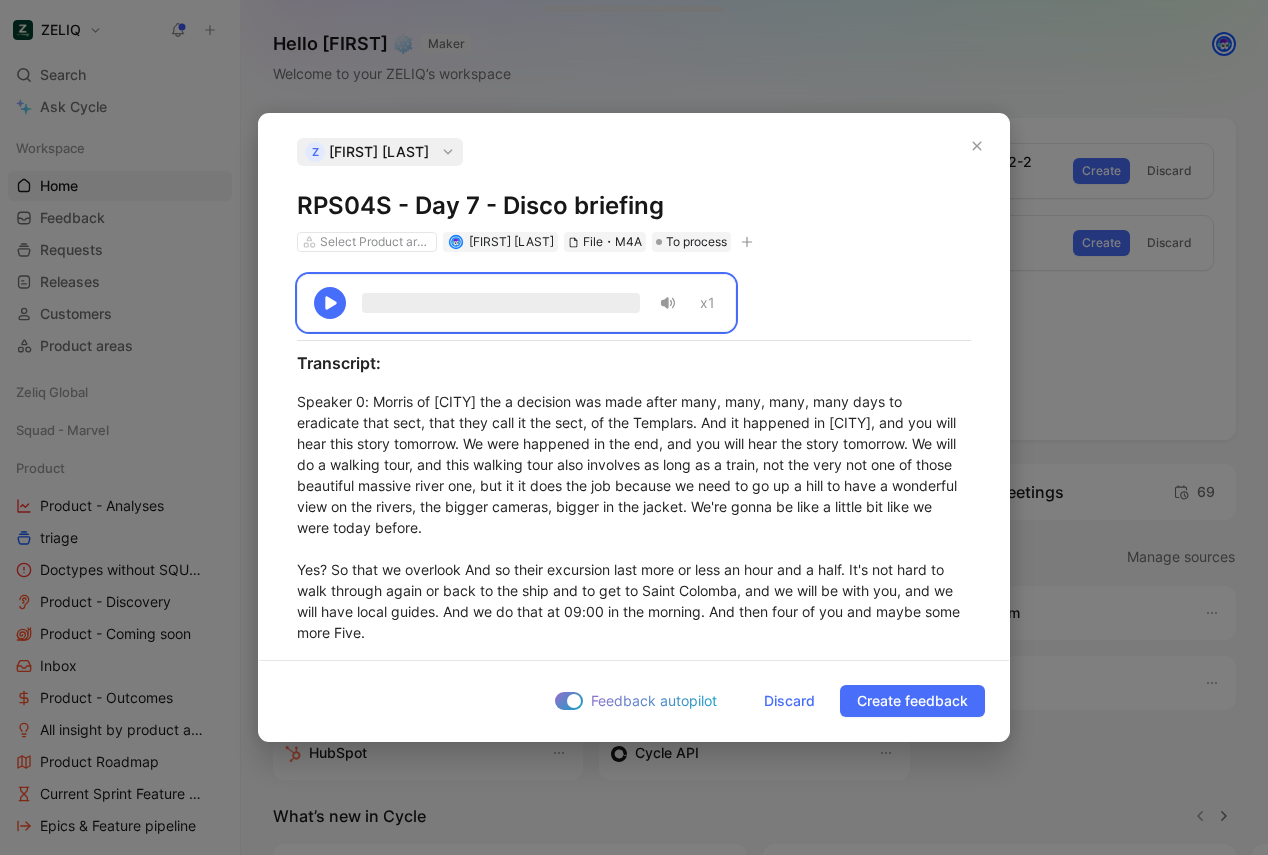 click on "RPS04S - Day 7 - Disco briefing" at bounding box center [634, 206] 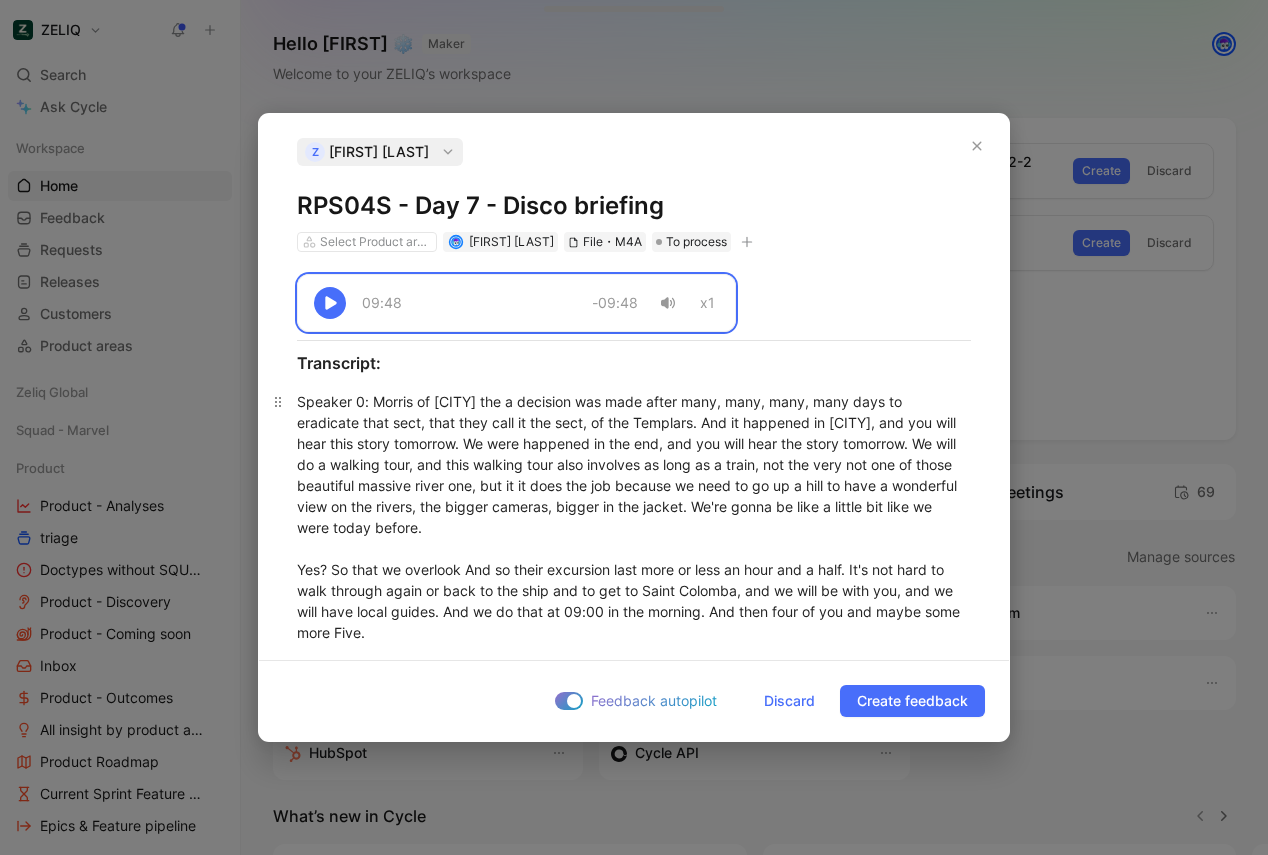 click on "Speaker 0 : Morris of Vienna the a decision was made after many, many, many, many days to eradicate that sect, that they call it the sect, of the Templars. And it happened in Vienna, and you will hear this story tomorrow. We were happened in the end, and you will hear the story tomorrow. We will do a walking tour, and this walking tour also involves as long as a train, not the very not one of those beautiful massive river one, but it it does the job because we need to go up a hill to have a wonderful view on the rivers, the bigger cameras, bigger in the jacket. We're gonna be like a little bit like we were today before. Yes? So that we overlook And so their excursion last more or less an hour and a half. It's not hard to walk through again or back to the ship and to get to Saint Colomba, and we will be with you, and we will have local guides. And we do that at 09:00 in the morning. And then four of you and maybe some more Five. Five of you. You do. Six. You do? Yeah. Speaker 1 Speaker 0 : Yeah. Yeah. So we" at bounding box center (634, 1262) 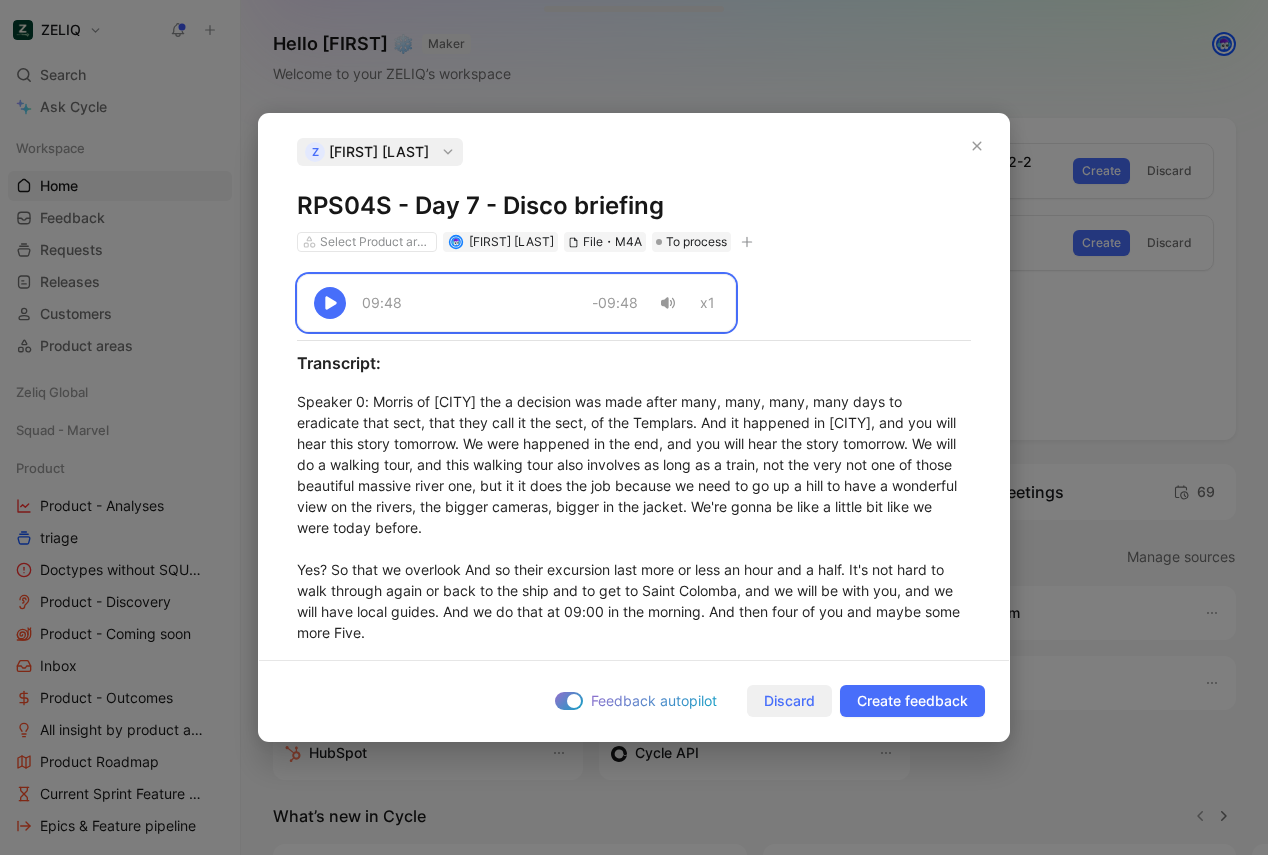 click on "Discard" at bounding box center (789, 701) 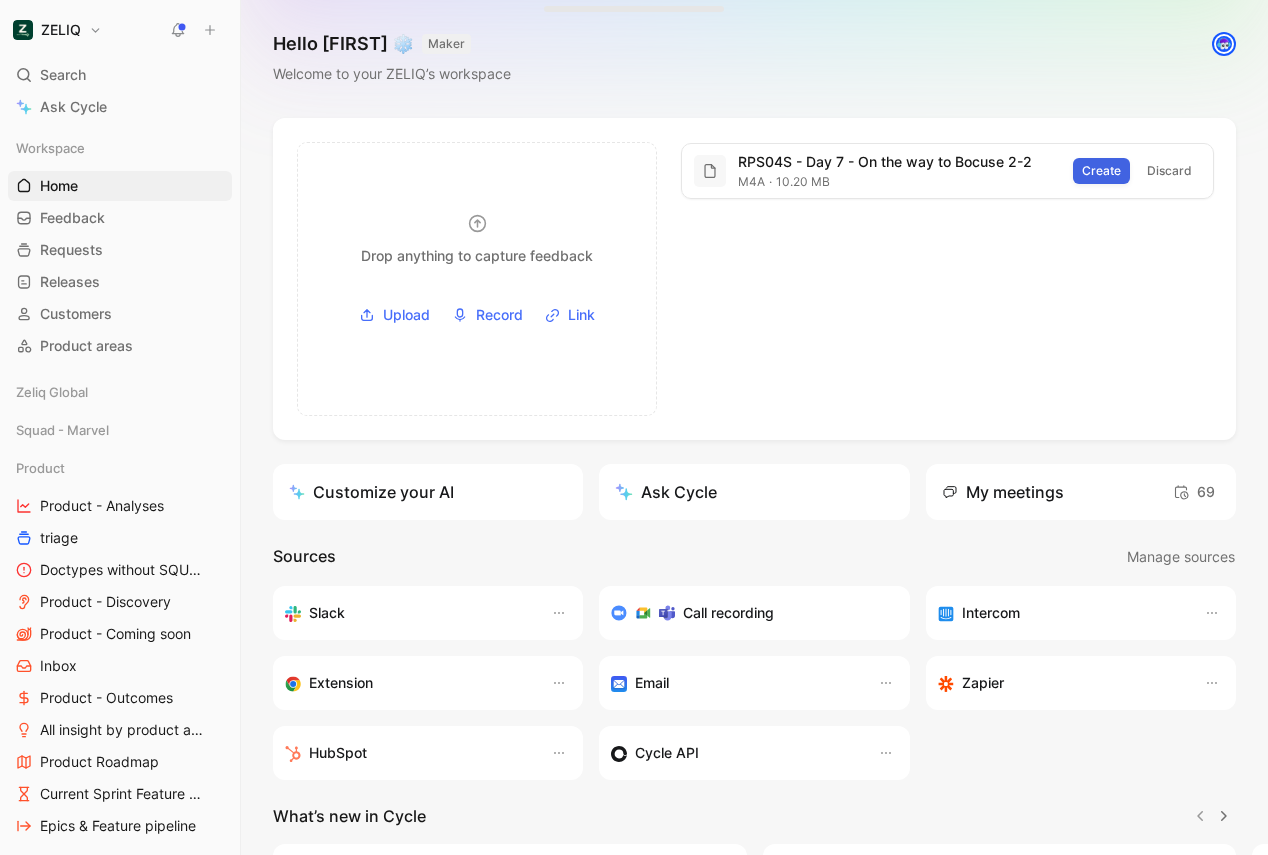 click on "Create" at bounding box center [1101, 171] 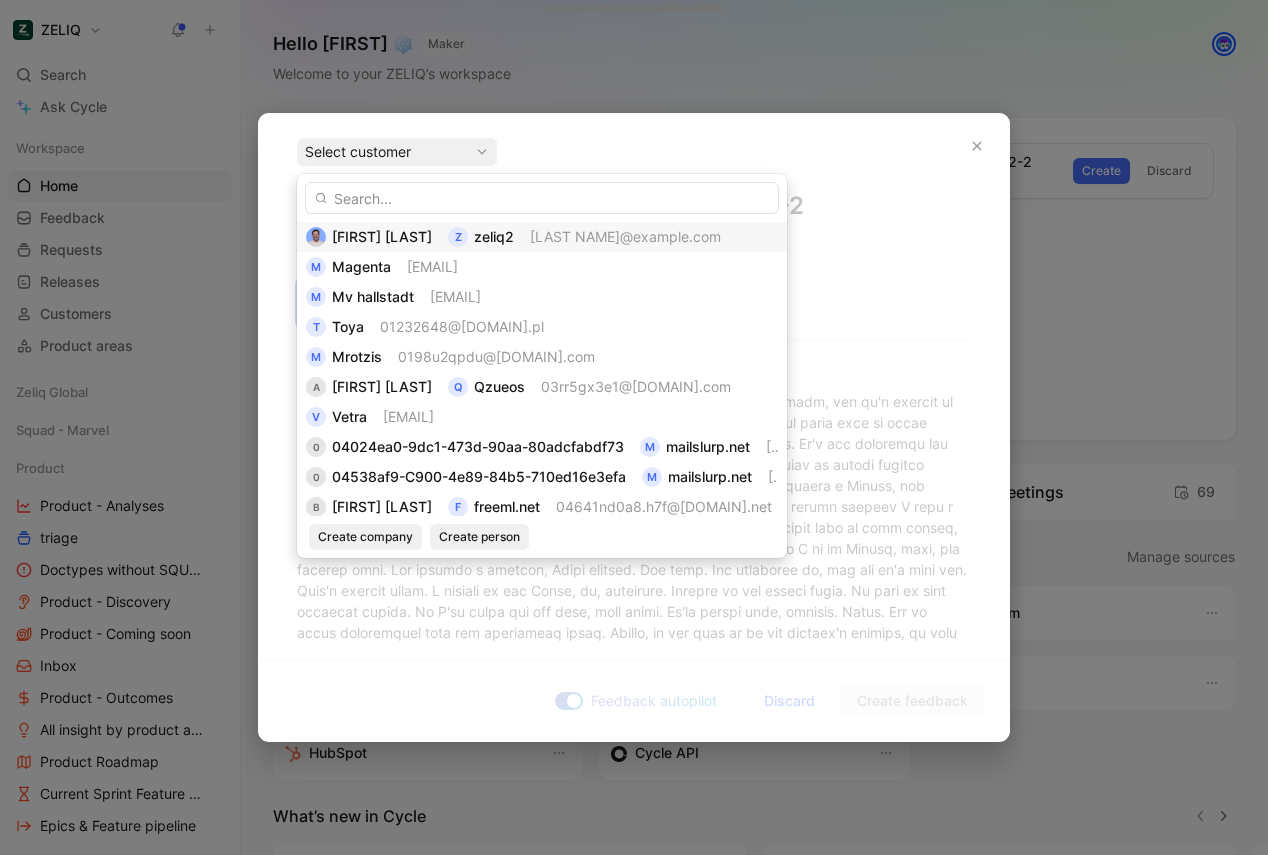 click on "[LAST NAME]@example.com" at bounding box center [625, 236] 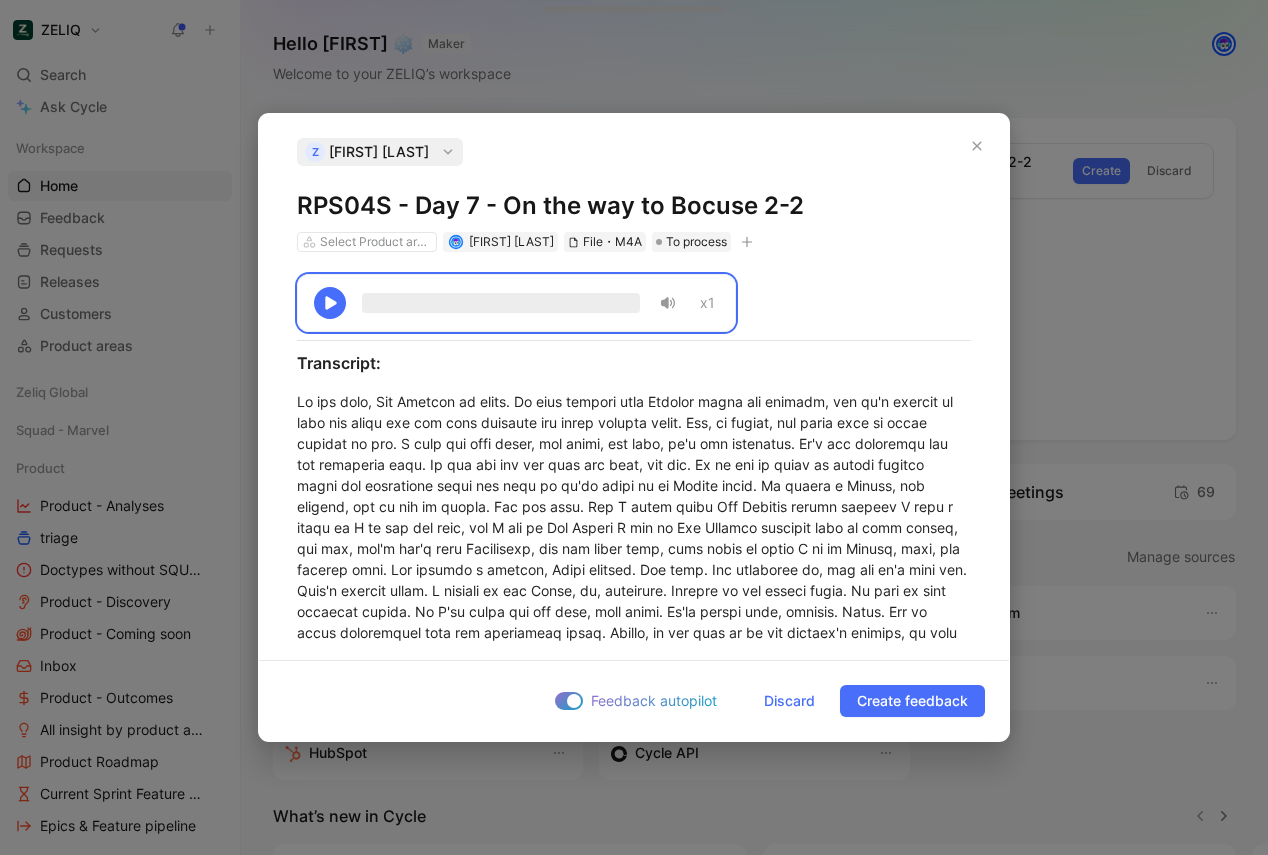 click on "RPS04S - Day 7 - On the way to Bocuse 2-2" at bounding box center [634, 206] 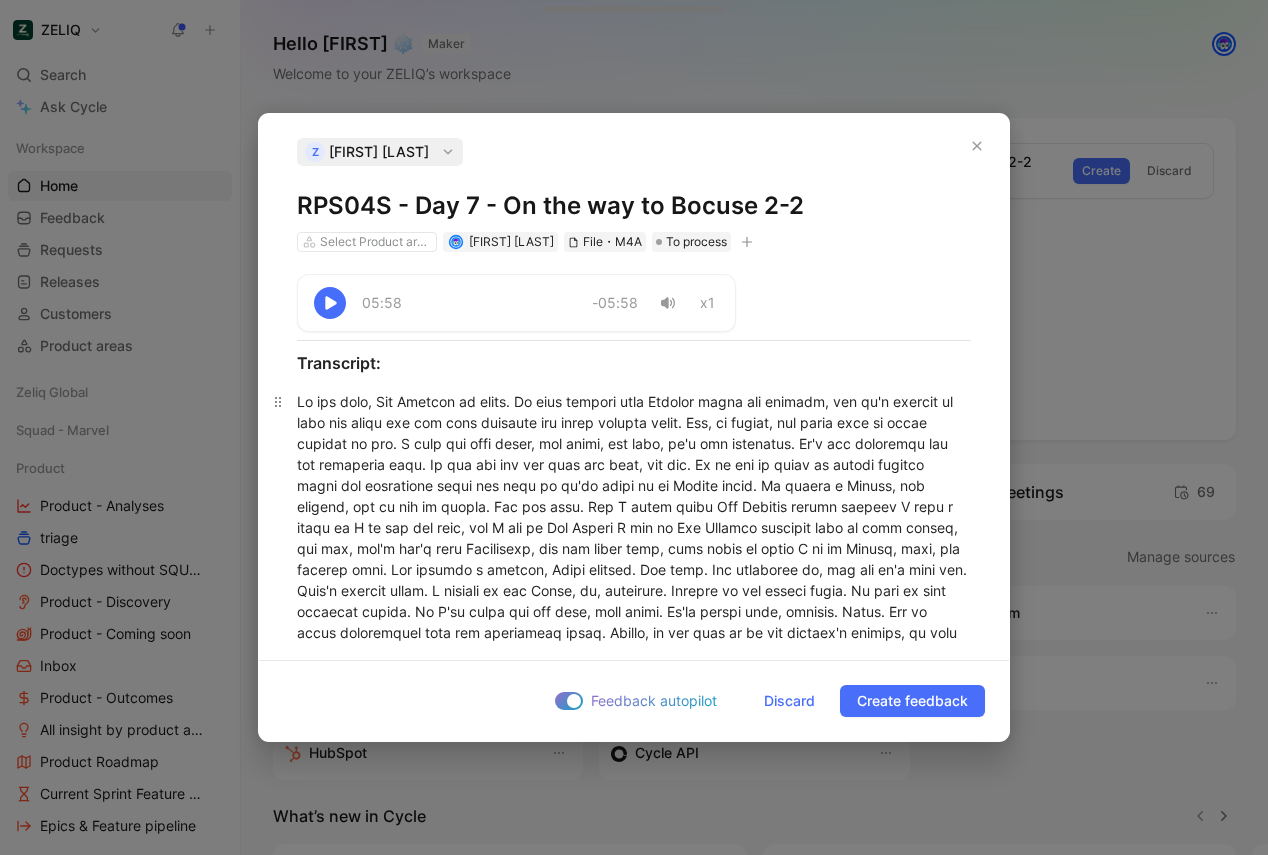 click at bounding box center [634, 779] 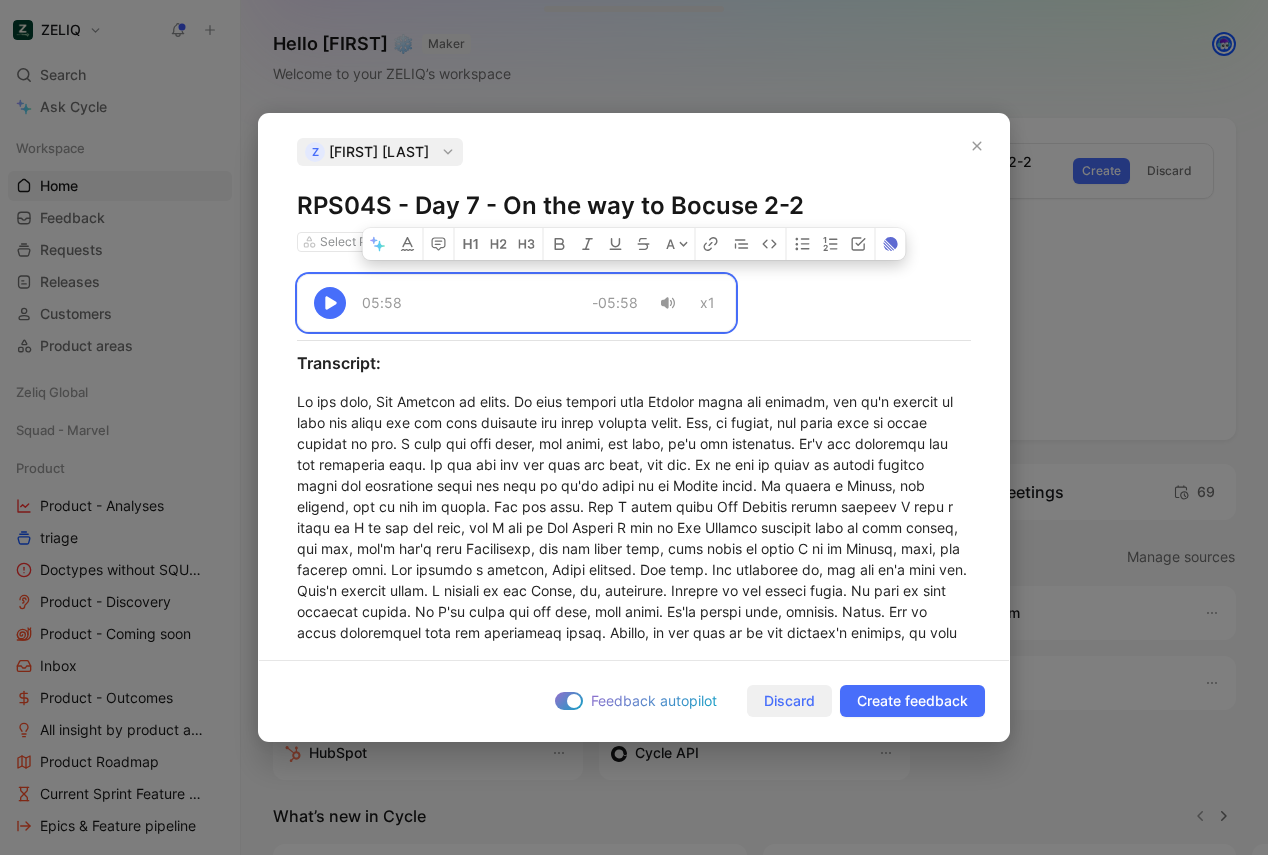 click on "Discard" at bounding box center [789, 701] 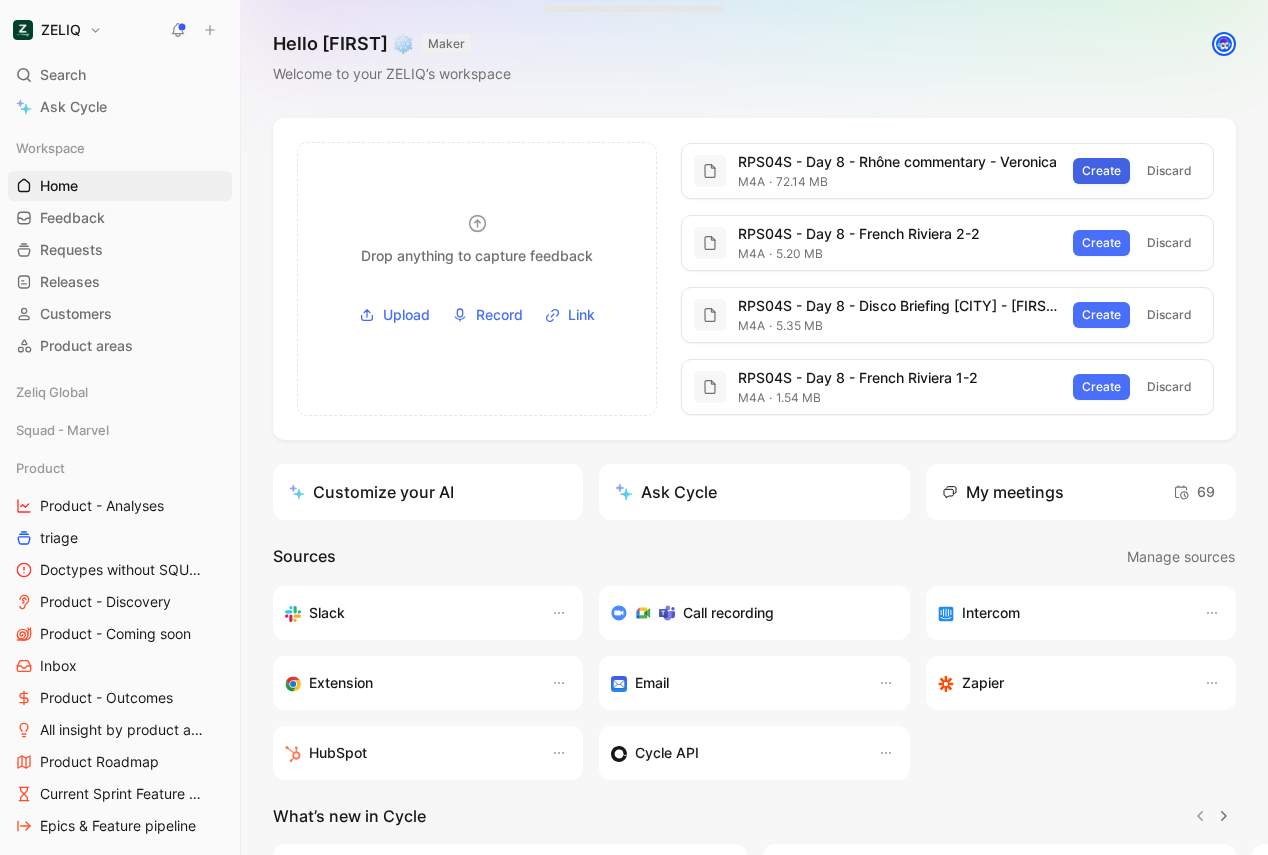 click on "Create" at bounding box center [1101, 171] 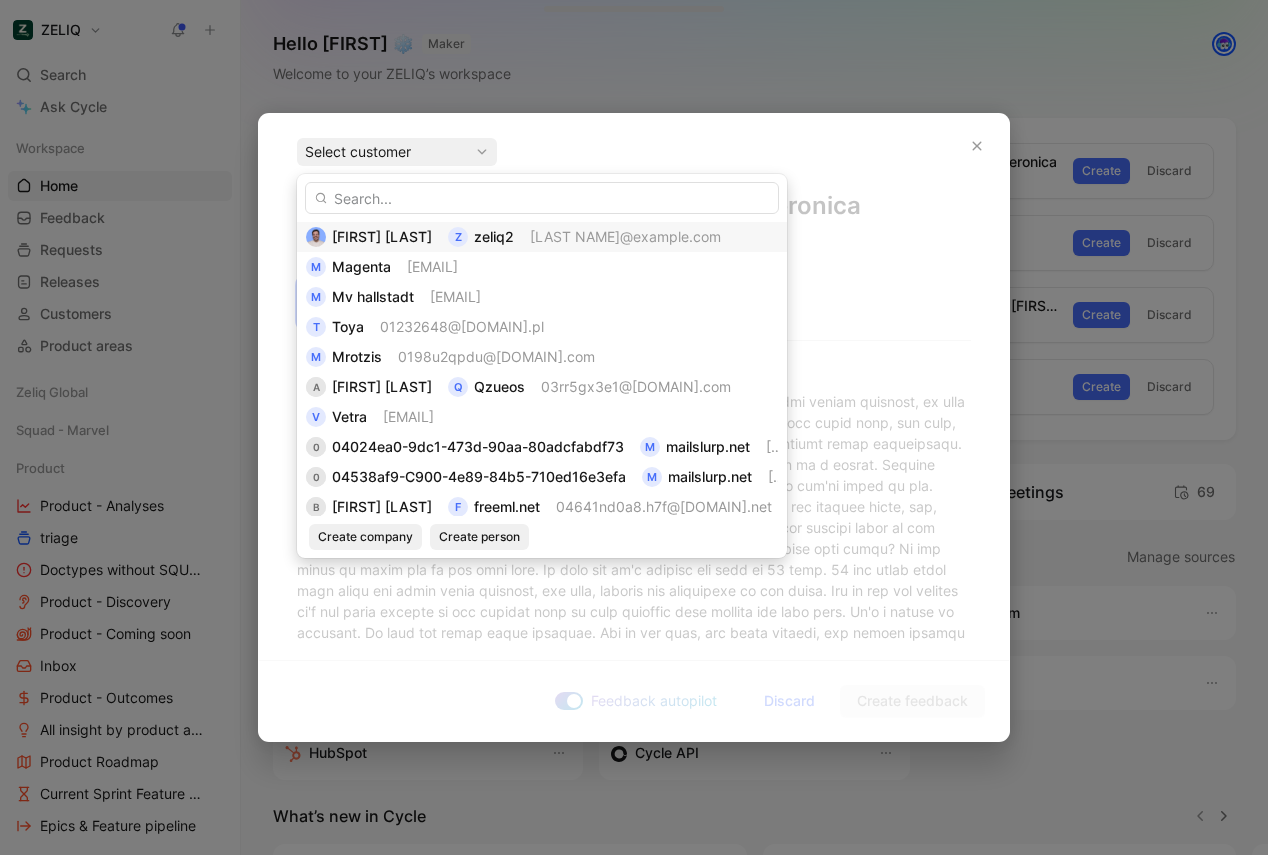 click on "[LAST NAME]@example.com" at bounding box center [625, 236] 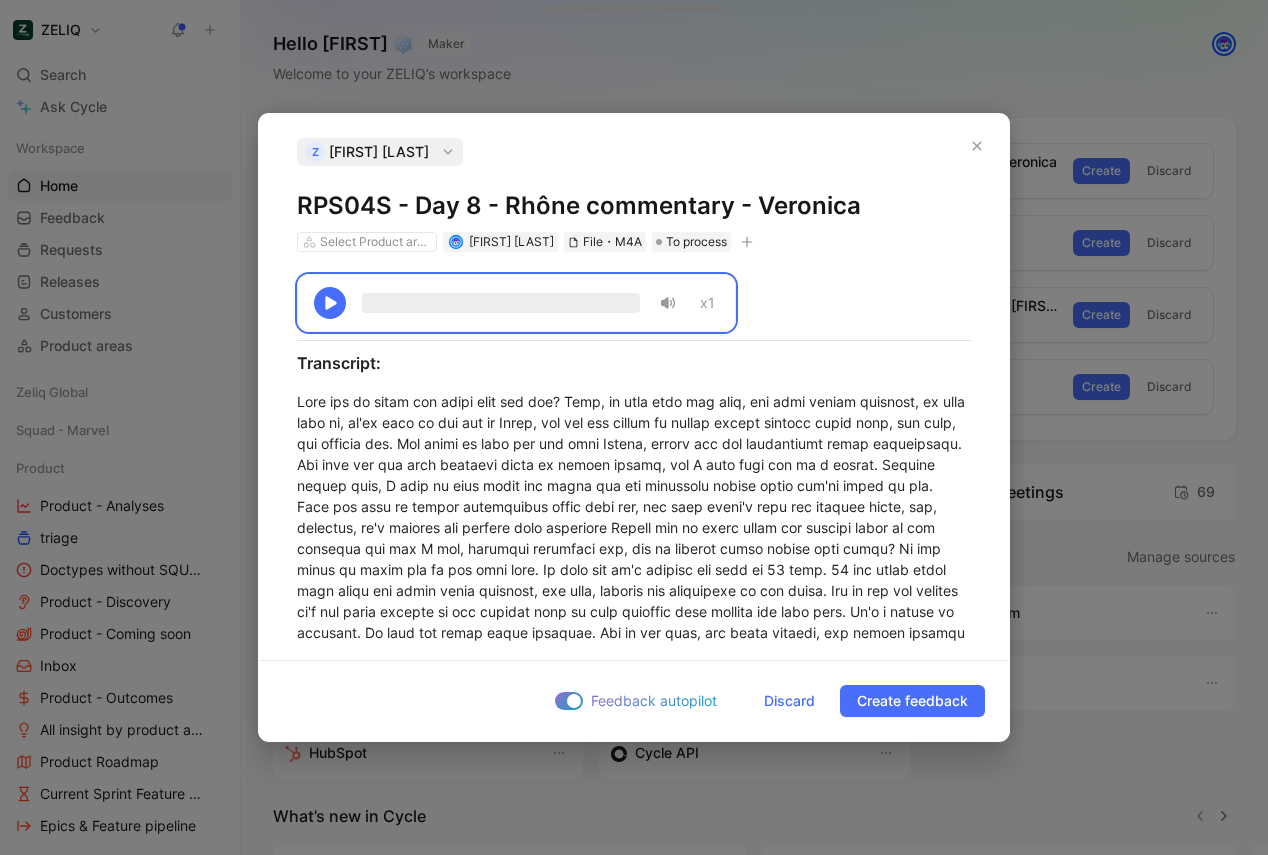 click on "RPS04S - Day 8 - Rhône commentary - Veronica" at bounding box center (634, 206) 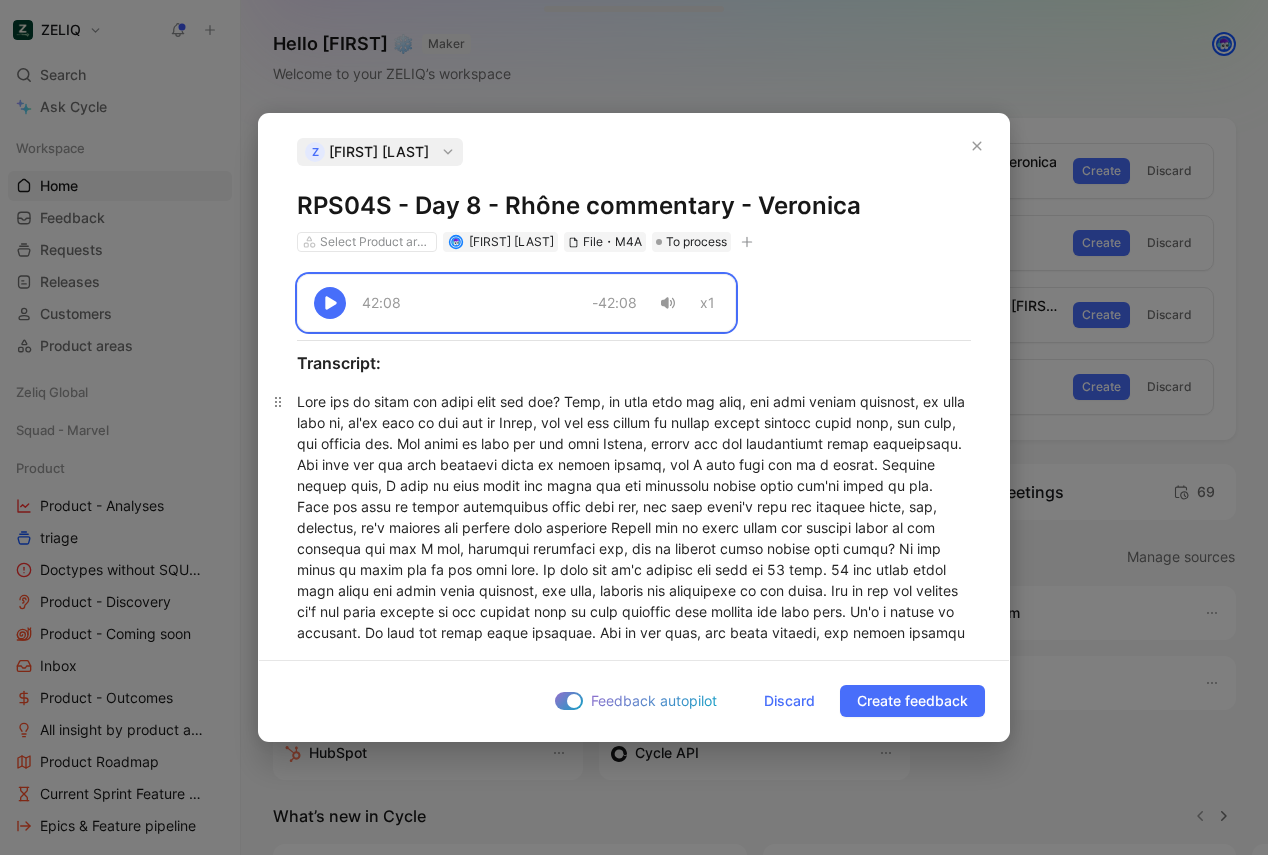 click at bounding box center [634, 2050] 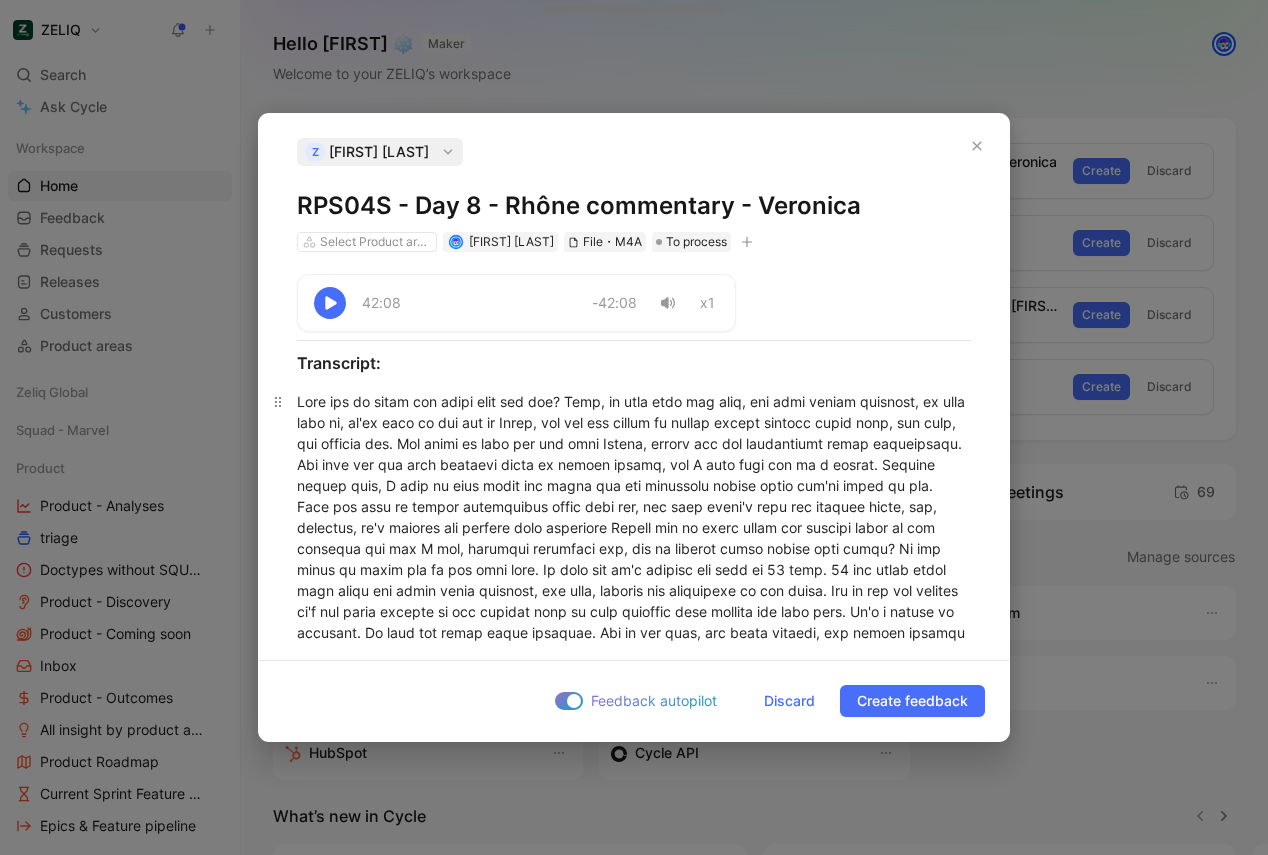 click at bounding box center (634, 2050) 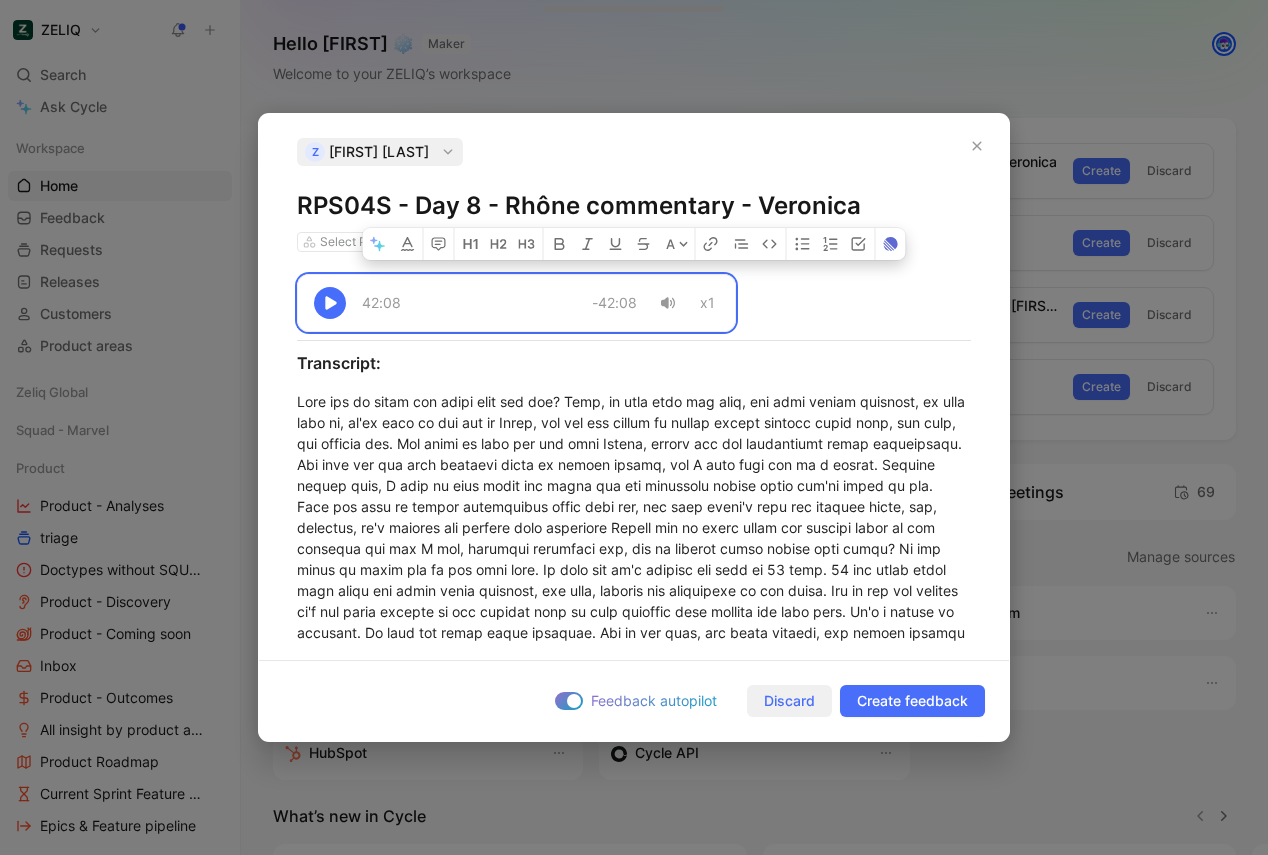 click on "Discard" at bounding box center [789, 701] 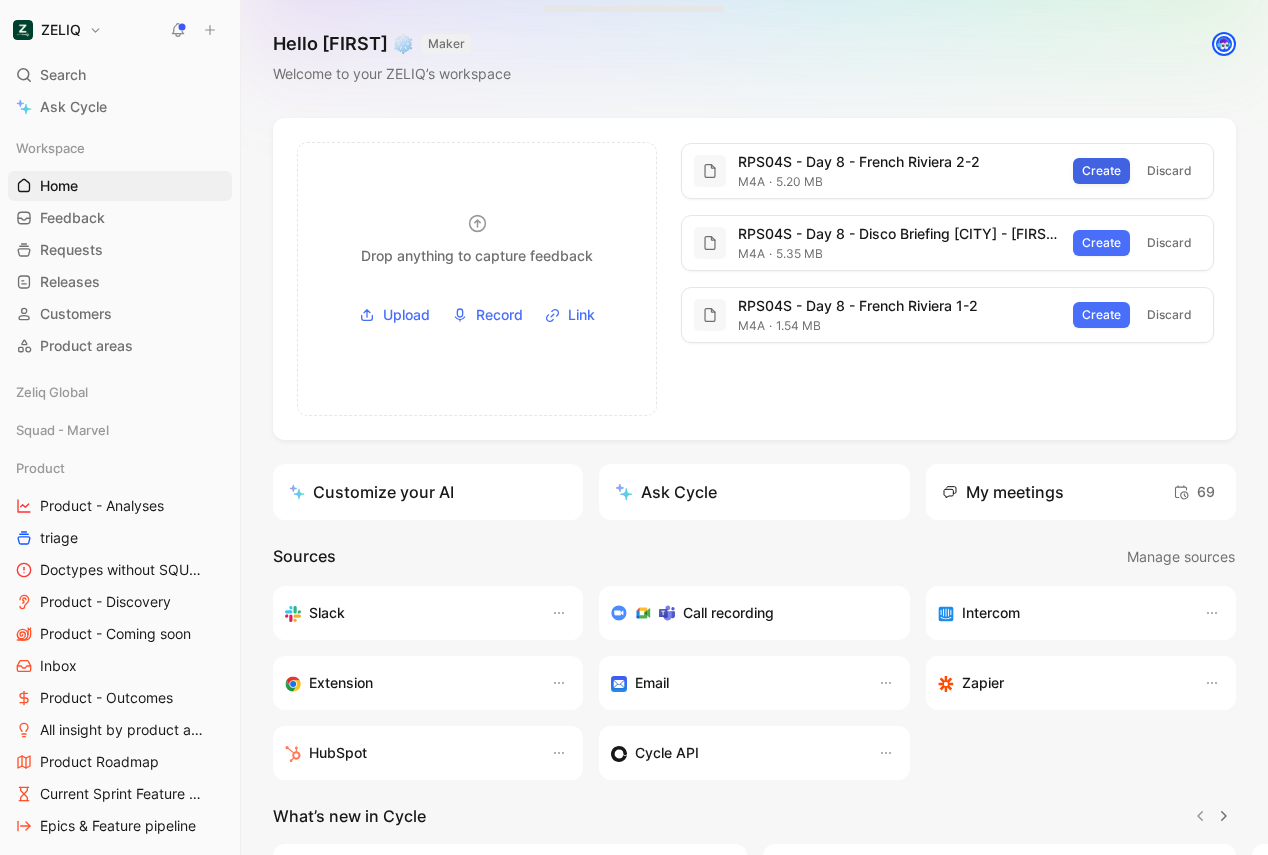 click on "Create" at bounding box center [1101, 171] 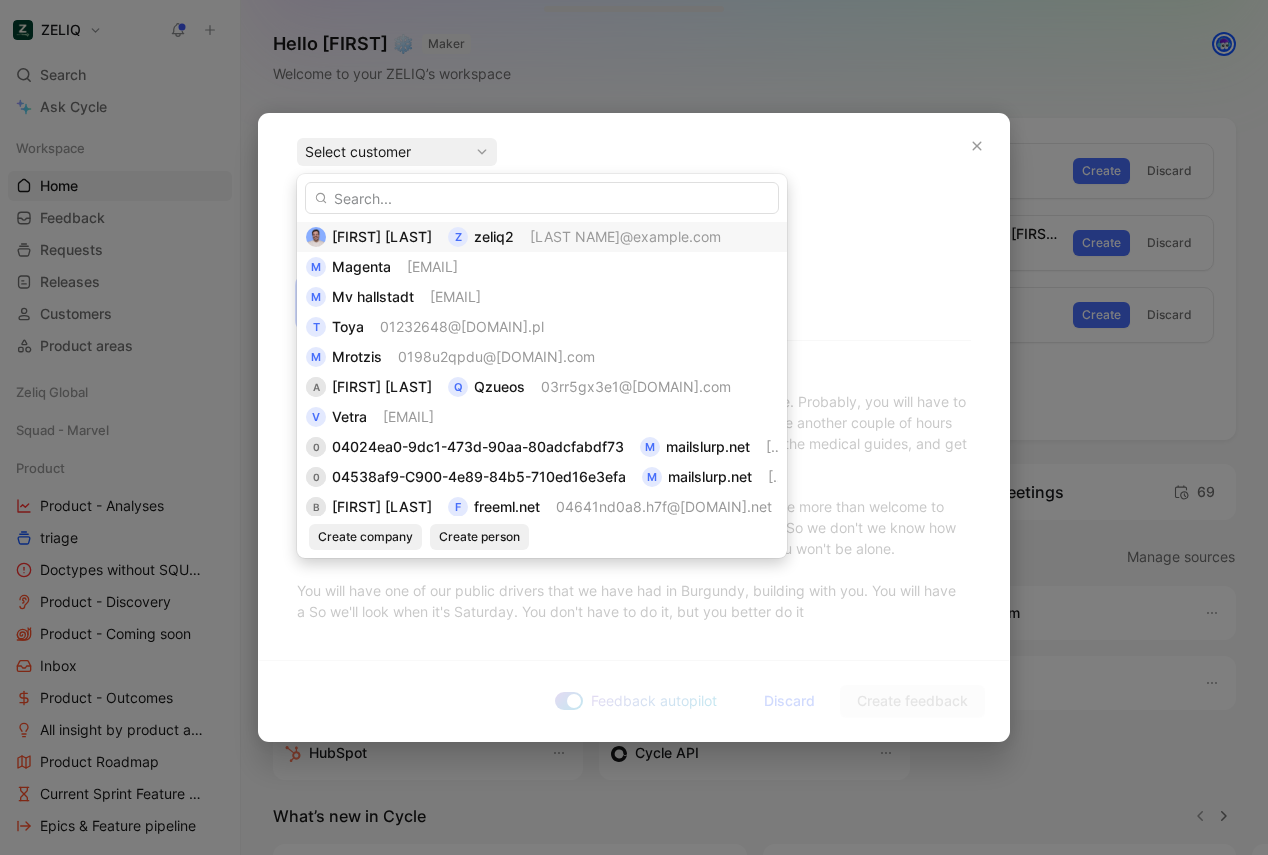 click on "[LAST NAME]@example.com" at bounding box center (625, 236) 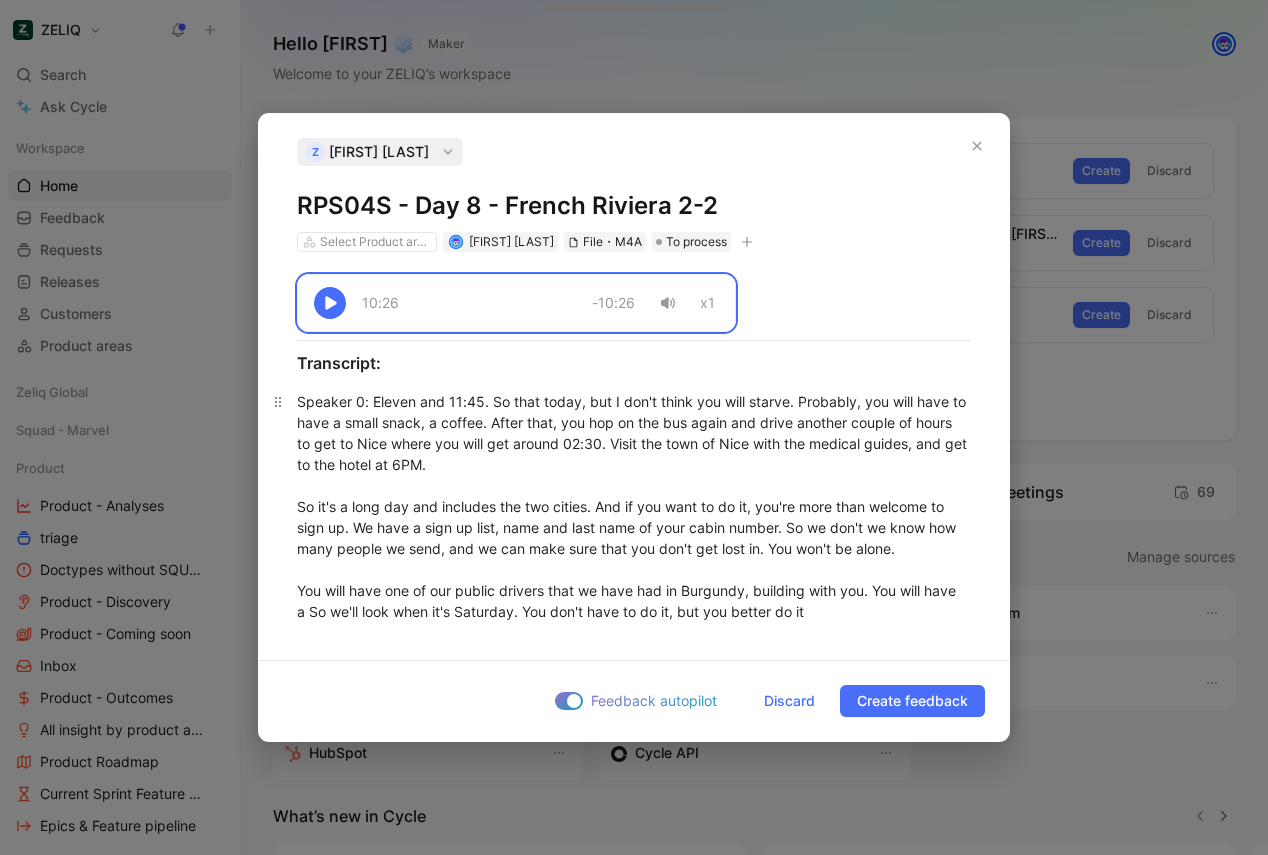 click on "Speaker 0 : Eleven and 11:45. So that today, but I don't think you will starve. Probably, you will have to have a small snack, a coffee. After that, you hop on the bus again and drive another couple of hours to get to Nice where you will get around 02:30. Visit the town of Nice with the medical guides, and get to the hotel at 6PM. So it's a long day and includes the two cities. And if you want to do it, you're more than welcome to sign up. We have a sign up list, name and last name of your cabin number. So we don't we know how many people we send, and we can make sure that you don't get lost in. You won't be alone. You will have one of our public drivers that we have had in Burgundy, building with you. You will have a So we'll look when it's Saturday. You don't have to do it, but you better do it Speaker 1 : if you want. Speaker 0 And then we will get to NICE around lunchtime, 12:00. In order for you Speaker 1 : to try, you will visit NICE for an hour, and then you will Speaker 0 Speaker 1 That is the thing." at bounding box center (634, 1966) 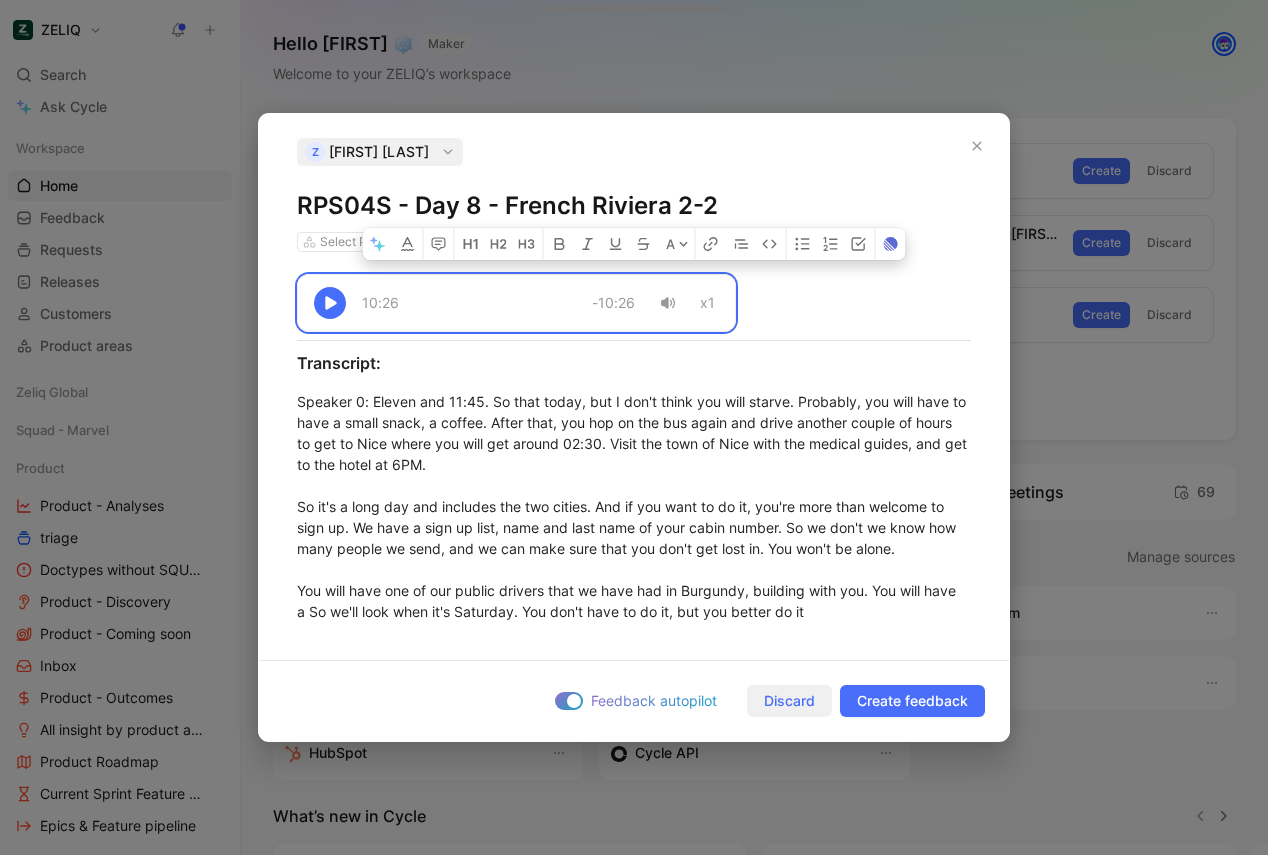 click on "Discard" at bounding box center [789, 701] 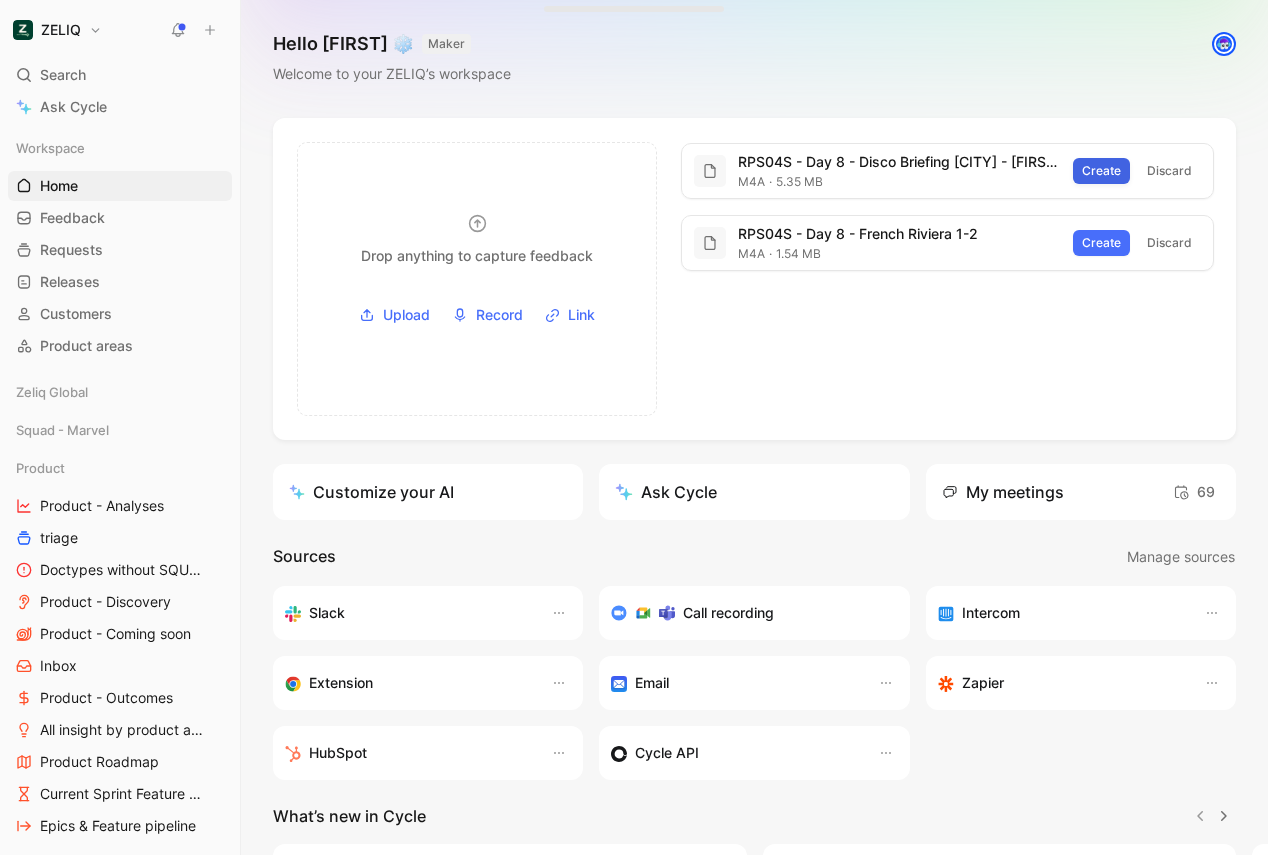 click on "Create" at bounding box center [1101, 171] 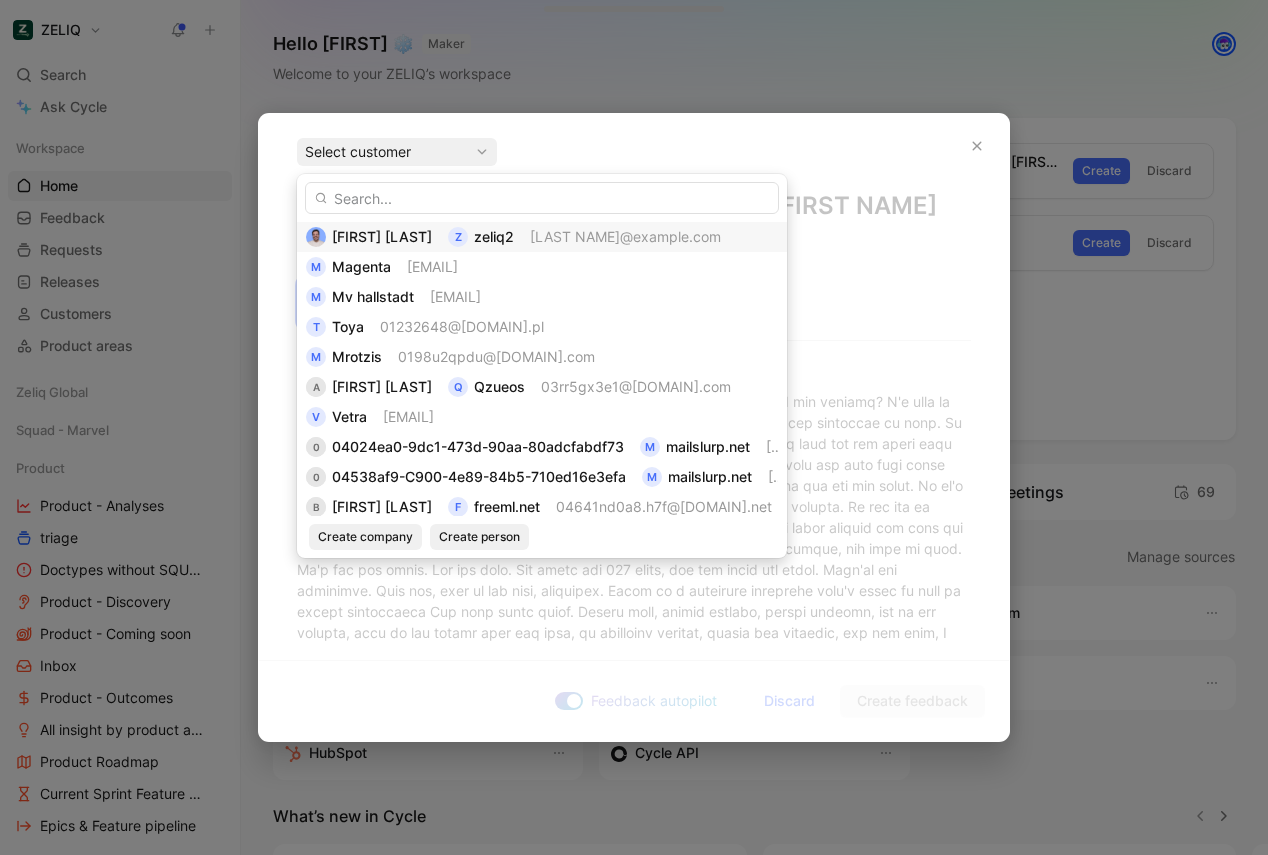 click on "[LAST NAME]@example.com" at bounding box center [625, 236] 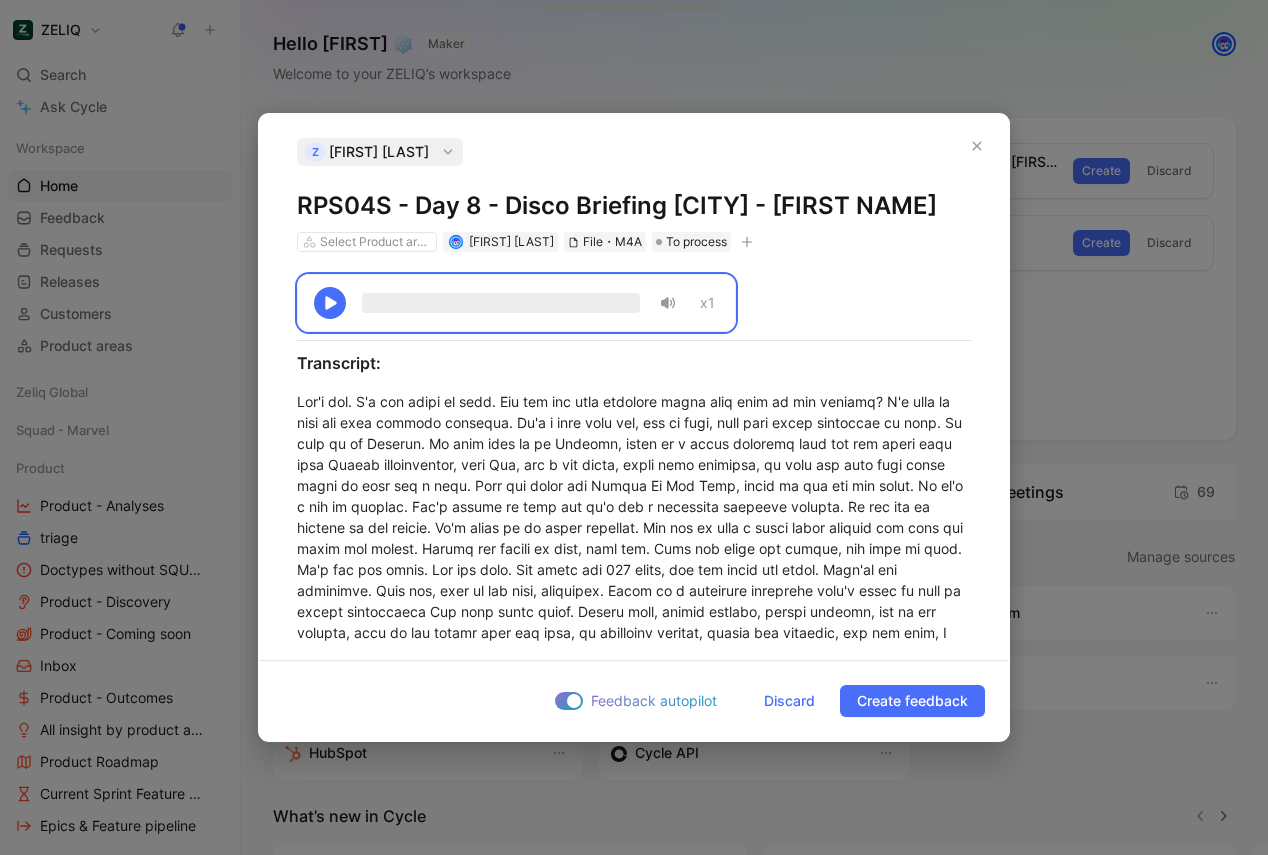 click on "RPS04S - Day 8 - Disco Briefing [CITY] - [FIRST NAME]" at bounding box center [634, 206] 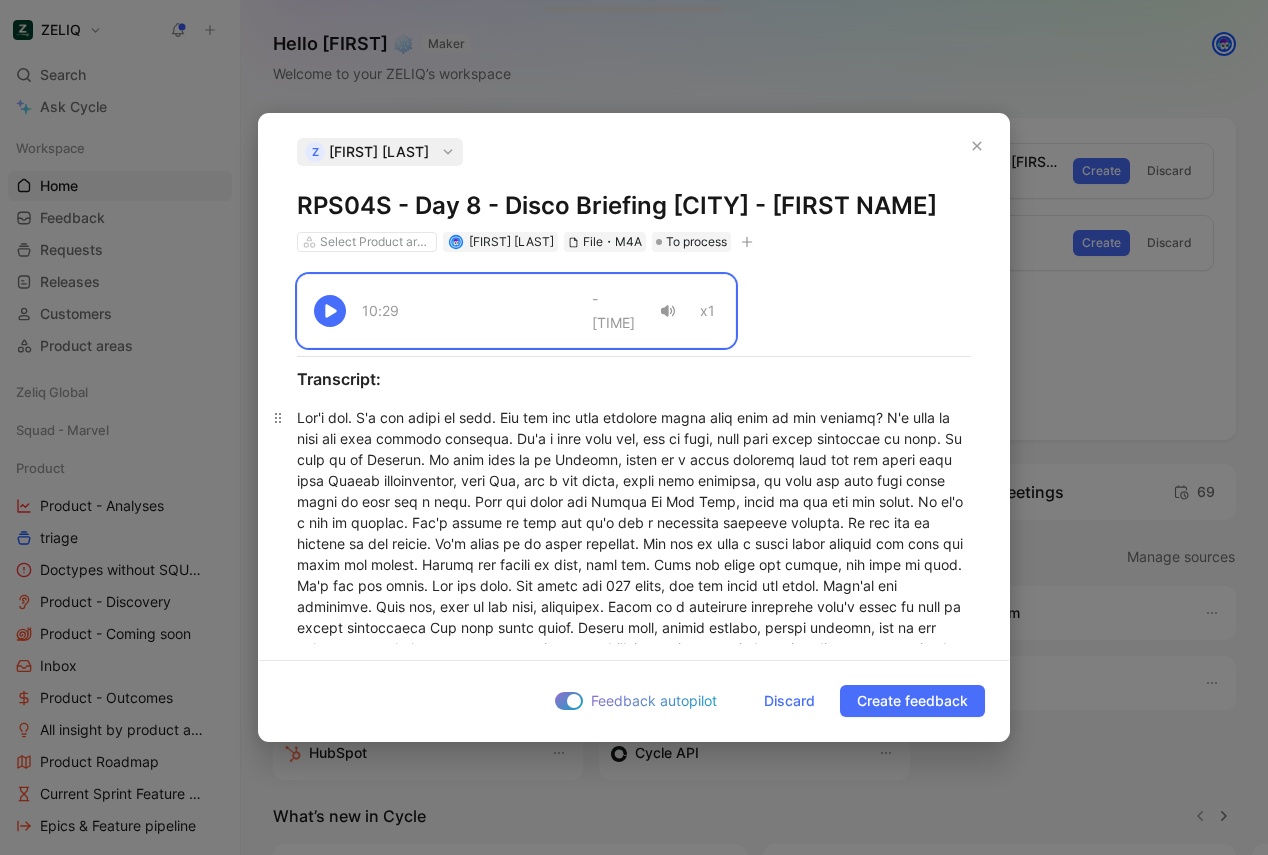 click at bounding box center [634, 785] 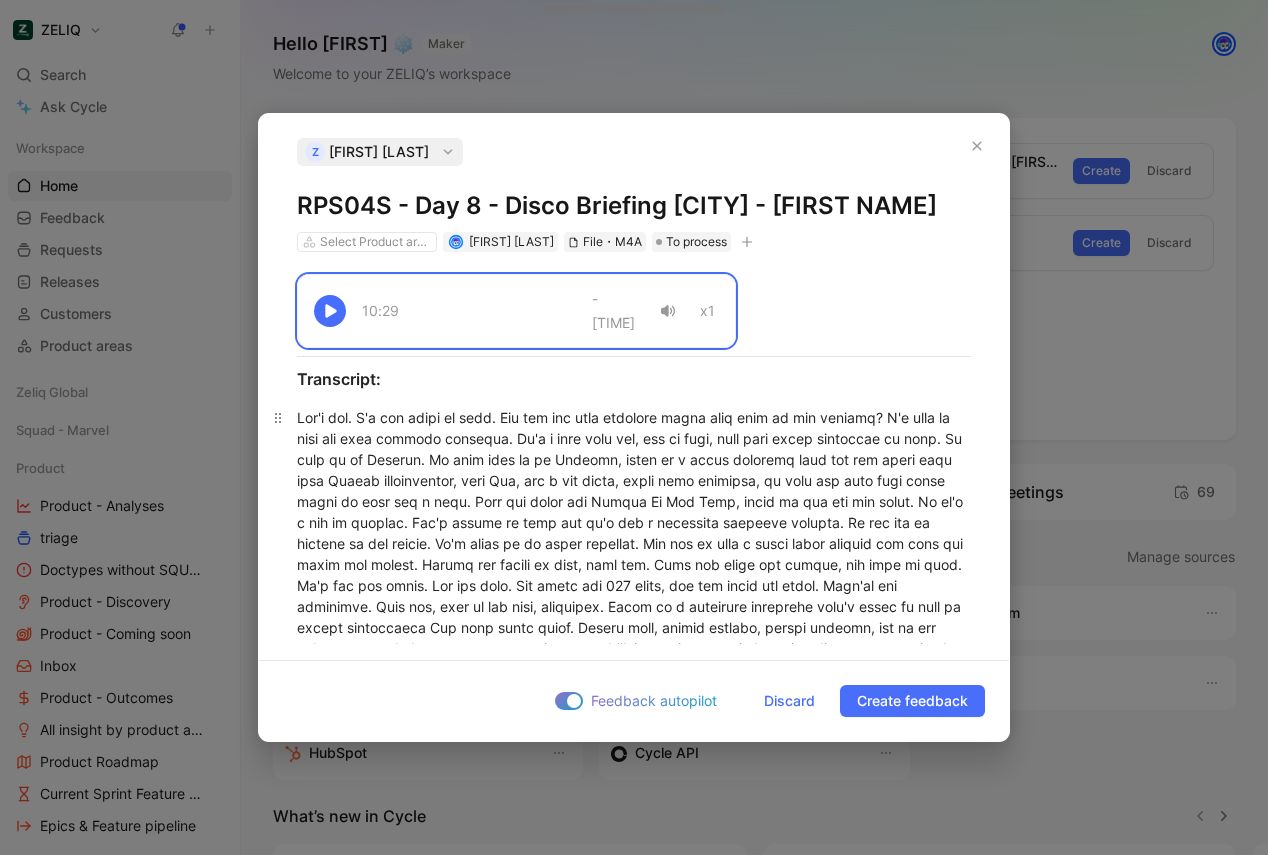 click at bounding box center (634, 785) 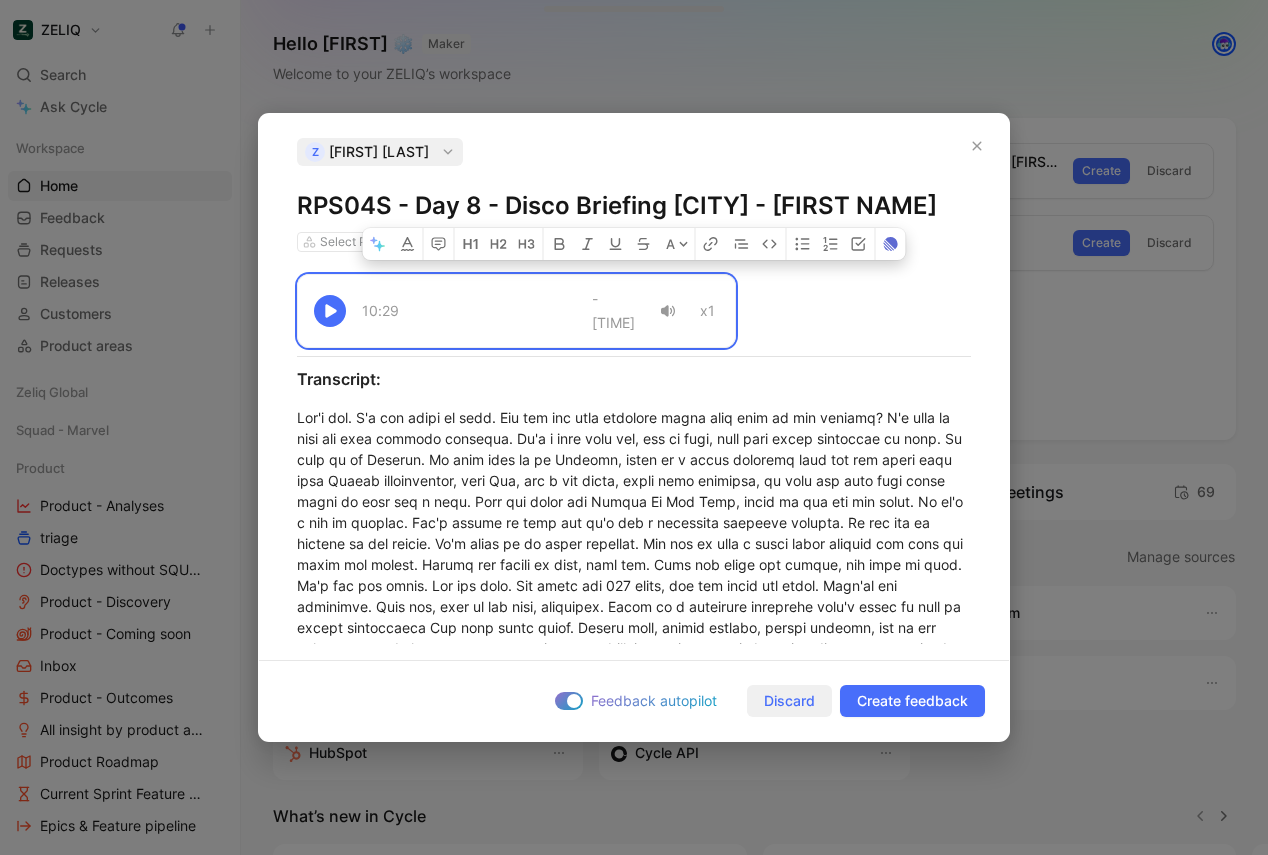 click on "Discard" at bounding box center [789, 701] 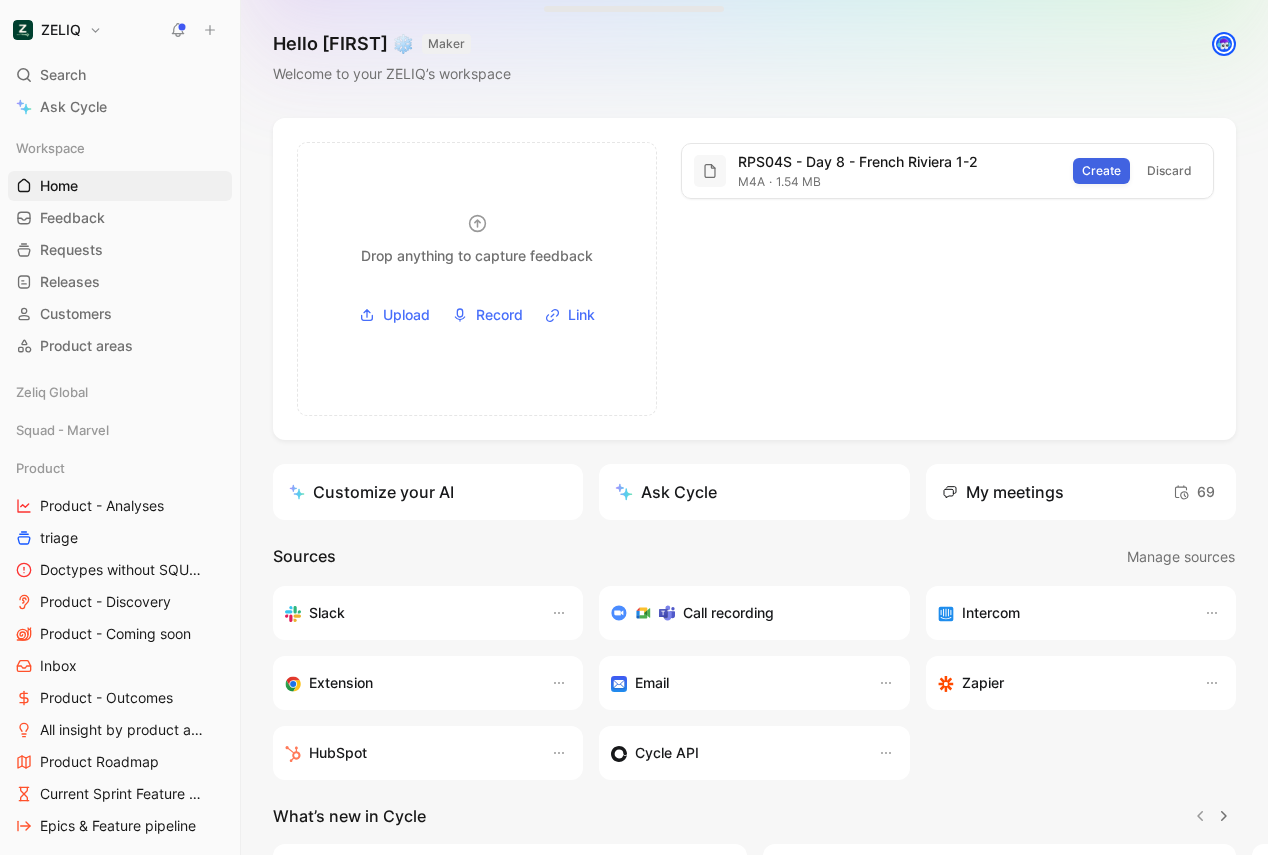 click on "Create" at bounding box center (1101, 171) 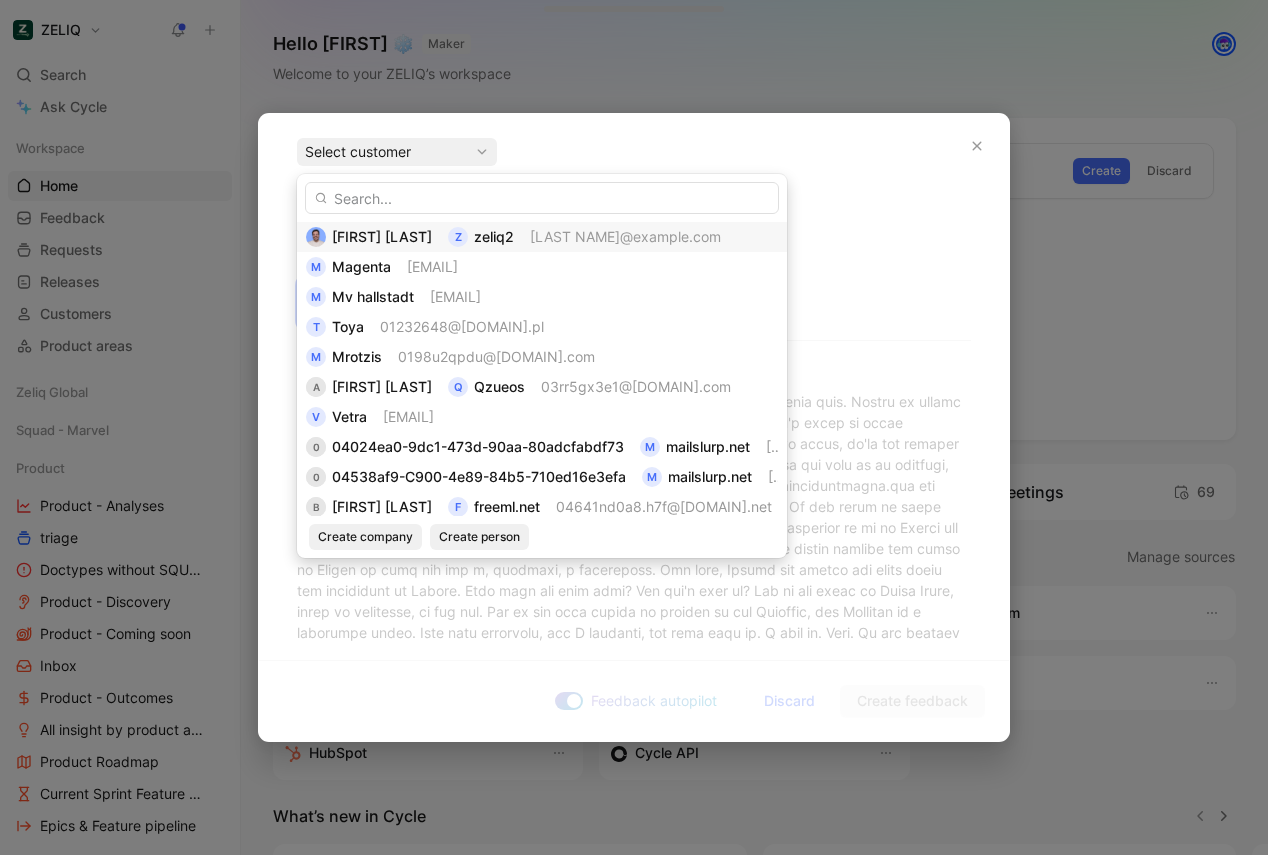 click on "[LAST NAME]@example.com" at bounding box center (625, 236) 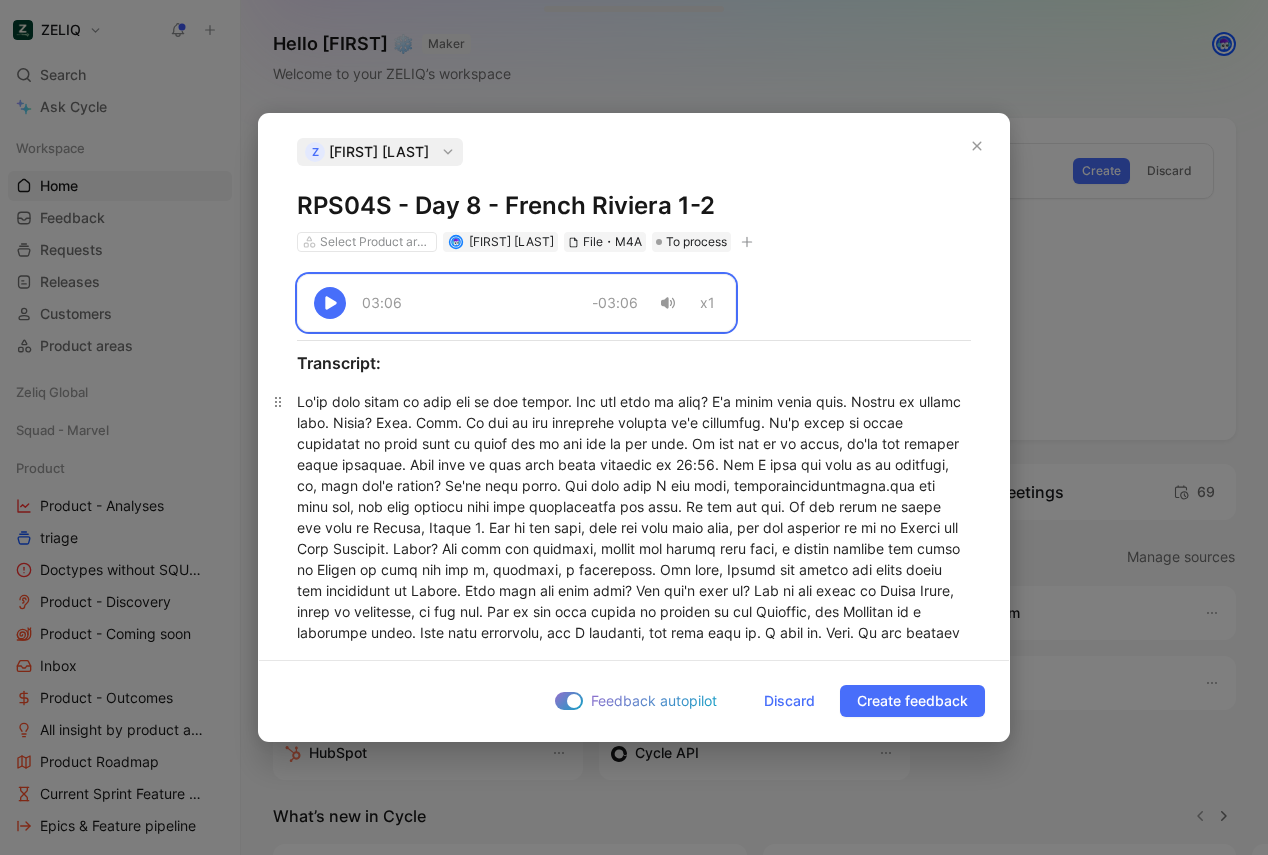 click at bounding box center [634, 643] 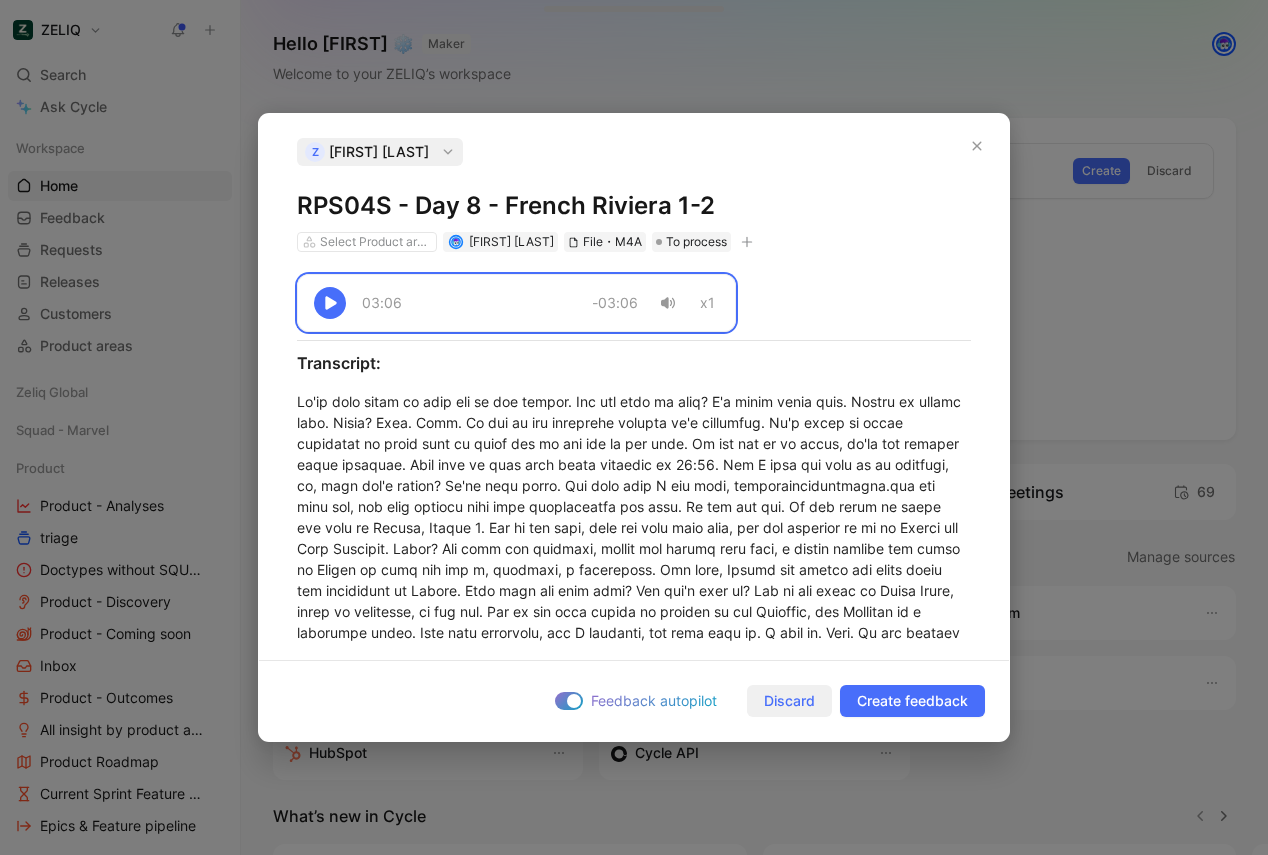 click on "Discard" at bounding box center [789, 701] 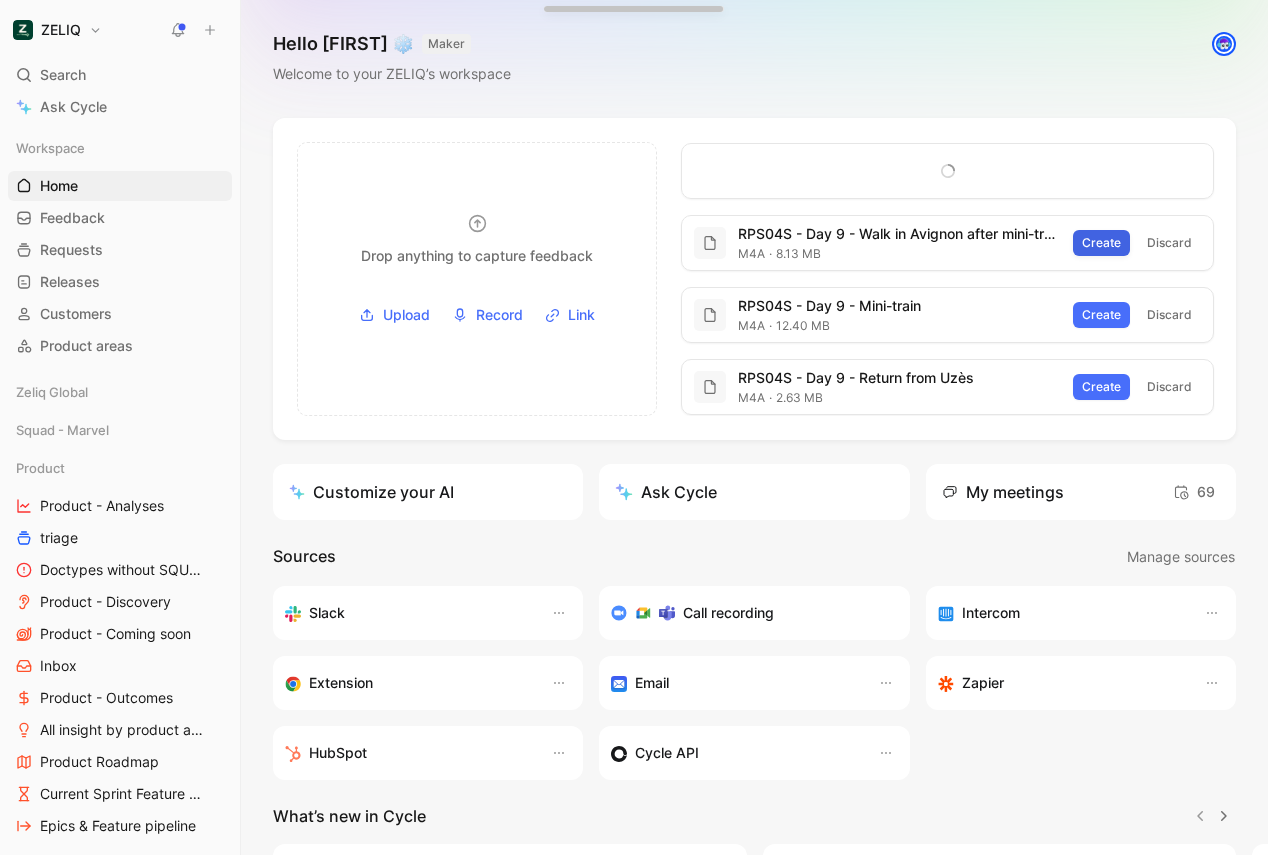 click on "Create" at bounding box center (1101, 243) 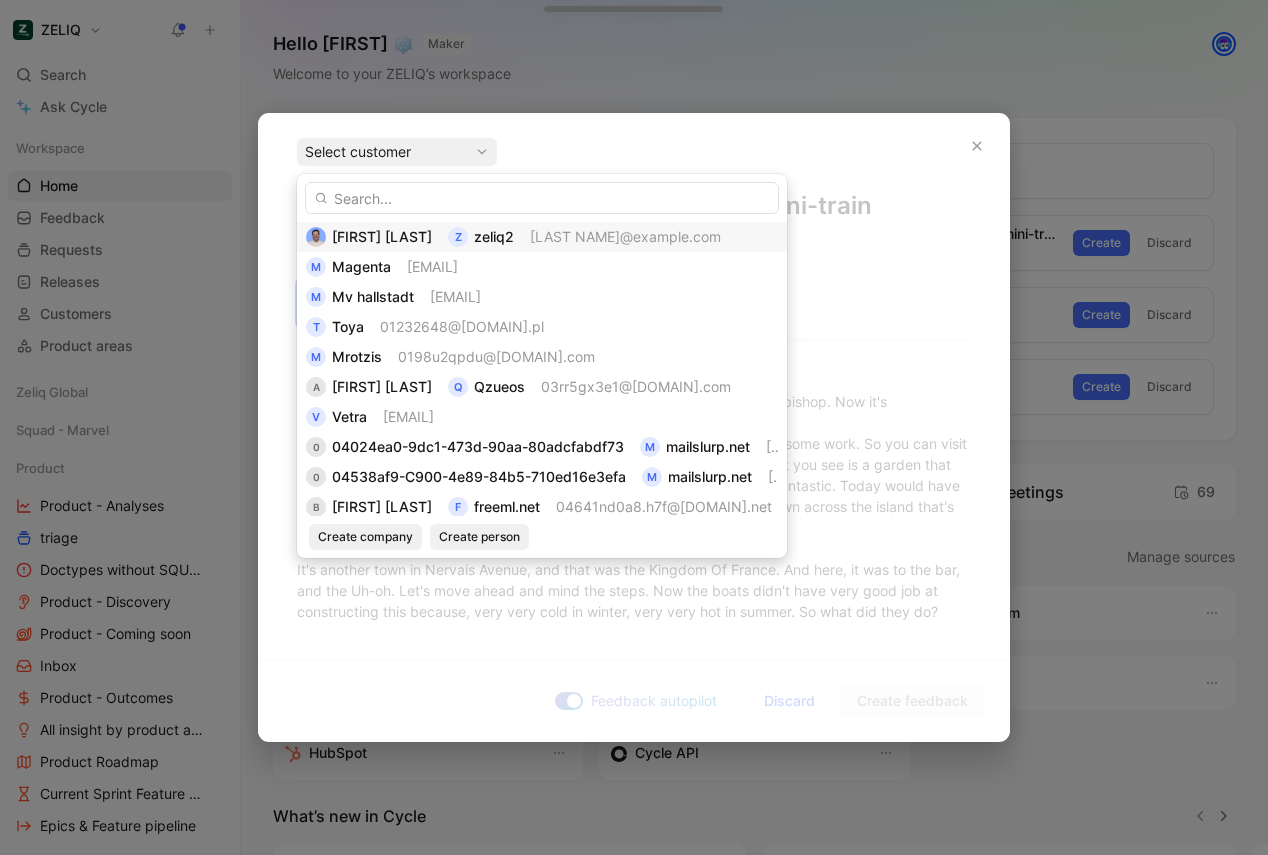 click on "[FIRST] [LAST] z [EMAIL]" at bounding box center [542, 237] 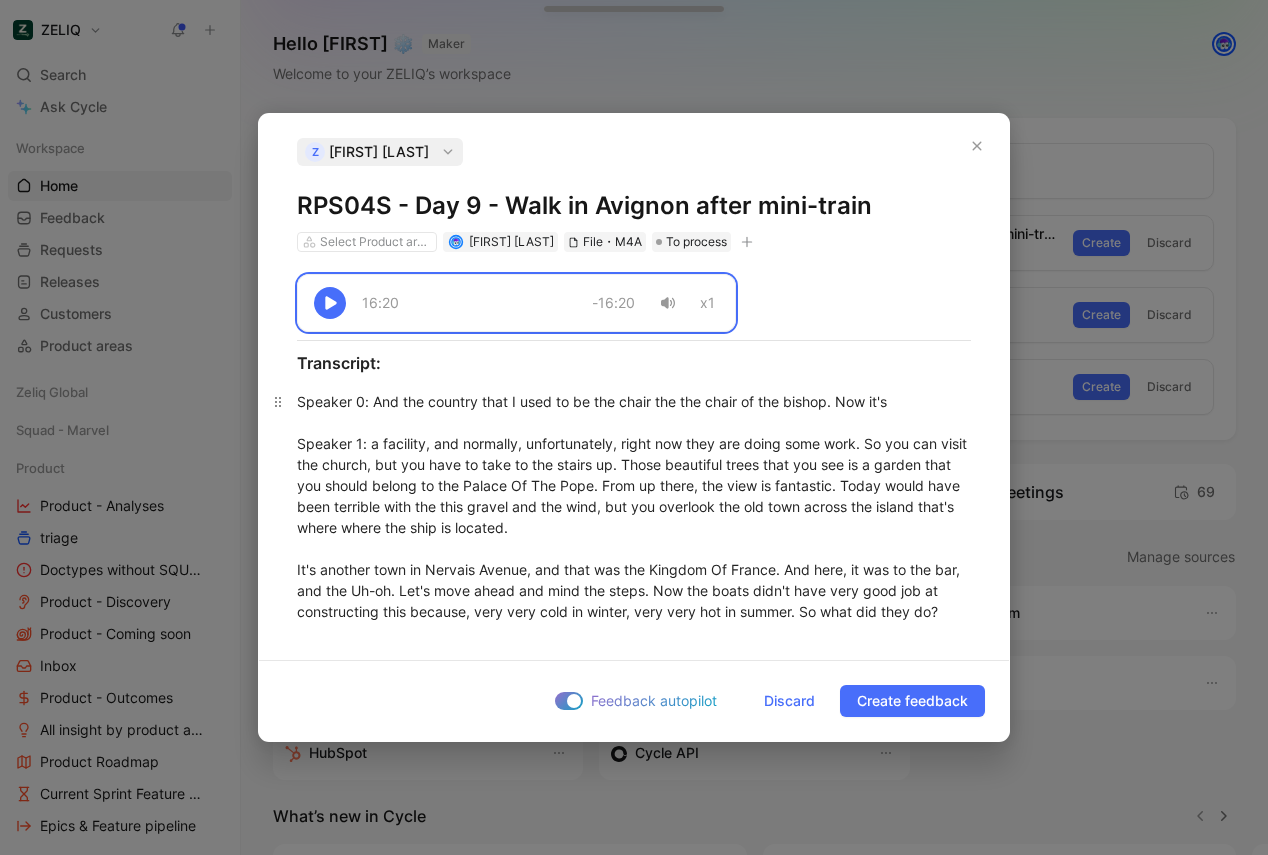 click on "Speaker 0 : And the country that I used to be the chair the the chair of the bishop. Now it's Speaker 1 : a facility, and normally, unfortunately, right now they are doing some work. So you can visit the church, but you have to take to the stairs up. Those beautiful trees that you see is a garden that you should belong to the Palace Of The Pope. From up there, the view is fantastic. Today would have been terrible with the this gravel and the wind, but you overlook the old town across the island that's where where the ship is located. It's another town in Nervais Avenue, and that was the Kingdom Of France. And here, it was to the bar, and the Uh-oh. Let's move ahead and mind the steps. Now the boats didn't have very good job at constructing this because, very very cold in winter, very very hot in summer. So what did they do?" at bounding box center [634, 1052] 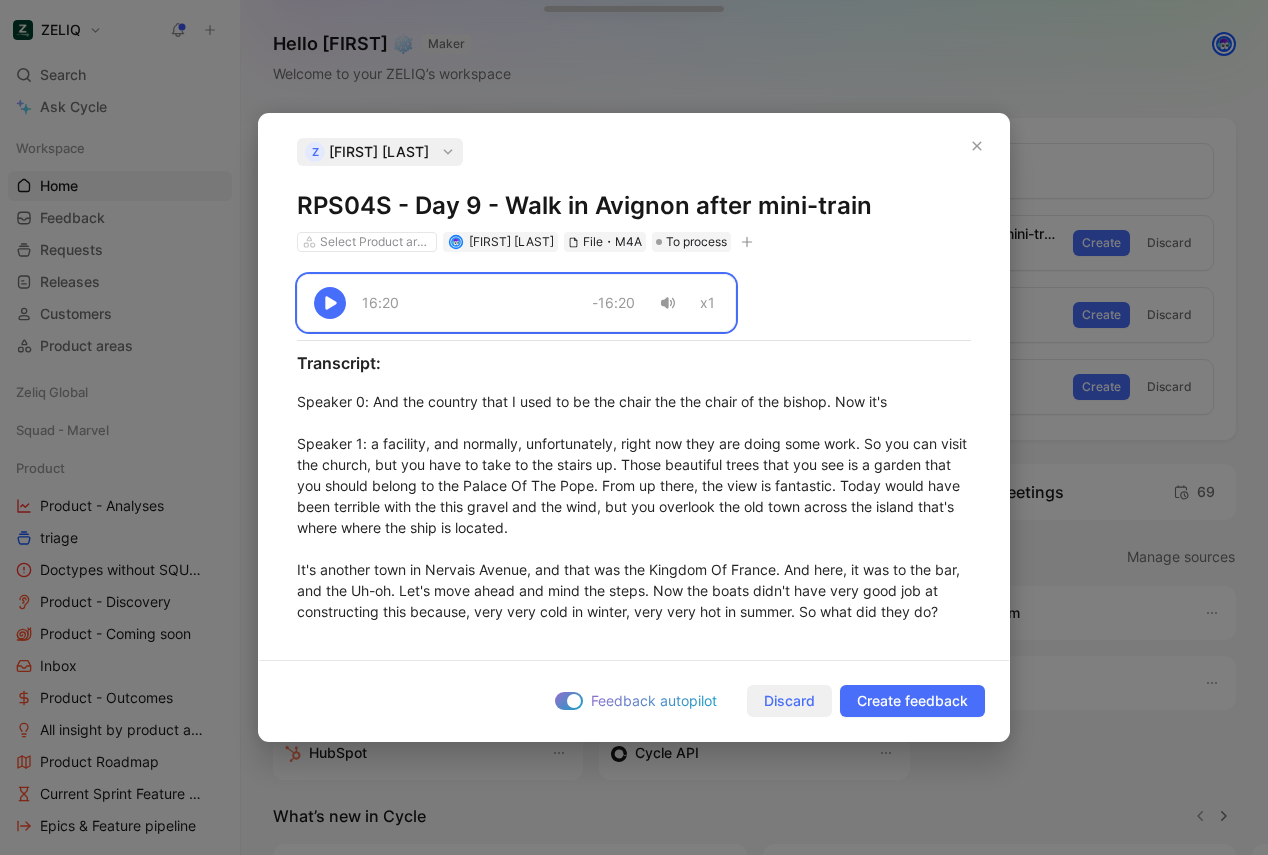 click on "Discard" at bounding box center [789, 701] 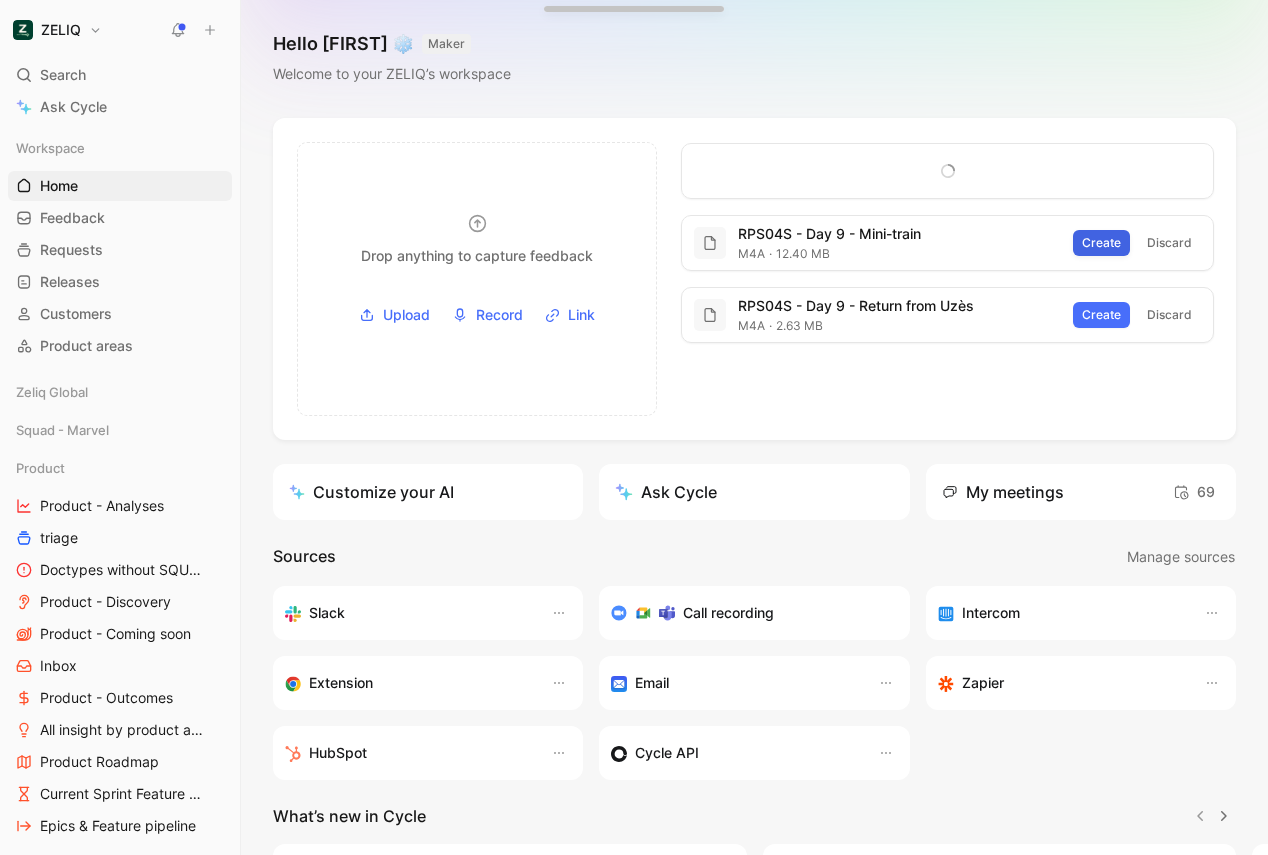 click on "Create" at bounding box center [1101, 243] 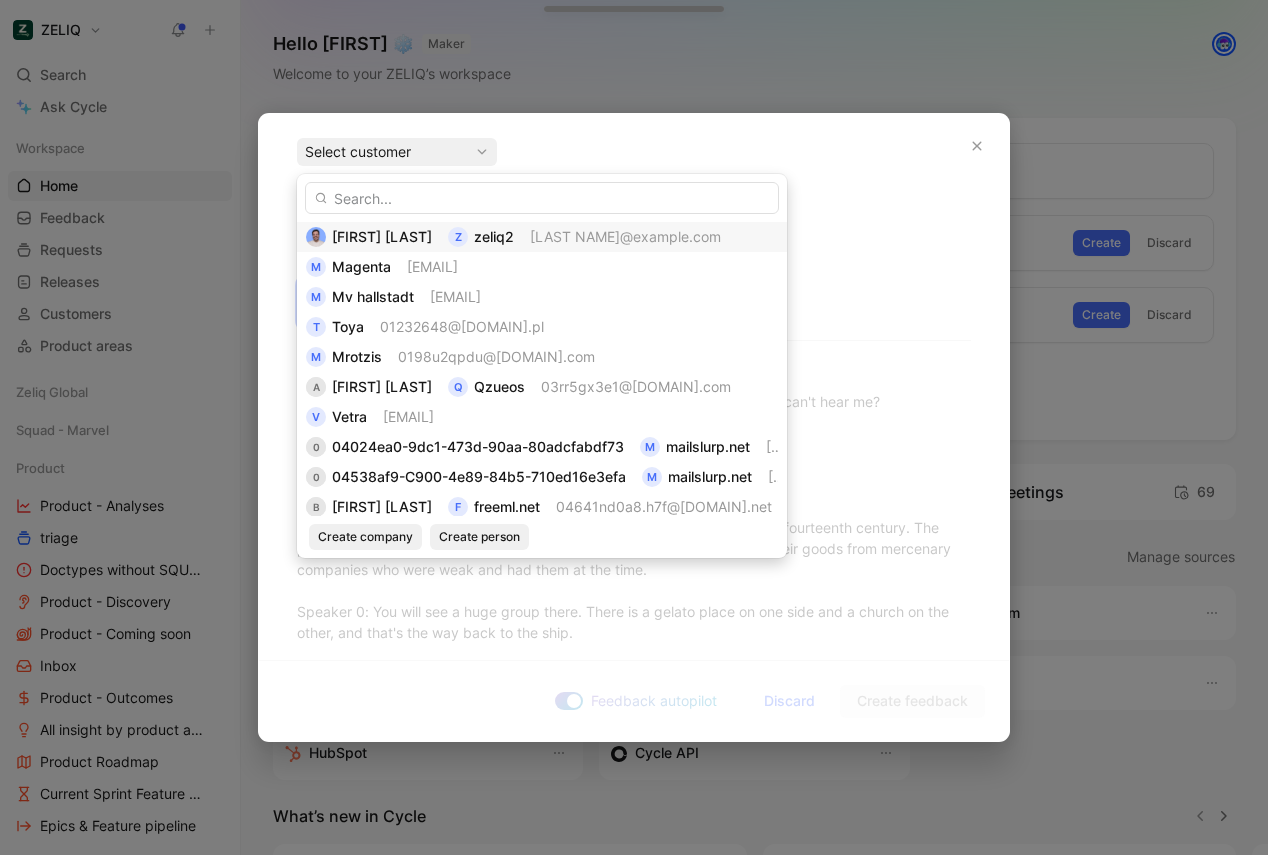 click on "[FIRST] [LAST] z [EMAIL]" at bounding box center (542, 237) 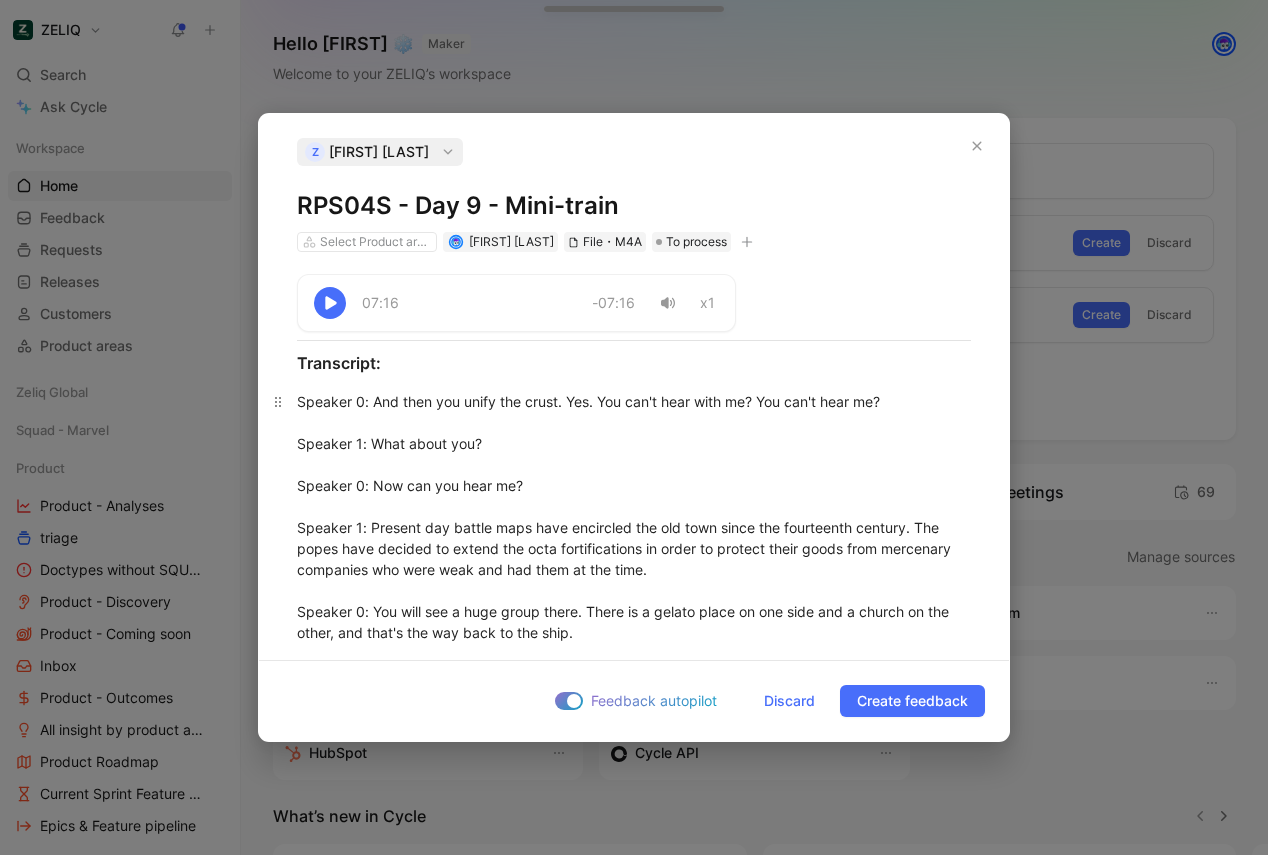 click on "Speaker 0 : And then you unify the crust. Yes. You can't hear with me? You can't hear me? Speaker 1 : What about you? Speaker 0 : Now can you hear me? Speaker 1 : Present day battle maps have encircled the old town since the fourteenth century. The popes have decided to extend the octa fortifications in order to protect their goods from mercenary companies who were weak and had them at the time. Speaker 0 : You will see a huge group there. There is a gelato place on one side and a church on the other, and that's the way back to the ship. Speaker 1 : It's a small little alley. It looks like it Speaker 0 : goes nowhere, but it does go to the vaults where they have an entrance. Hi. Hi. So, right here. Speaker 1 : On your right is the wonderfully crafted facade of the Oratory Chapel built in the eighteenth century. It became a gunpowder and saltpeter store. Speaker 0 The balance of the Speaker 1 : of the balance of the four, which are on top of the hill, which is very nice to go Speaker 0 Speaker 1 Speaker 0" at bounding box center (634, 1294) 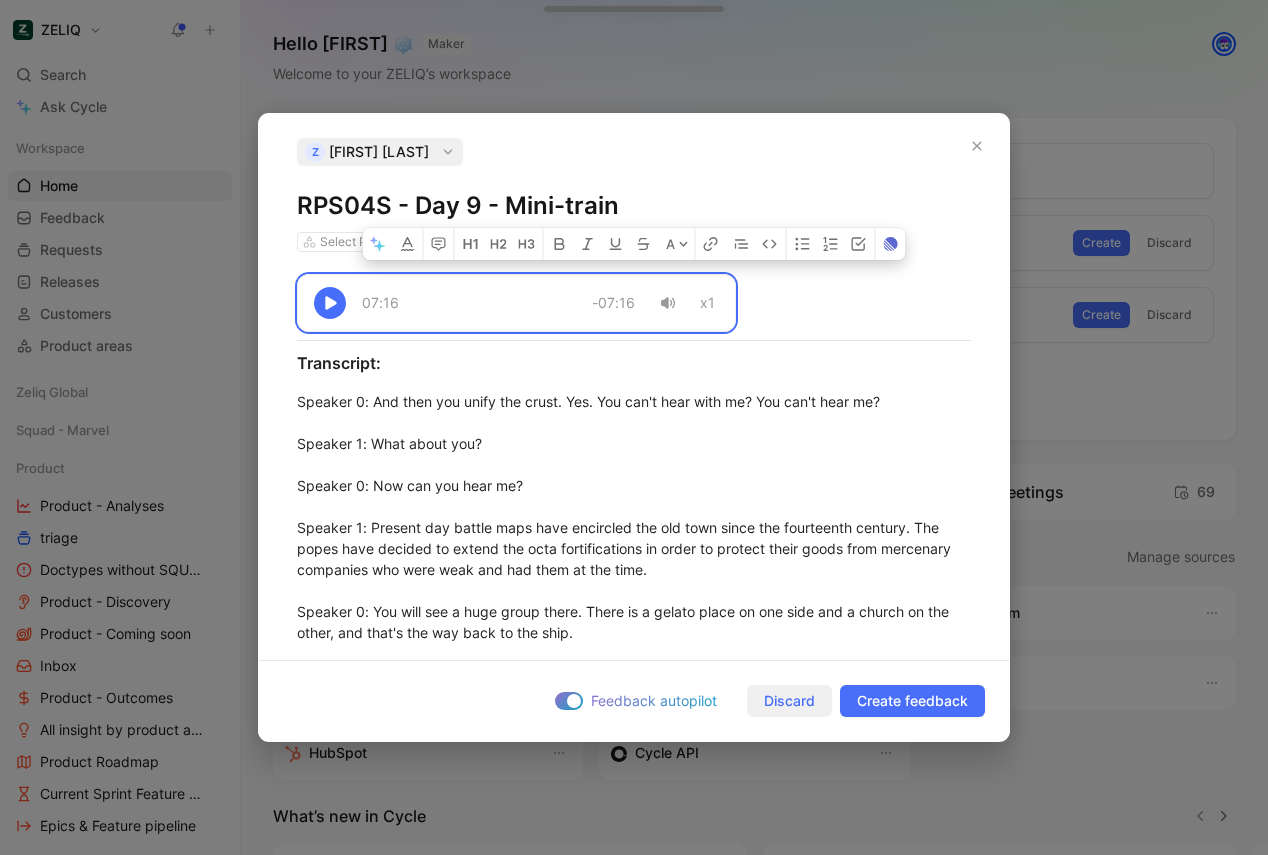 click on "Discard" at bounding box center [789, 701] 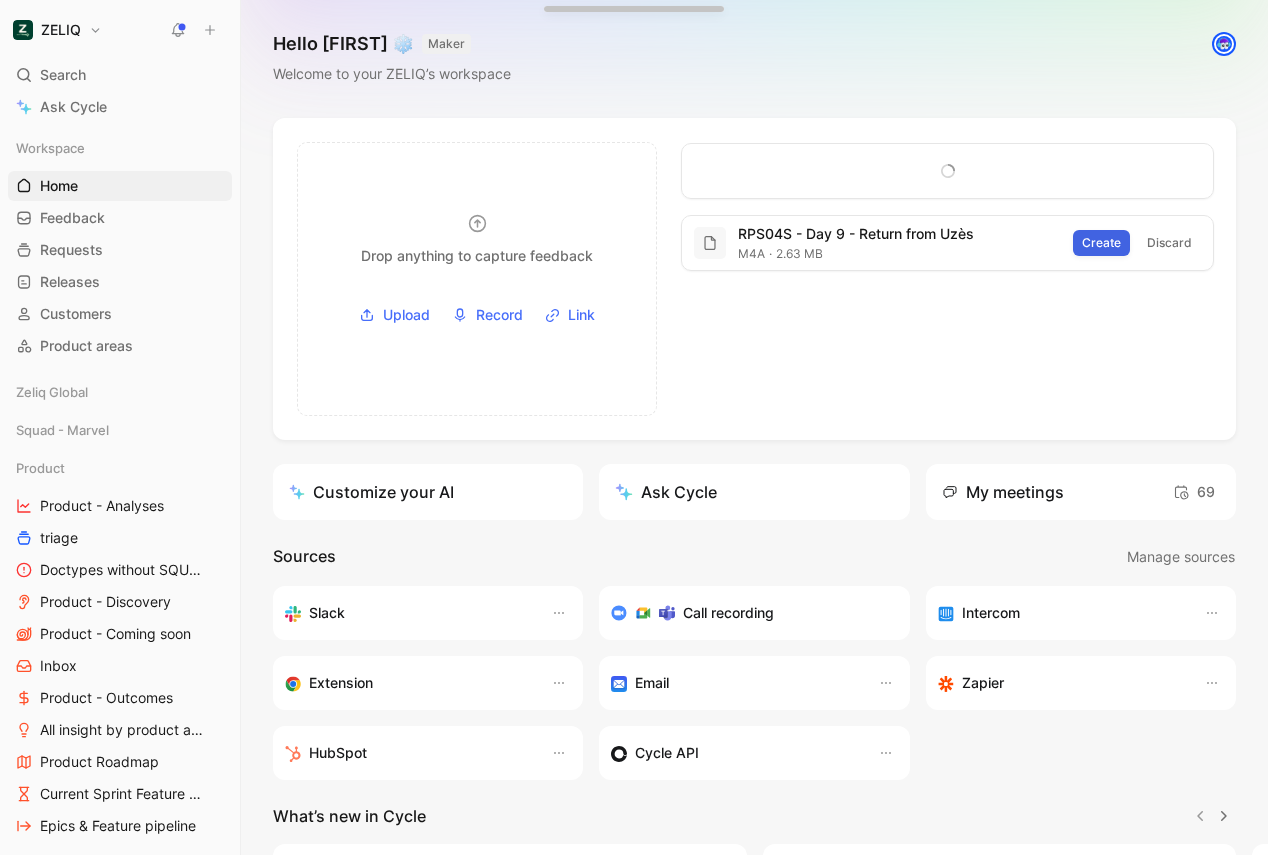 click on "Create" at bounding box center [1101, 243] 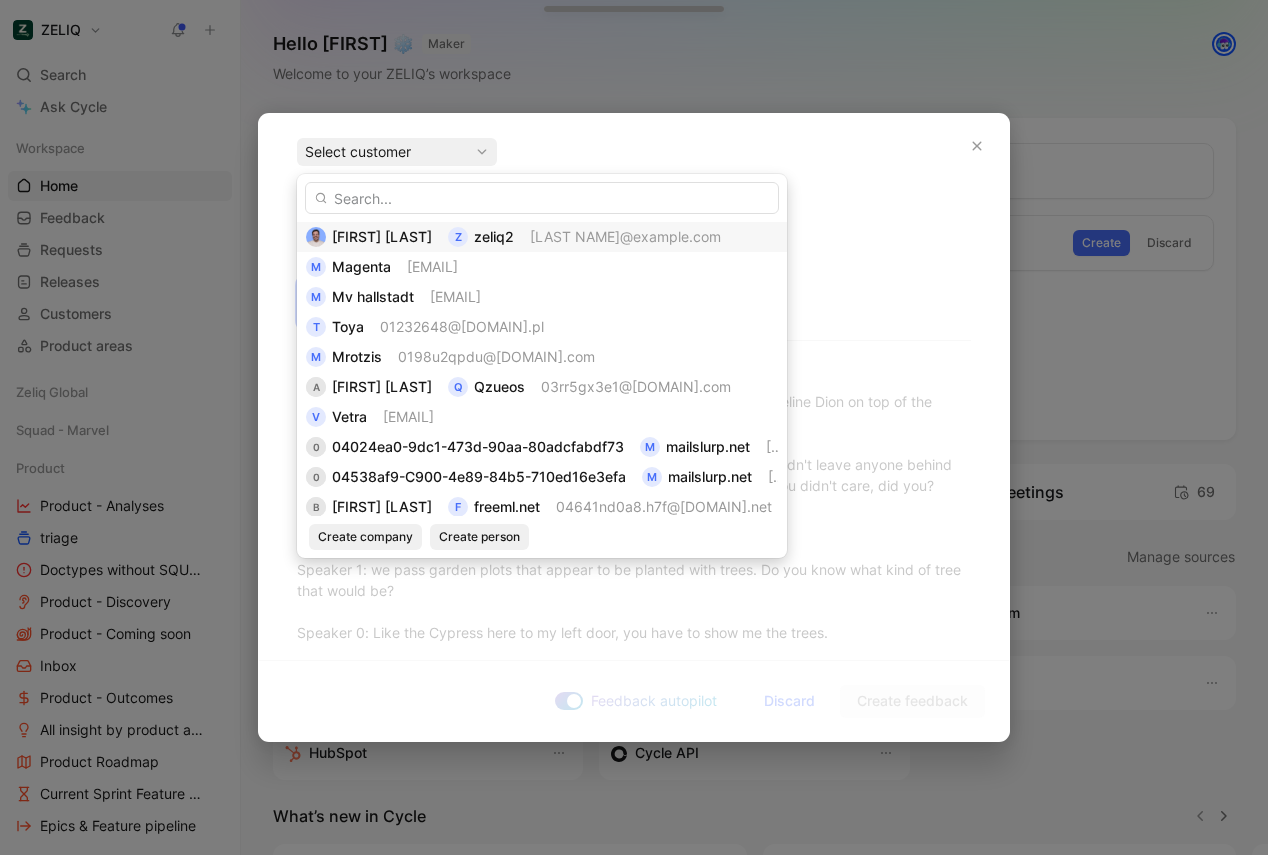 click on "[LAST NAME]@example.com" at bounding box center (625, 236) 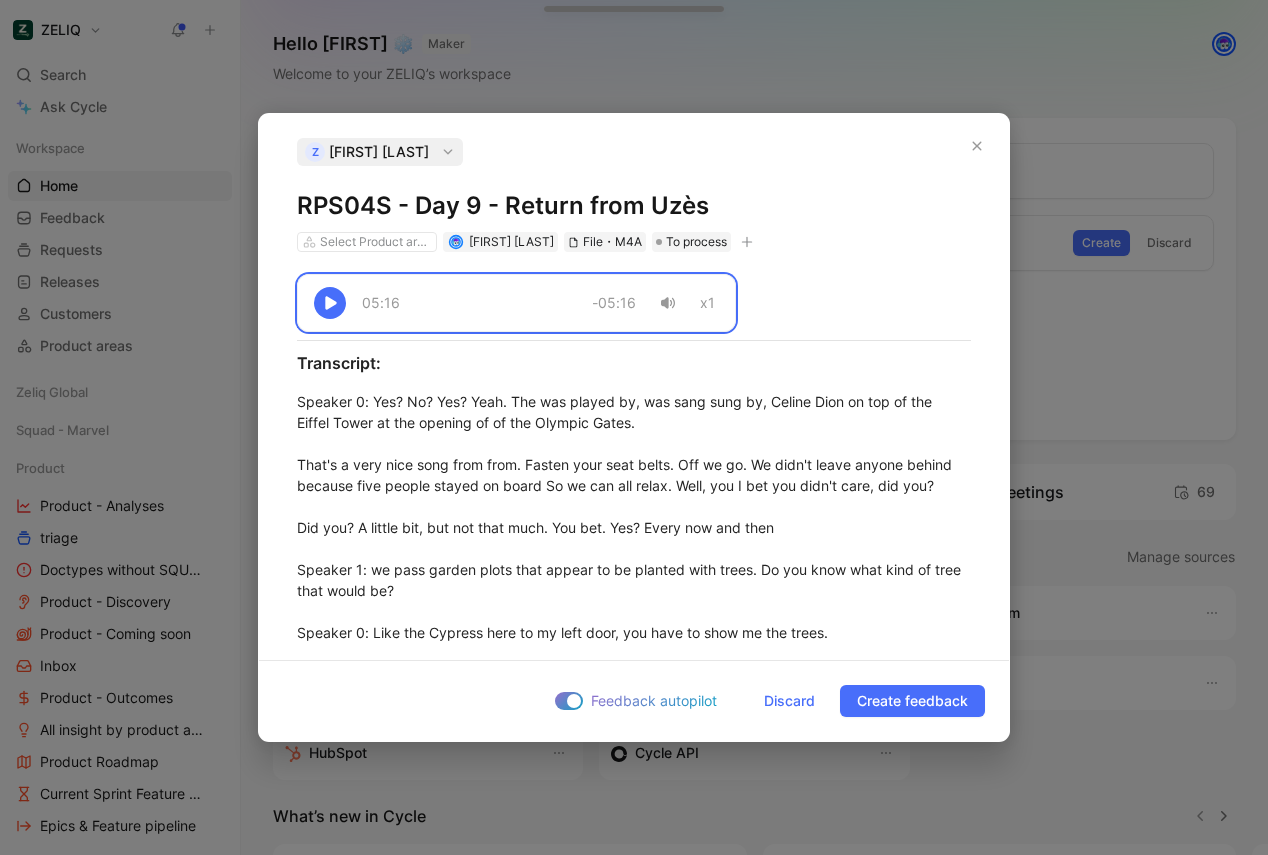 click on "RPS04S - Day 9 - Return from Uzès" at bounding box center [634, 206] 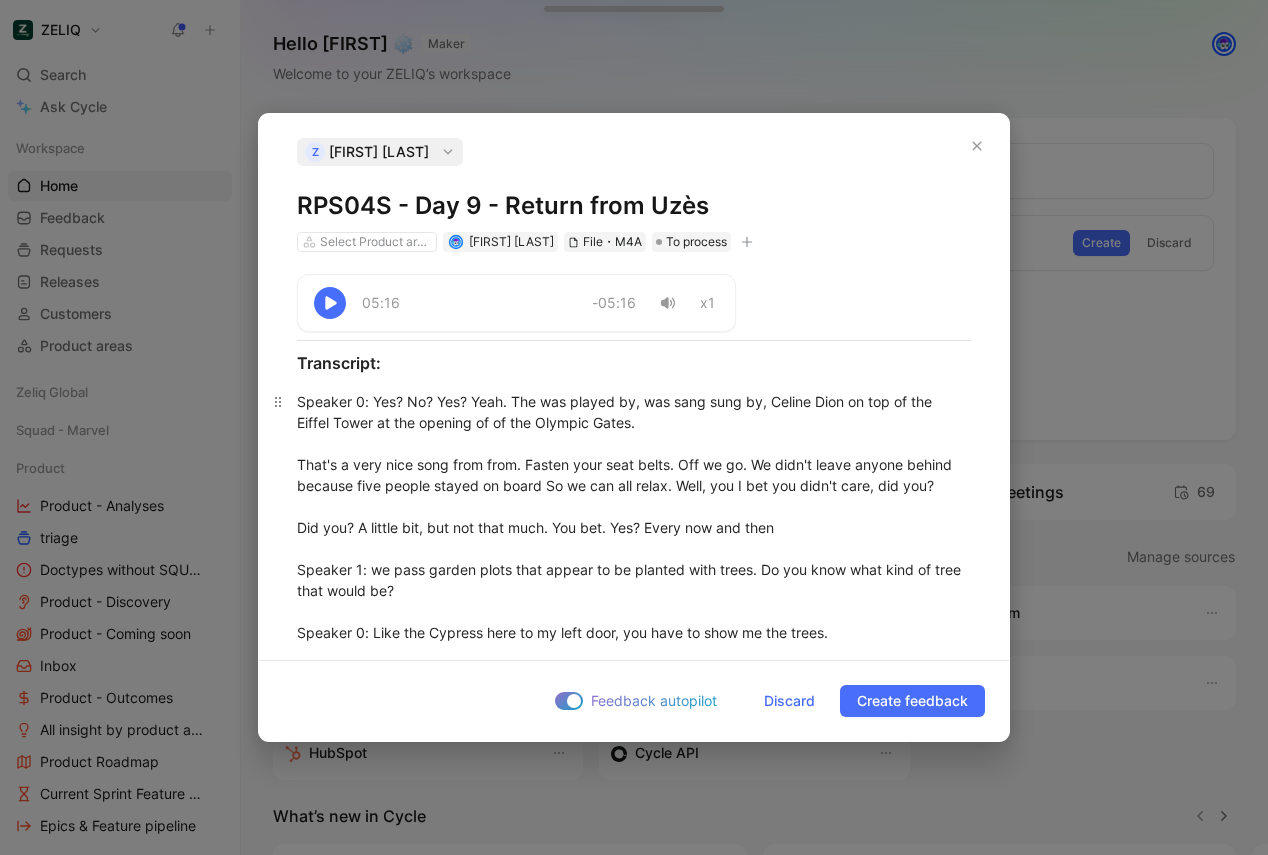 click on "Speaker 0 : Yes? No? Yes? Yeah. The was played by, was sang sung by, Celine Dion on top of the Eiffel Tower at the opening of of the Olympic Gates. That's a very nice song from from. Fasten your seat belts. Off we go. We didn't leave anyone behind because five people stayed on board So we can all relax. Well, you I bet you didn't care, did you? Did you? A little bit, but not that much. You bet. Yes? Every now and then Speaker 1 : we pass garden plots that appear to be planted with trees. Do you know what kind of tree that would be? Speaker 0 : Like the Cypress here to my left door, you have to show me the trees. Speaker 1 : They they look like where like, there'll be vineyards, then there'll be an area that has trees planted several feet apart. It could Speaker 0 : be could be olive trees? Yeah. You do know olive trees? Speaker 1 : Violet trees. I'm telling you what what real world is looking like. Speaker 0 : Okay. You'll have to show to me because like this, I cannot I can imagine it would be olive trees if" at bounding box center [634, 1115] 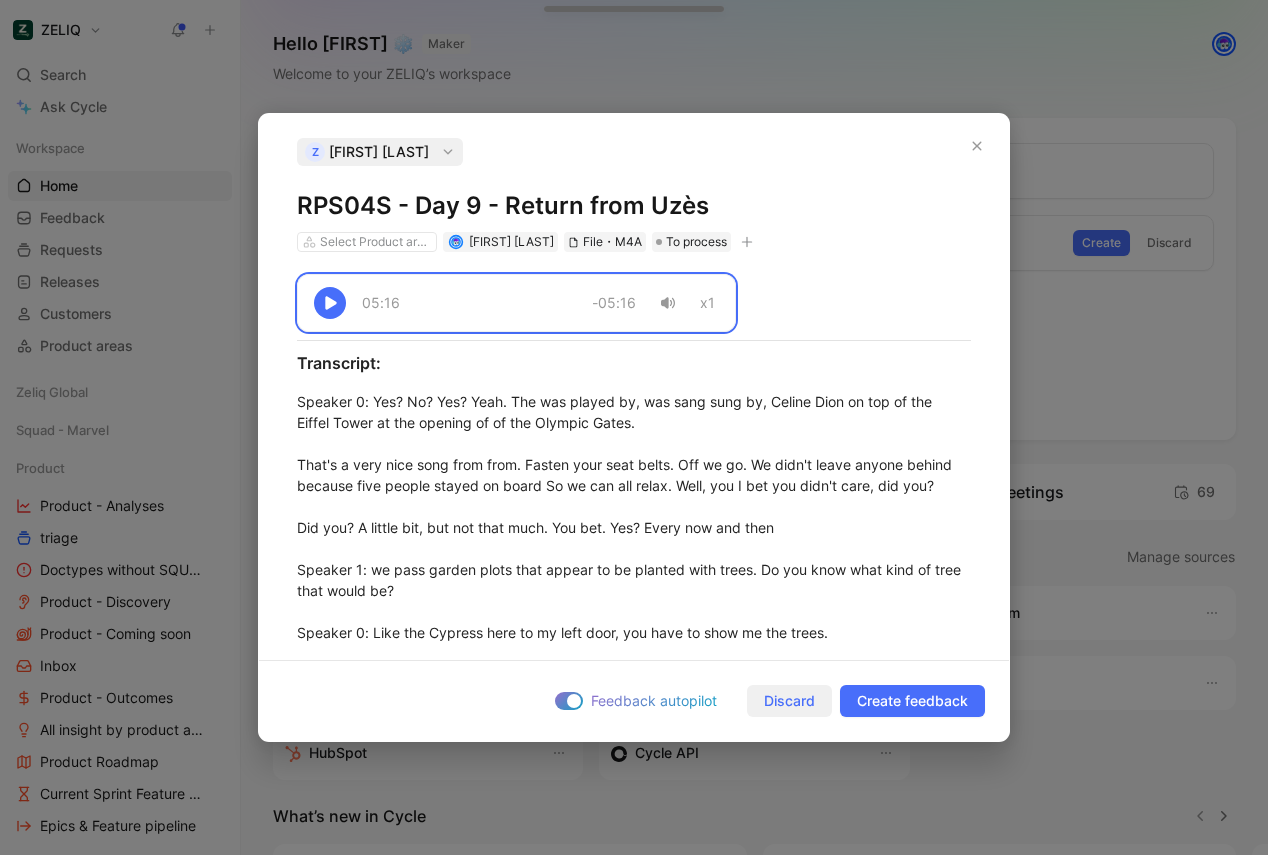 click on "Discard" at bounding box center (789, 701) 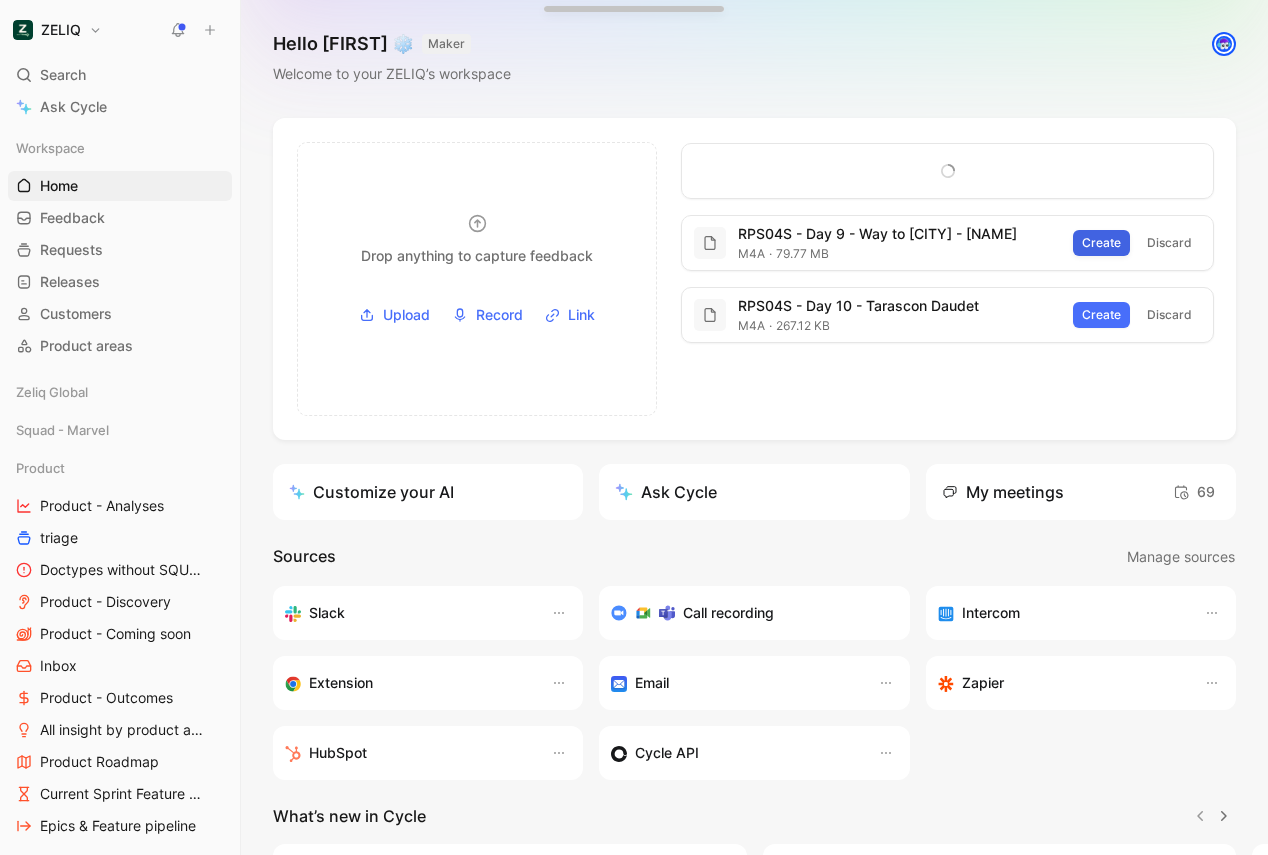 click on "Create" at bounding box center (1101, 243) 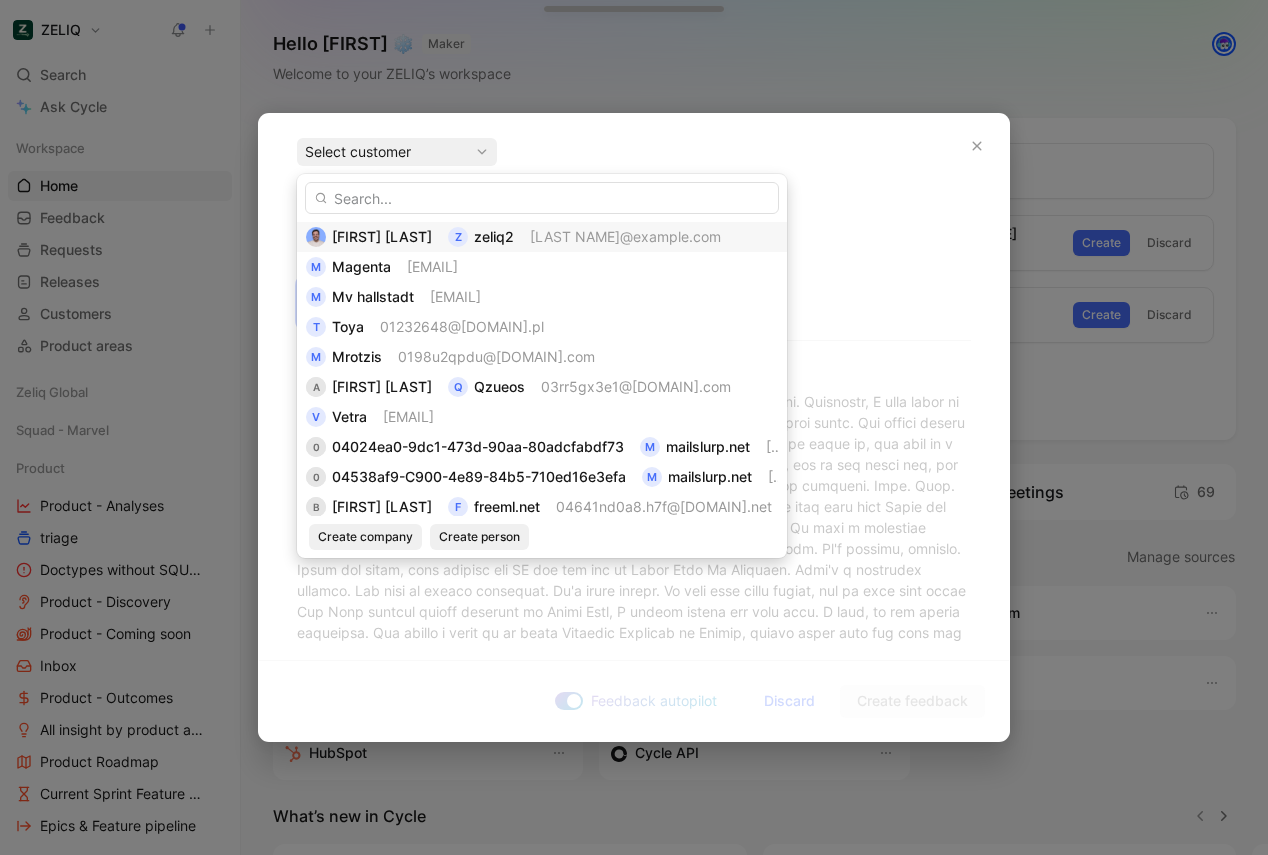 click on "[FIRST] [LAST] z [EMAIL]" at bounding box center [542, 237] 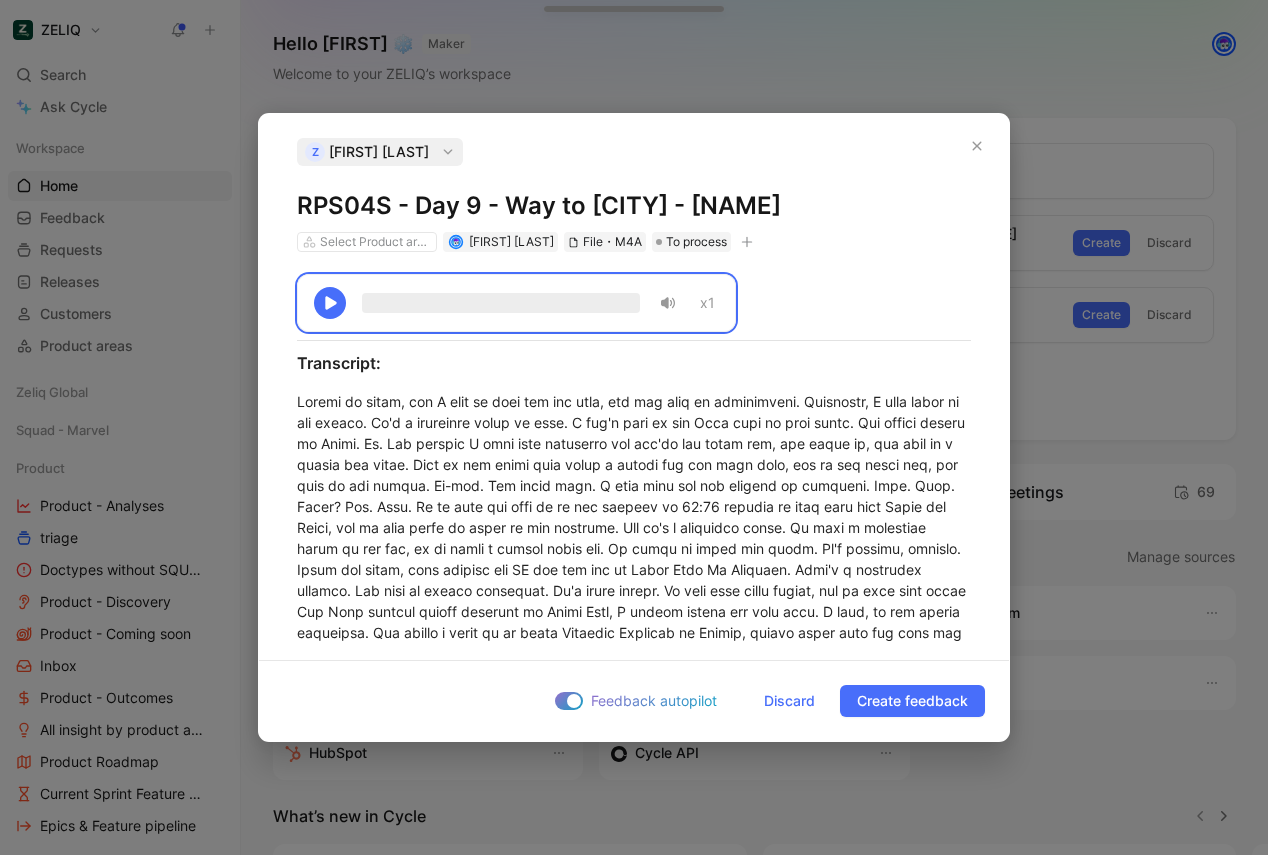 click on "RPS04S - Day 9 - Way to [CITY] - [NAME]" at bounding box center [634, 206] 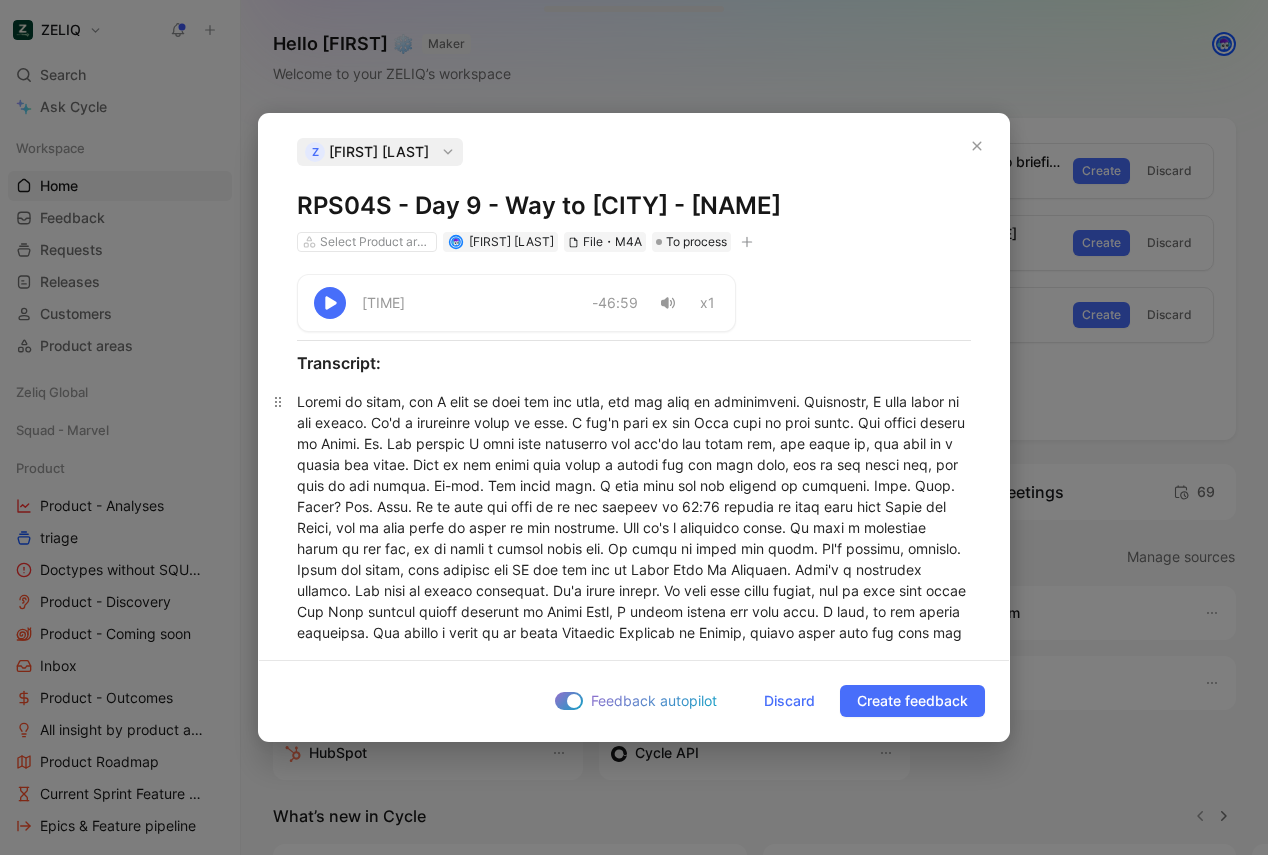 click at bounding box center (634, 3572) 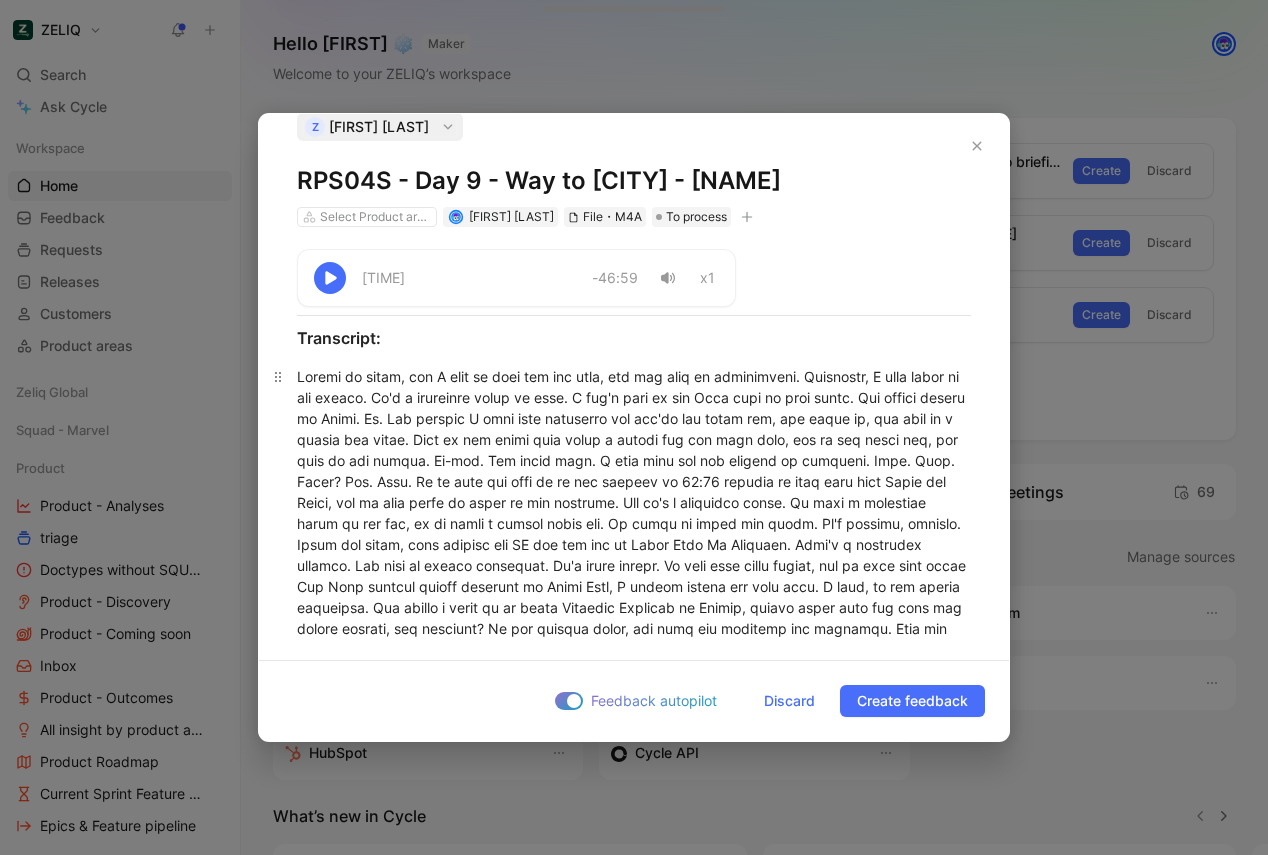 scroll, scrollTop: 0, scrollLeft: 0, axis: both 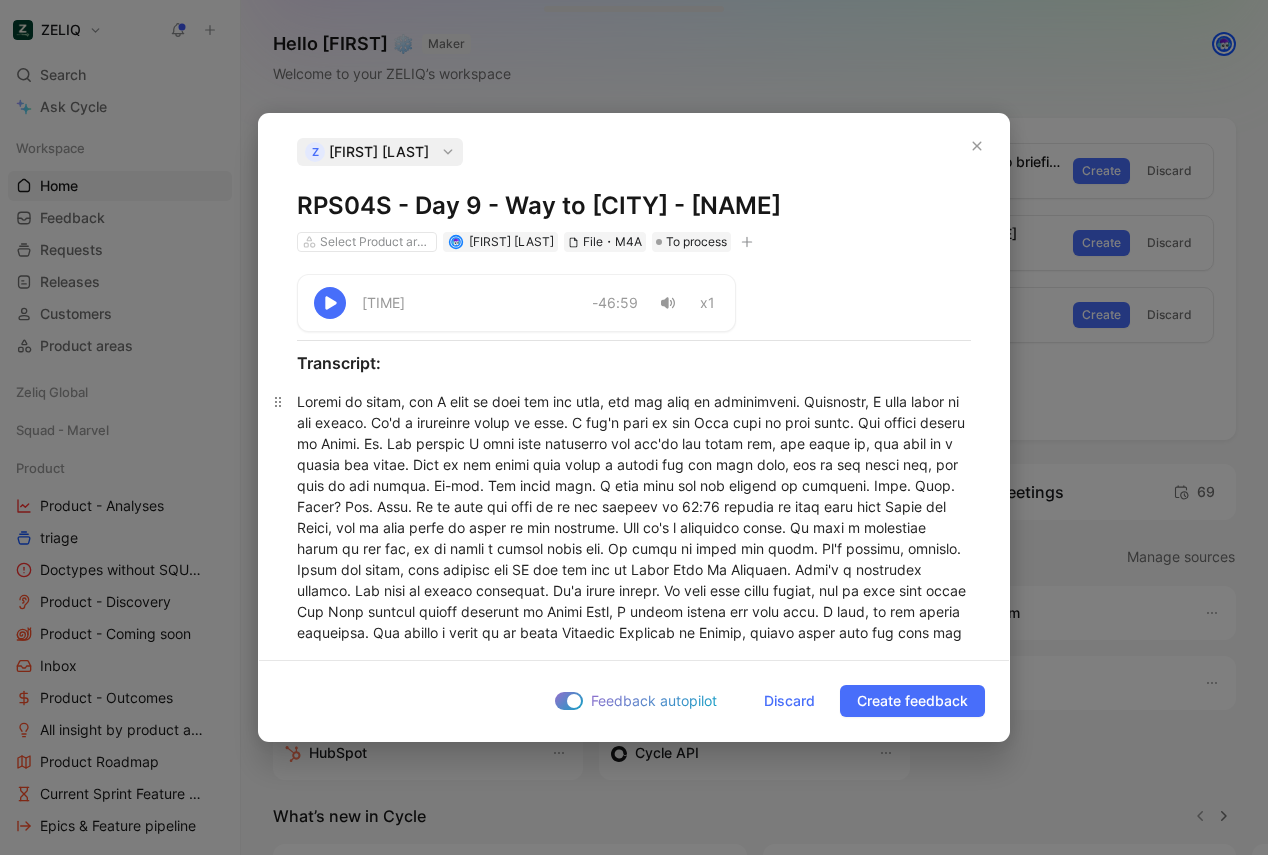 click at bounding box center [634, 3572] 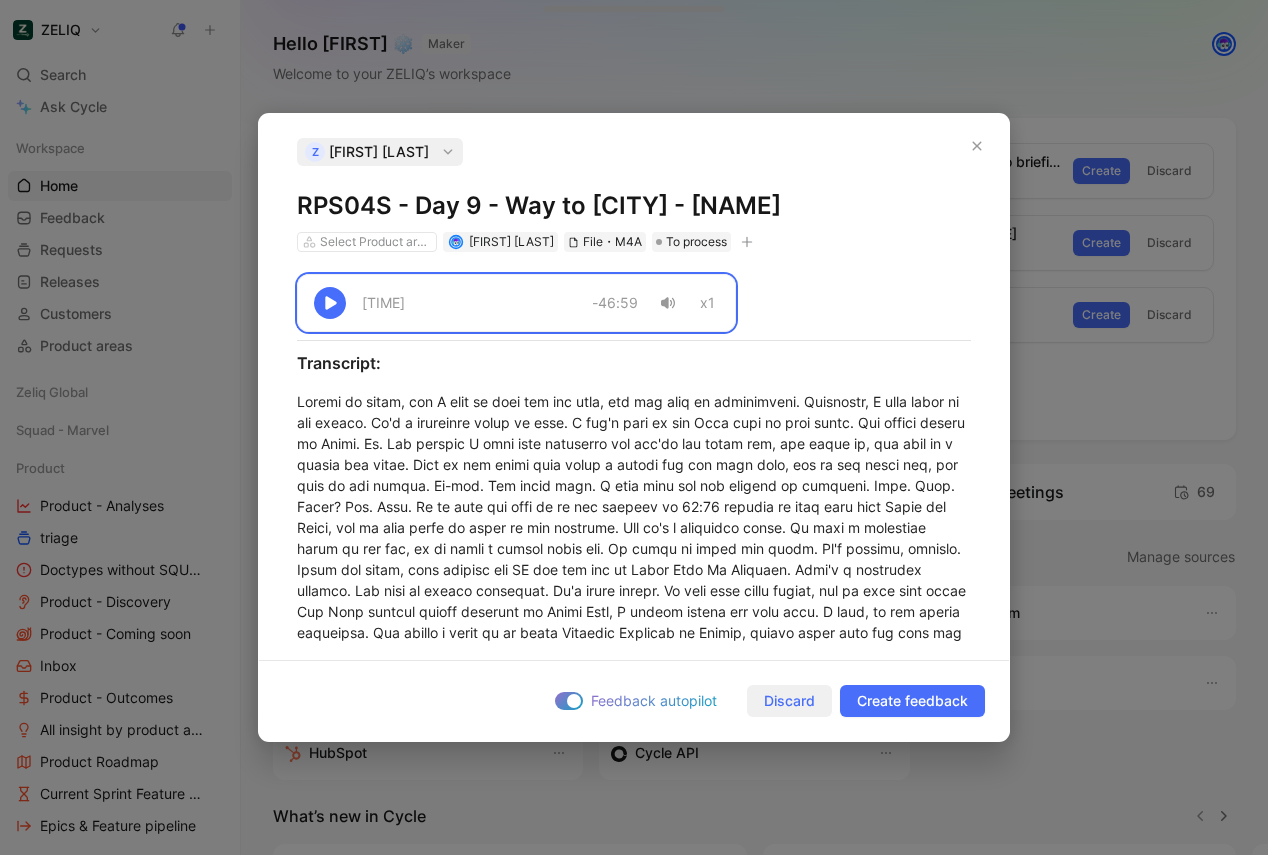 click on "Discard" at bounding box center [789, 701] 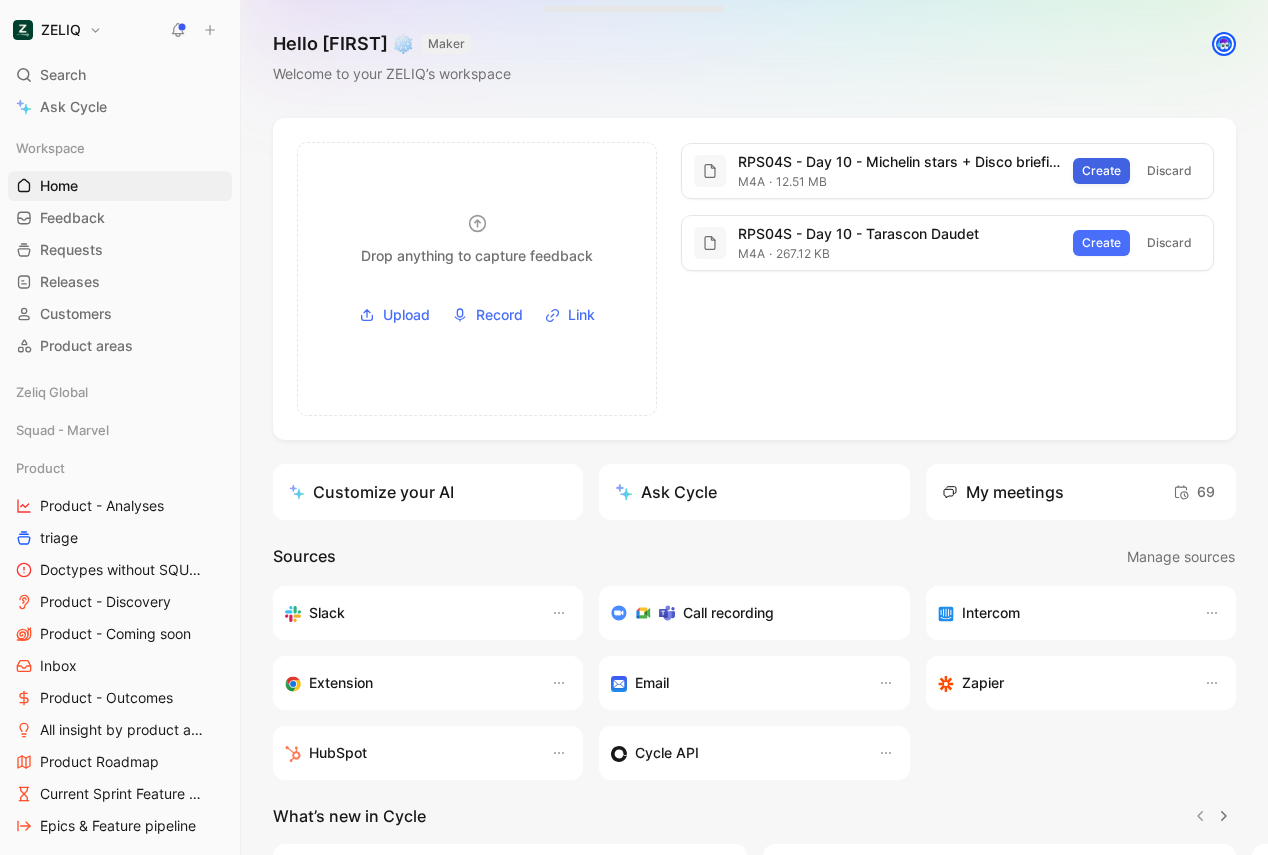 click on "Create" at bounding box center (1101, 171) 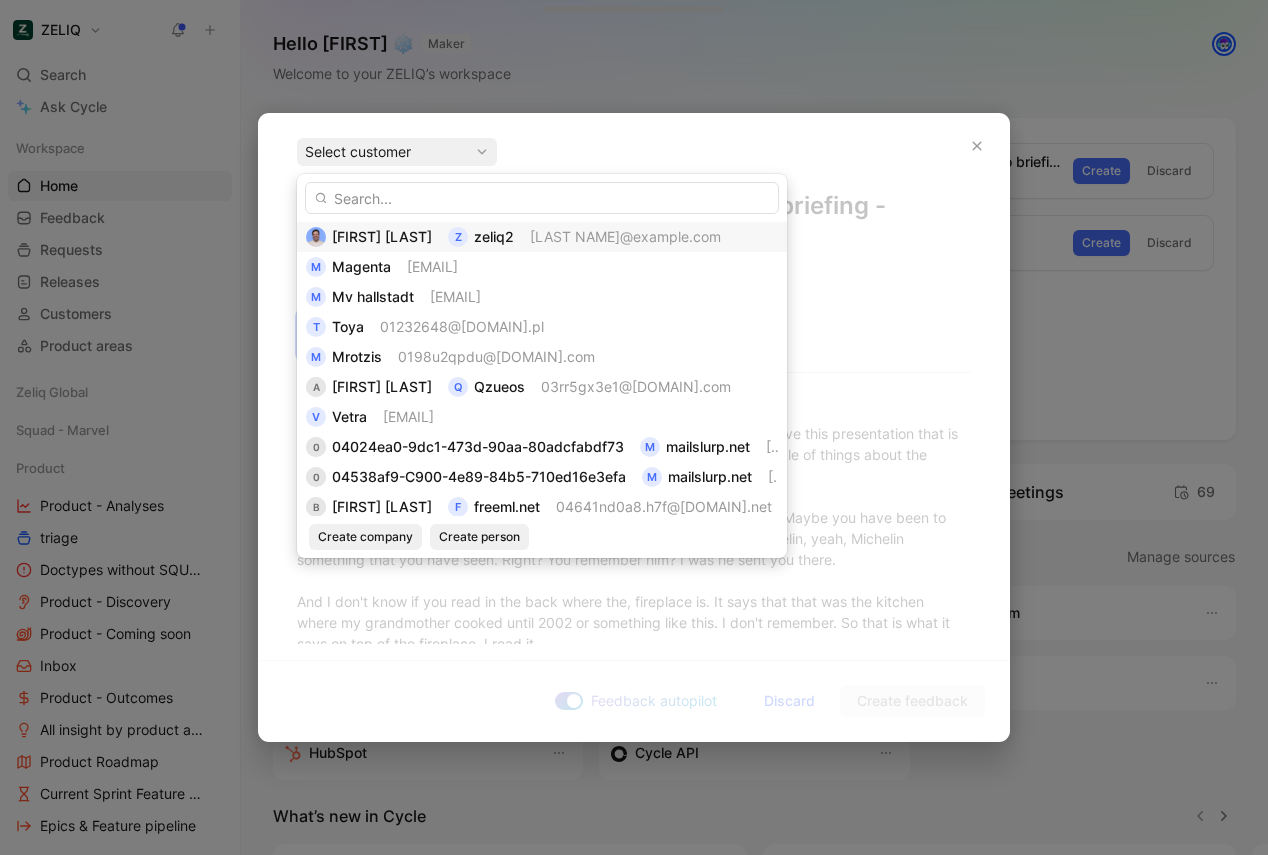 click on "[LAST NAME]@example.com" at bounding box center (625, 236) 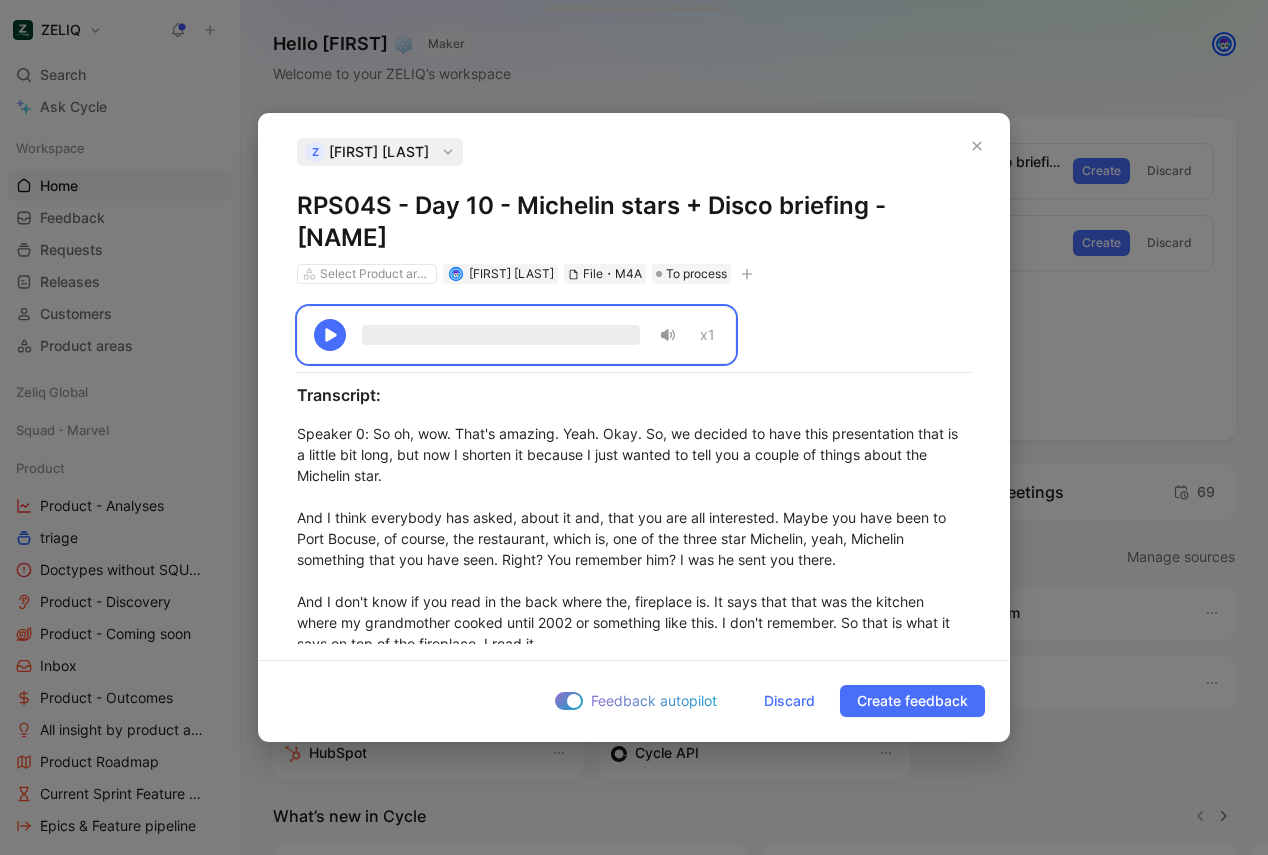 click on "RPS04S - Day 10 - Michelin stars + Disco briefing - [NAME]" at bounding box center [634, 222] 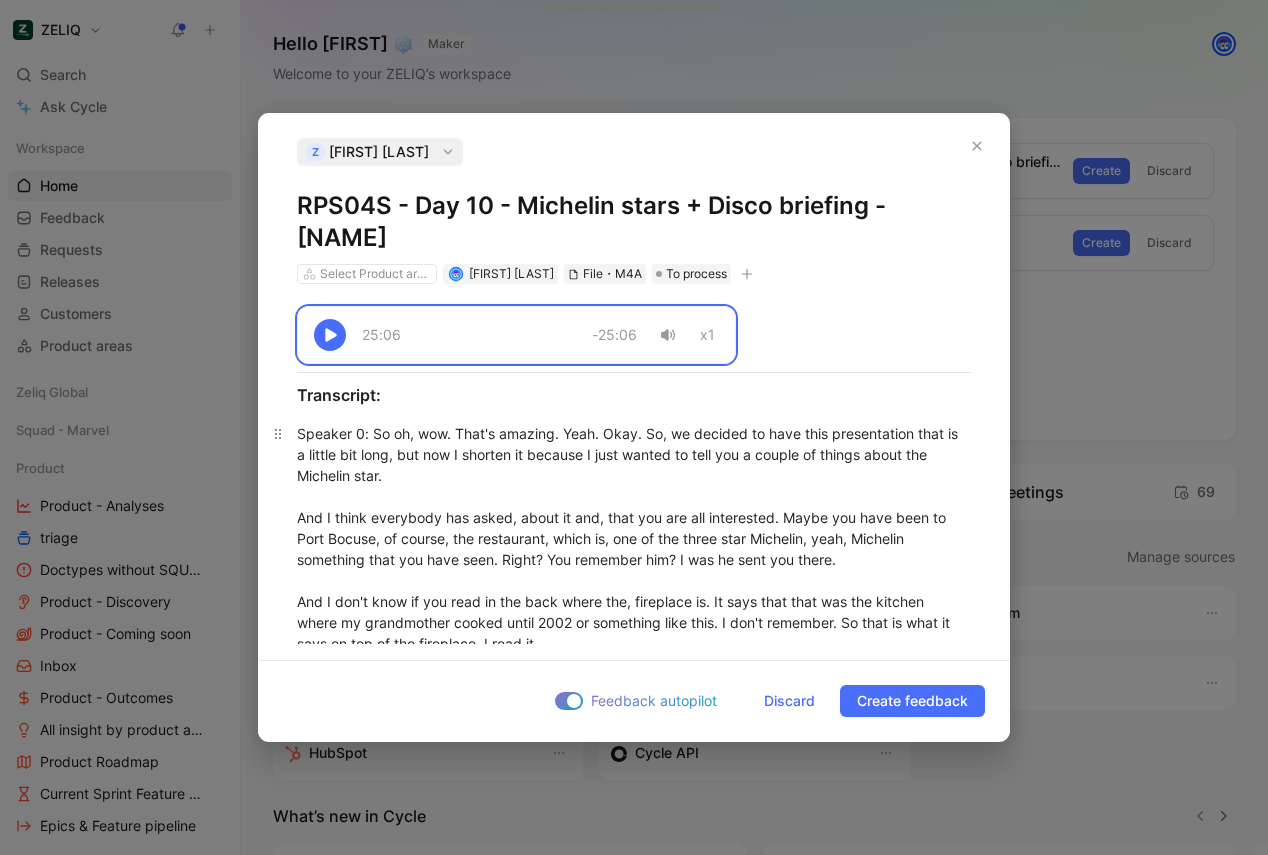 click on "Speaker 0 : So oh, wow. That's amazing. Yeah. Okay. So, we decided to have this presentation that is a little bit long, but now I shorten it because I just wanted to tell you a couple of things about the Michelin star. And I think everybody has asked, about it and, that you are all interested. Maybe you have been to Port Bocuse, of course, the restaurant, which is, one of the three star Michelin, yeah, Michelin something that you have seen. Right? You remember him? I was he sent you there. And I don't know if you read in the back where the, fireplace is. It says that that was the kitchen where my grandmother cooked until 2002 or something like this. I don't remember. So that is what it says on top of the fireplace. I read it. And, it was in French, of course, so that is why I'm telling you now. But I have another little surprise for you. So especially Leon, whoever is behind this egg chef, they're women. Yeah. So she's. Yeah. What what else? The Michelin. The Michelin. The tires. Maps. What else? Speaker 1" at bounding box center (634, 3499) 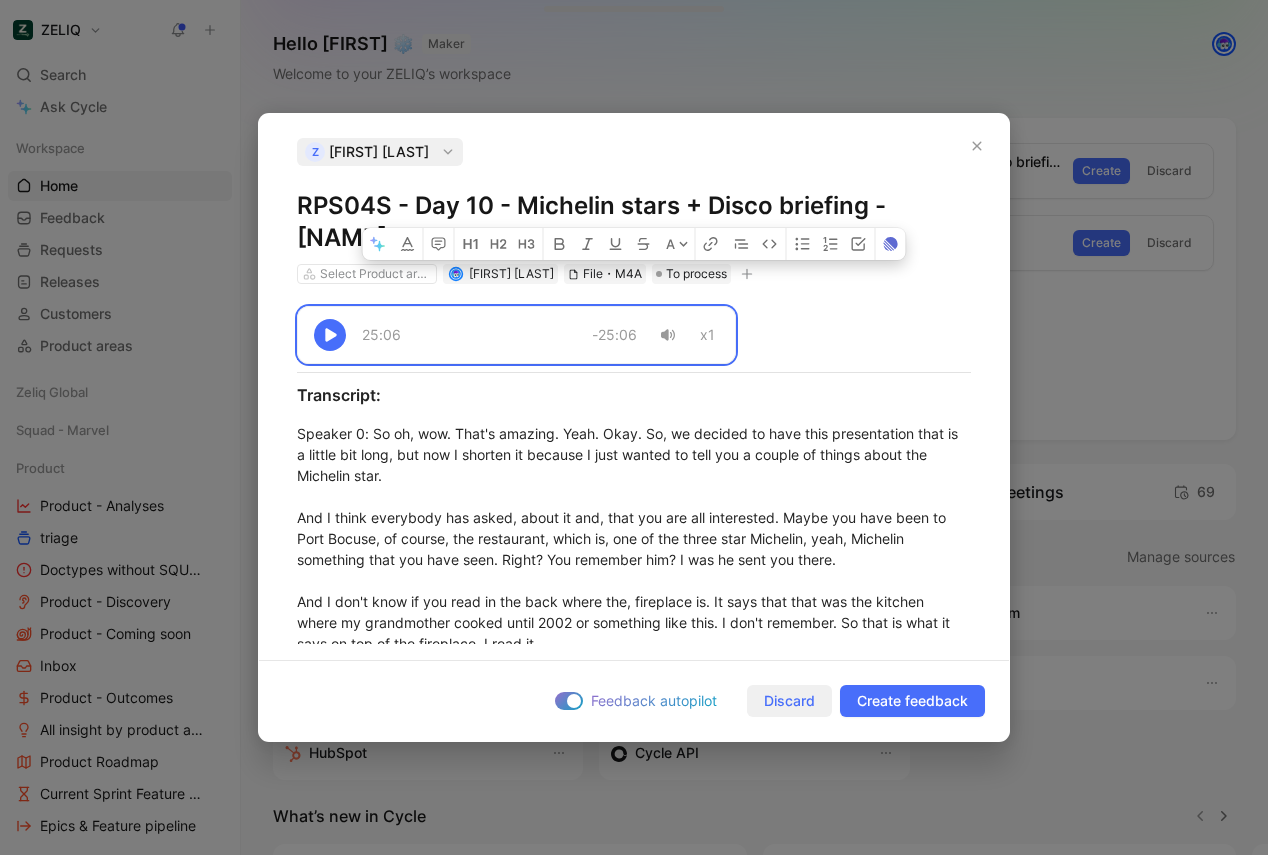 click on "Discard" at bounding box center (789, 701) 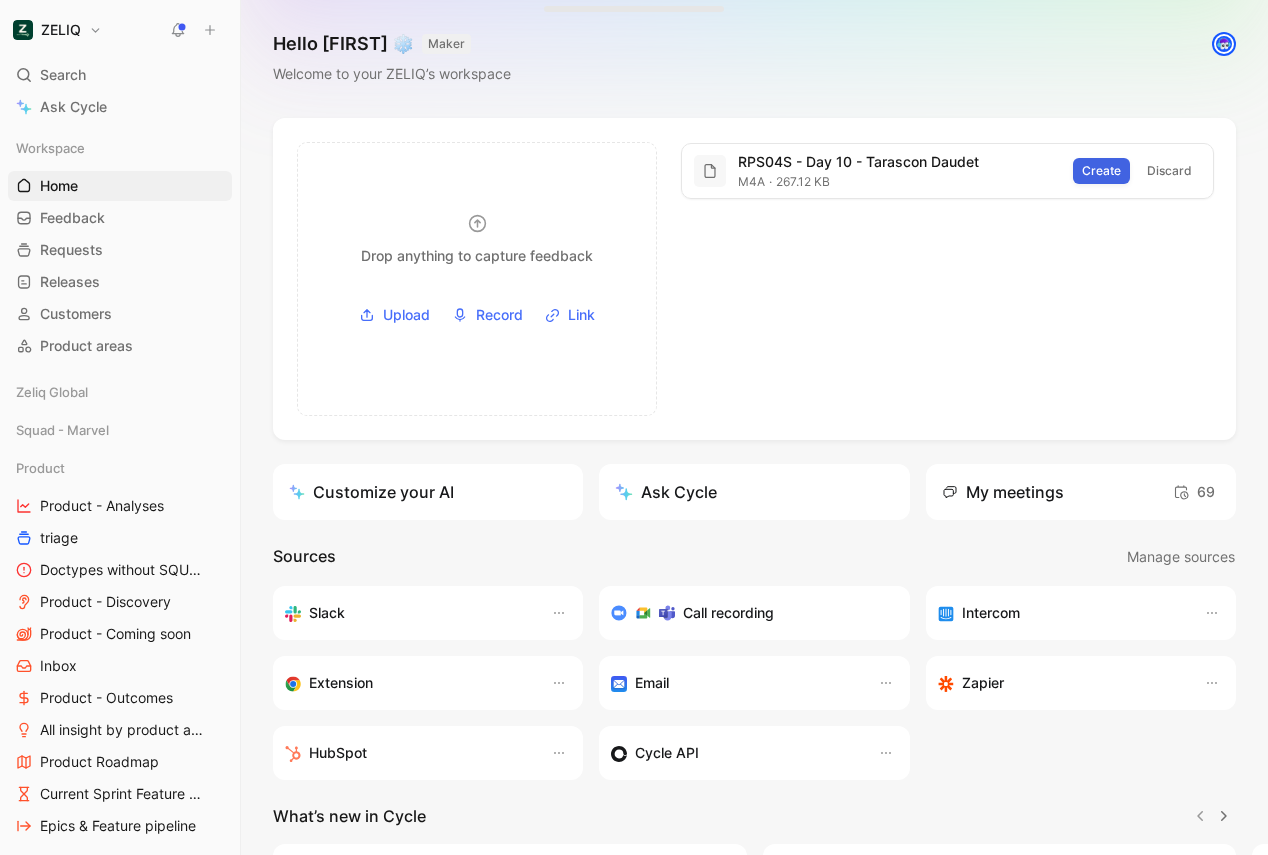 click on "Create" at bounding box center (1101, 171) 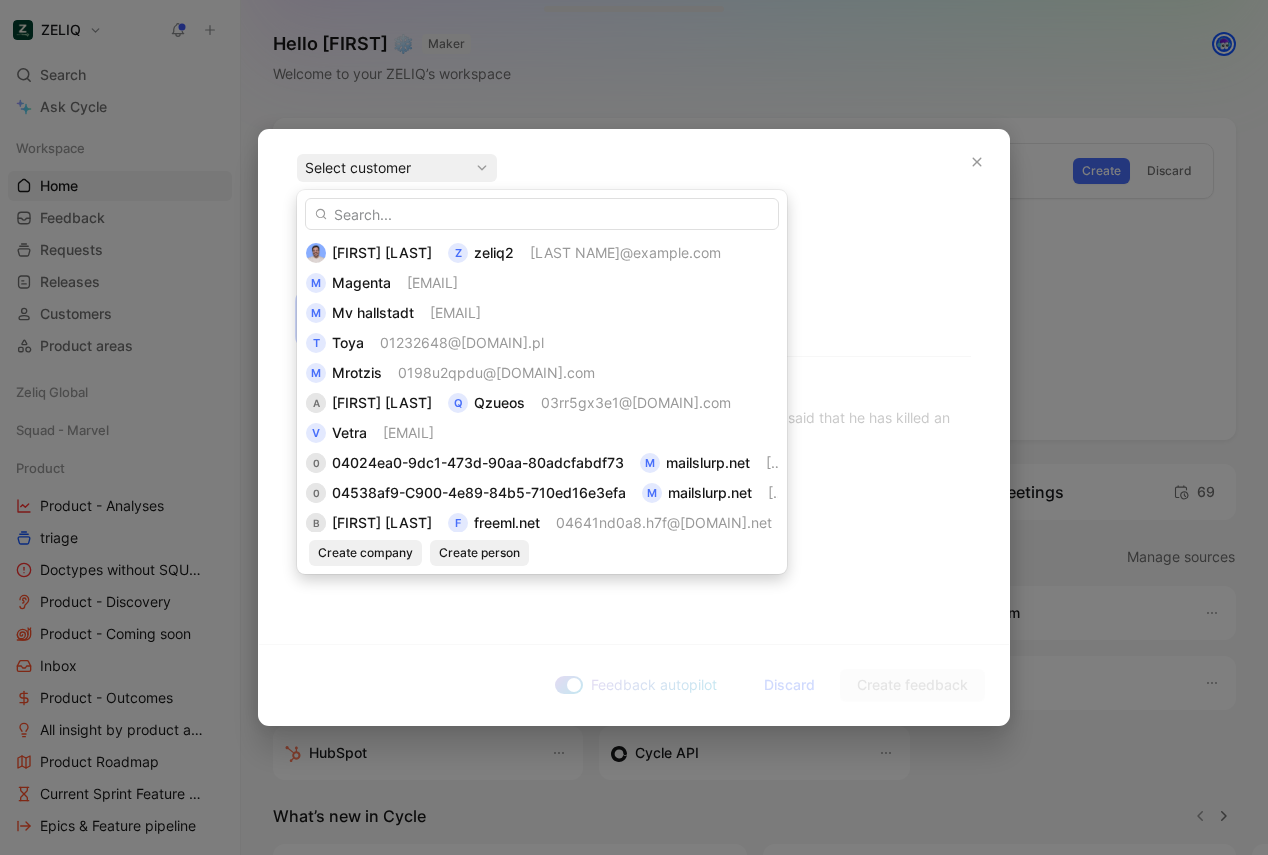 click on "Bastien IZZO z zeliq2 bastieni@zeliq.com M Magenta 0001@magenta.de M Mv hallstadt 0102e_dn@mv-hallstadt.de T Toya 01232648@toya.net.pl M Mrotzis 0198u2qpdu@mrotzis.com A Akinde Oladupupo Q Qzueos 03rr5gx3e1@qzueos.com V Vetra 03ypq003m7@vetra.cyou 0 04024ea0-9dc1-473d-90aa-80adcfabdf73 m mailslurp.net 04024ea0-9dc1-473d-90aa-80adcfabdf73@mailslurp.net 0 04538af9-C900-4e89-84b5-710ed16e3efa m mailslurp.net 04538af9-c900-4e89-84b5-710ed16e3efa@mailslurp.net B Bill  John f freeml.net 04641nd0a8.h7f@bl.freeml.net m mailpwr.com 04655qzbn4@mailpwr.com E Earpitchtraining 047291@earpitchtraining.info B Bill bill John f freeml.net 0478am3asr.iup@kui.freeml.net 0 047awmrjk0 Nkg f freeml.net 047awmrjk0.nkg@fvr.freeml.net B Ben  Min f freeml.net 047b2k6n7r-81n@kb.freeml.net M MIchael Sam f freeml.net 04bzj1drx4.4w@qst.freeml.net 0 052vtt7wmw m mailpwr.com 052vtt7wmw@mailpwr.com N Netvision 0545329552@netvision.net.il O Oba Imole m mailslurp.net 05464099-5763-4d9e-9d61-4a4c177fc358@mailslurp.net U Uz M MailRanky.ai S P S" at bounding box center [542, 382] 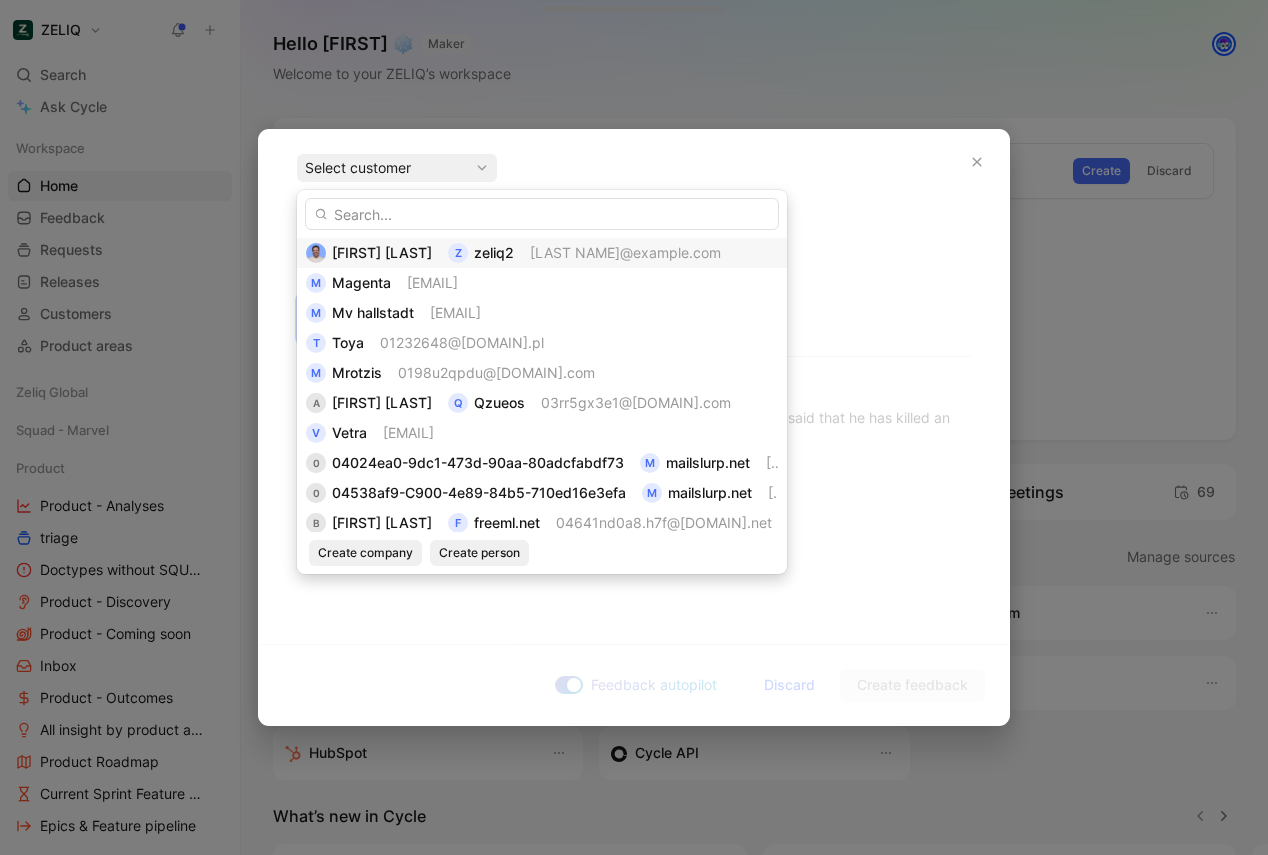 click on "[LAST NAME]@example.com" at bounding box center [625, 253] 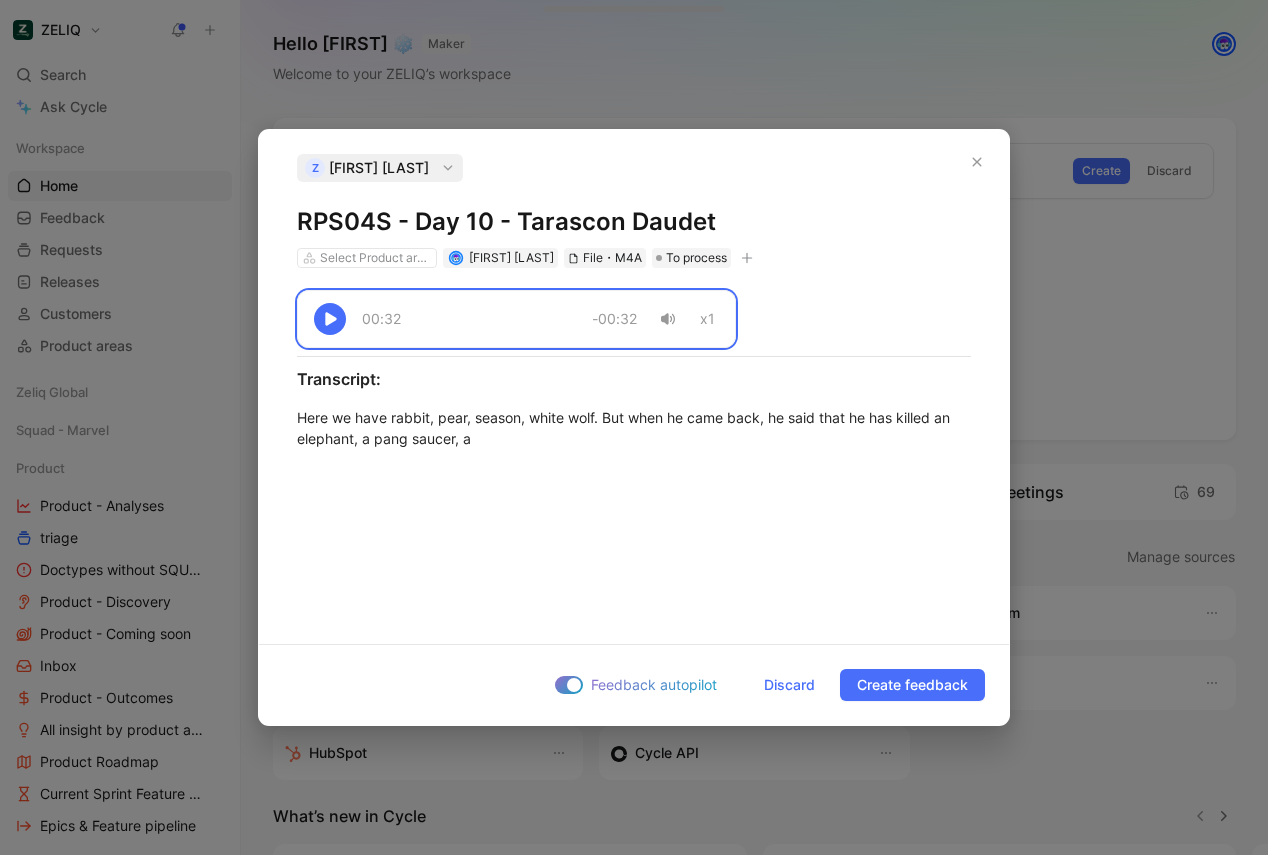 click on "RPS04S - Day 10 - Tarascon Daudet" at bounding box center (634, 222) 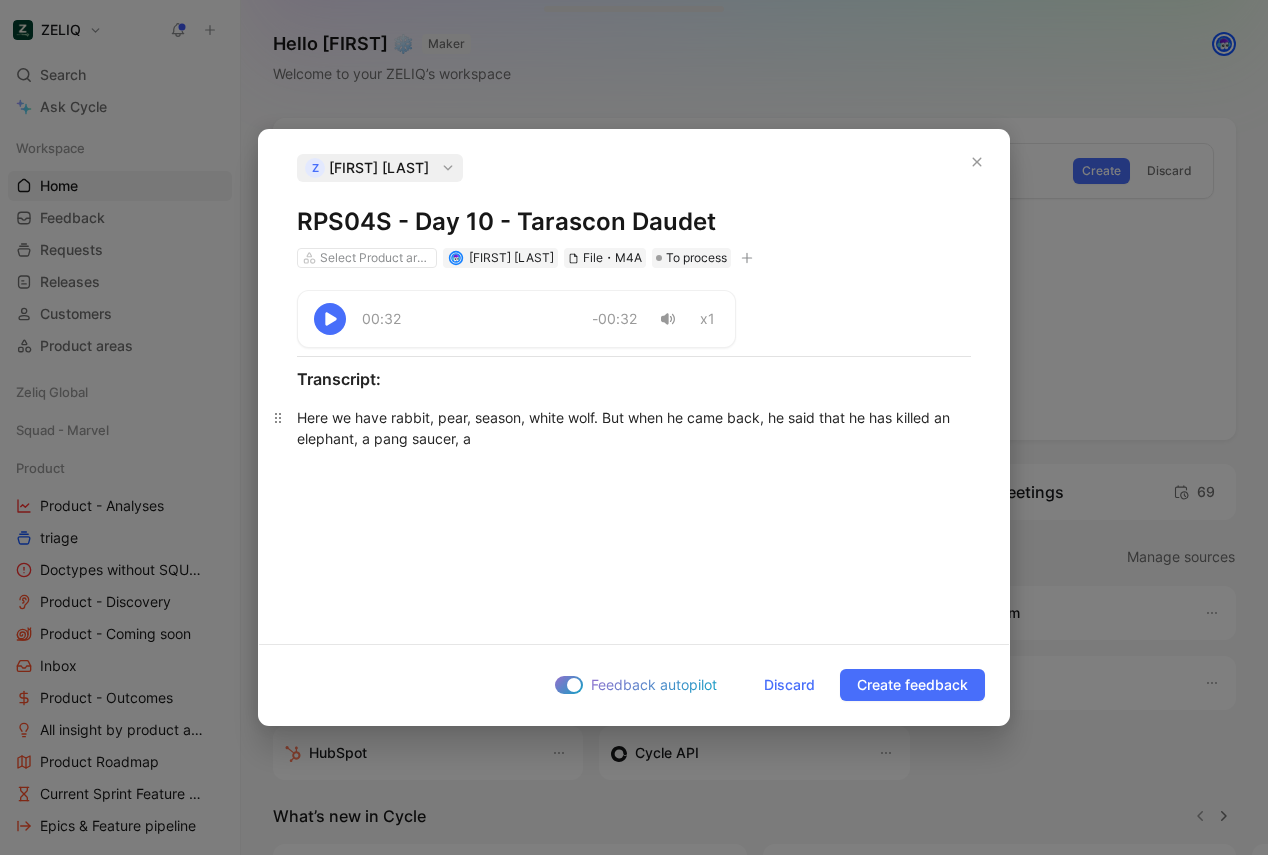 click on "Here we have rabbit, pear, season, white wolf. But when he came back, he said that he has killed an elephant, a pang saucer, a" at bounding box center (634, 428) 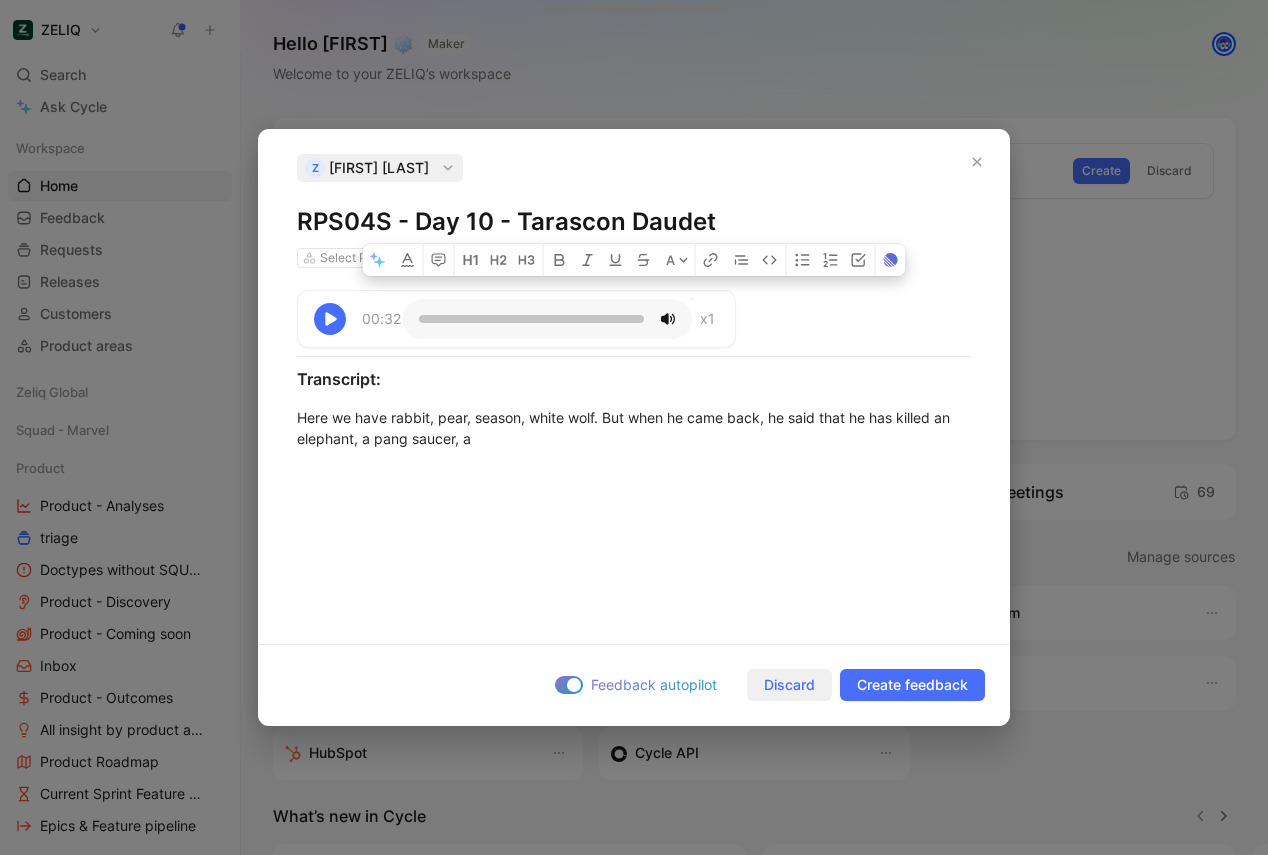 click on "Discard" at bounding box center [789, 685] 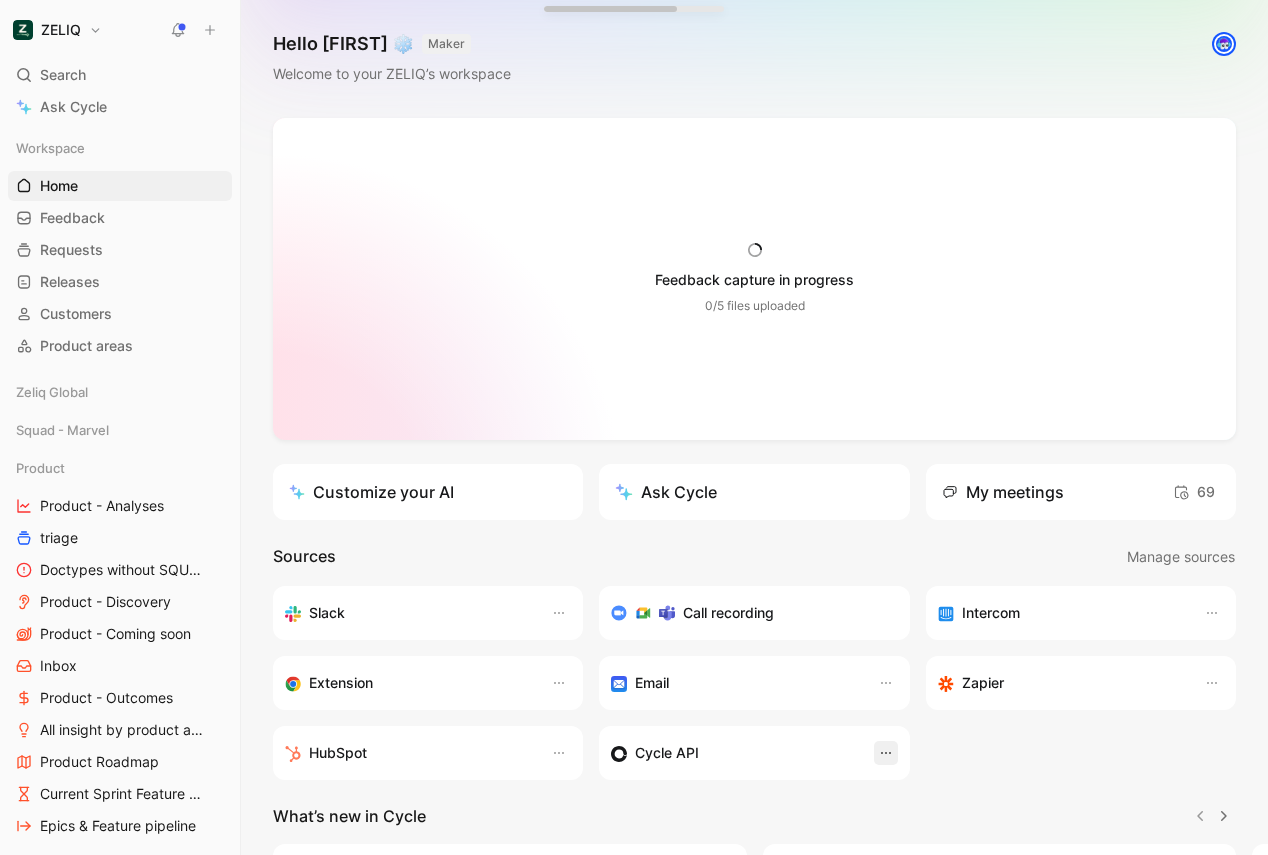 click 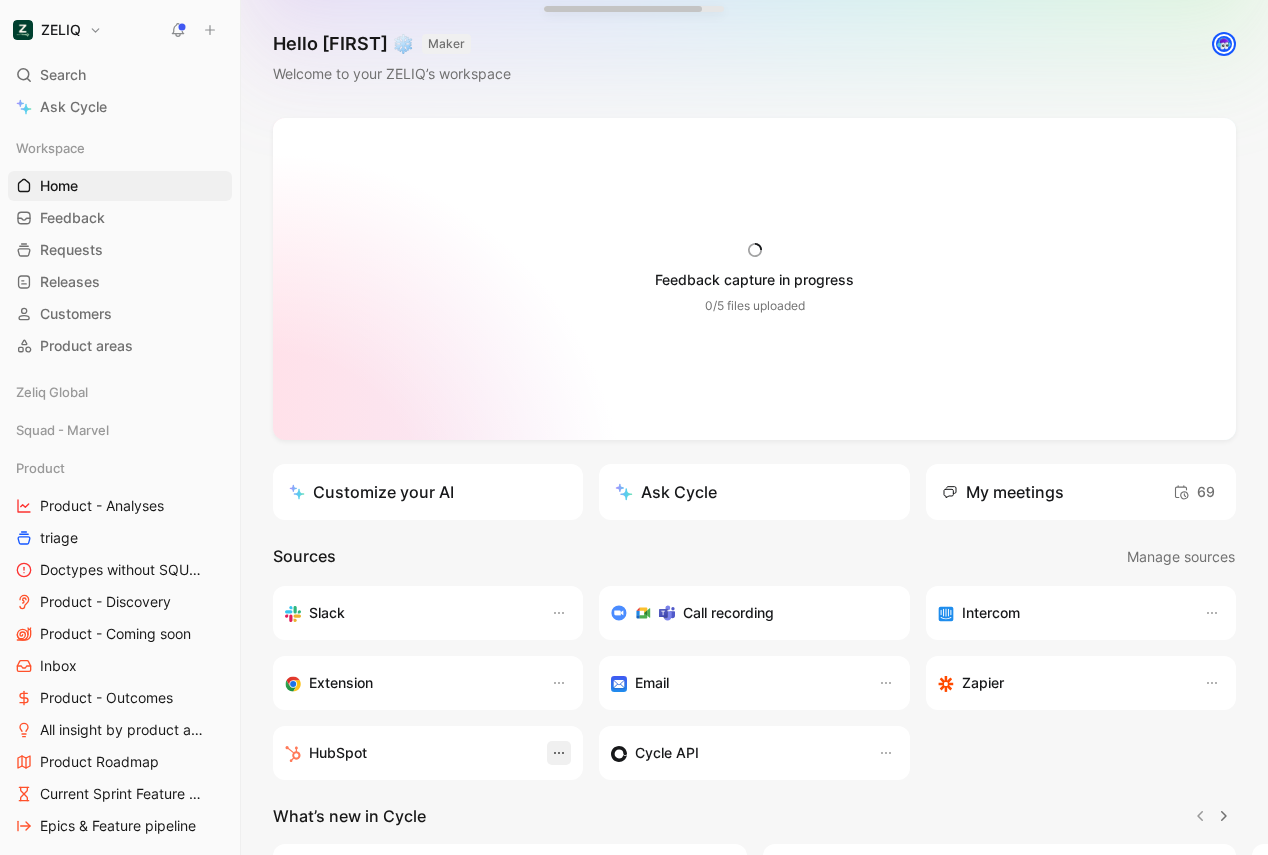 click 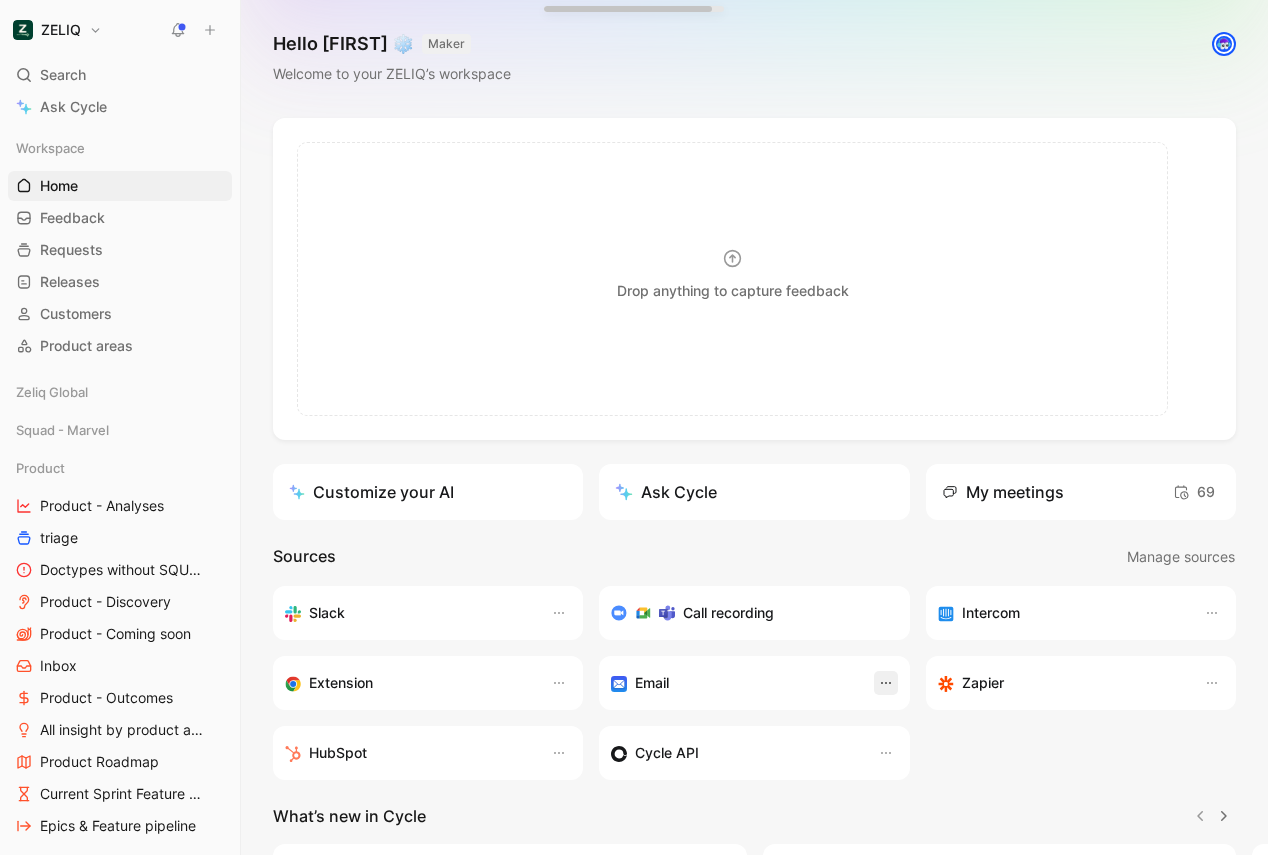 click at bounding box center [886, 683] 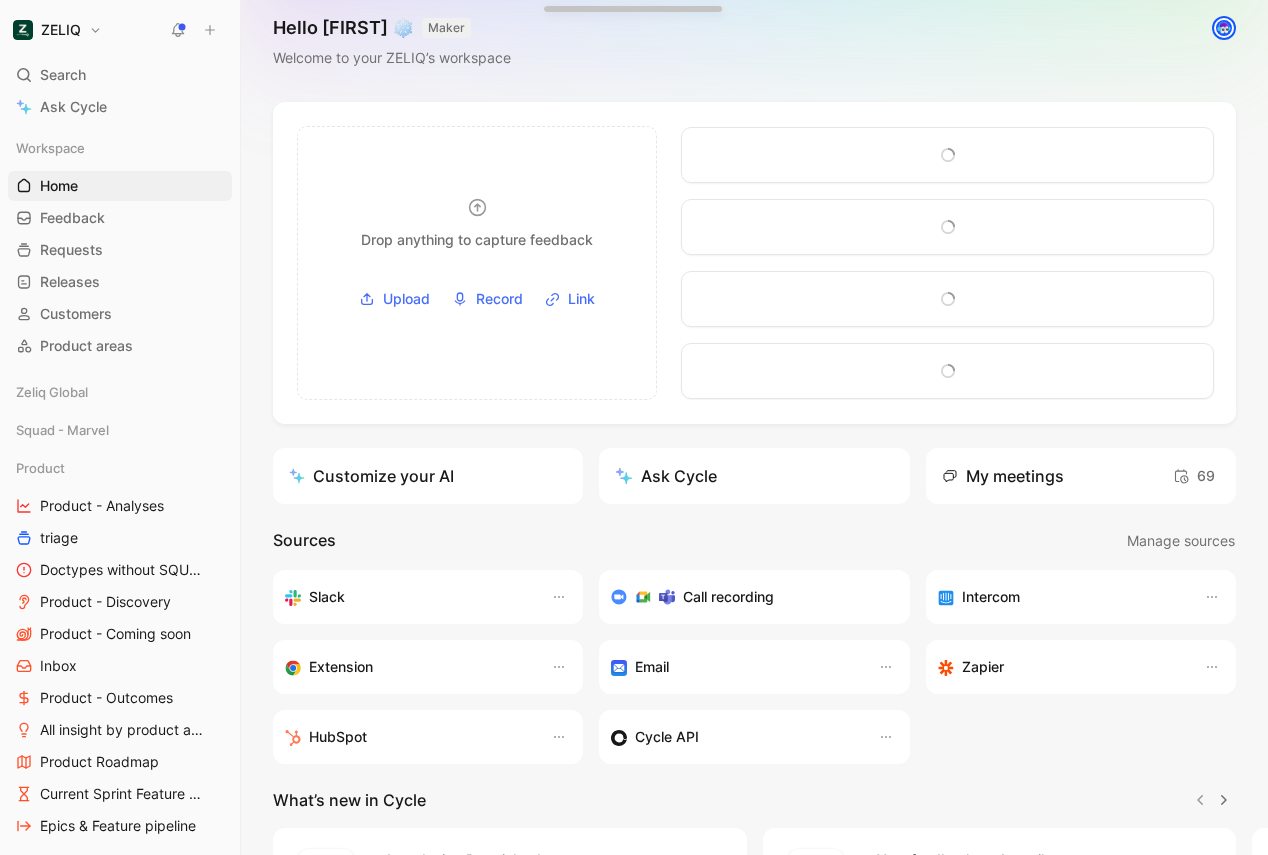 scroll, scrollTop: 8, scrollLeft: 0, axis: vertical 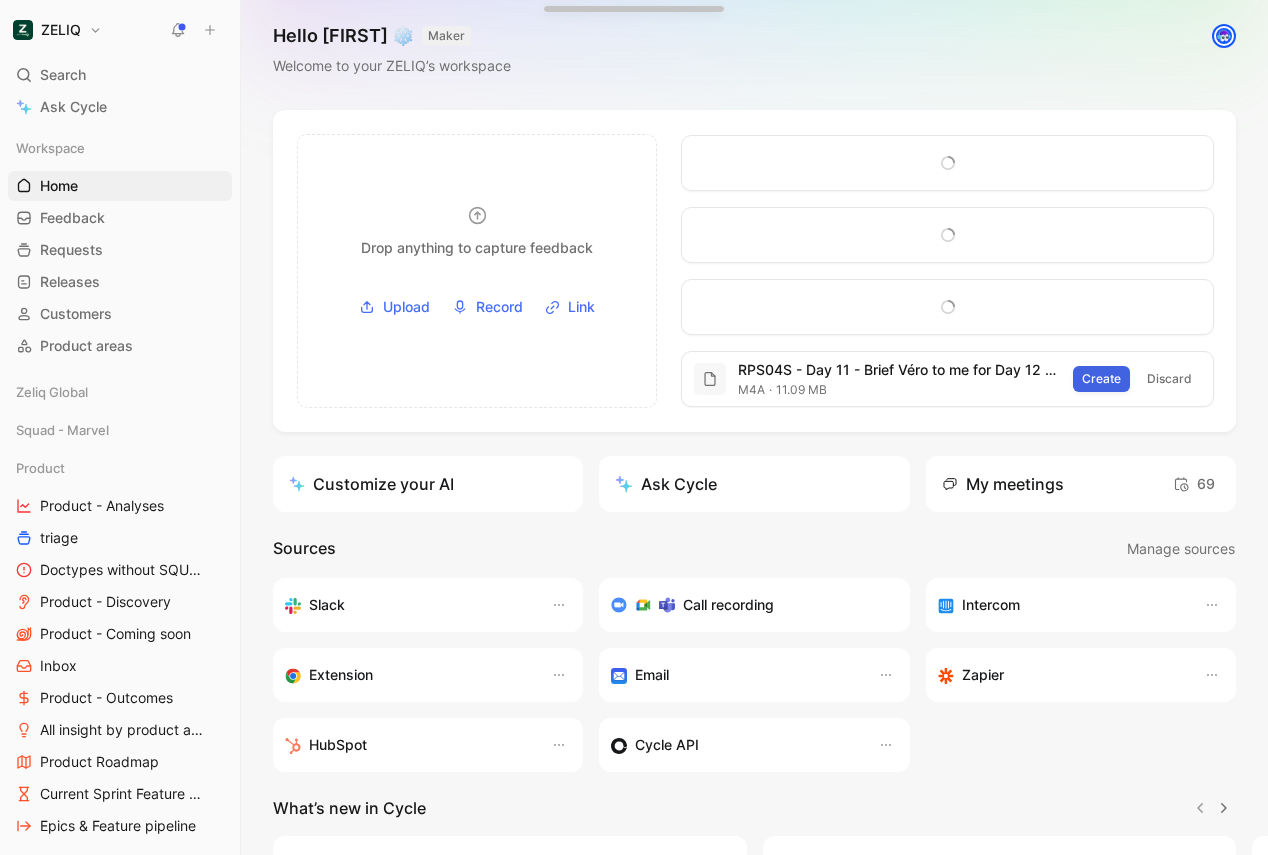 click on "Create" at bounding box center [1101, 379] 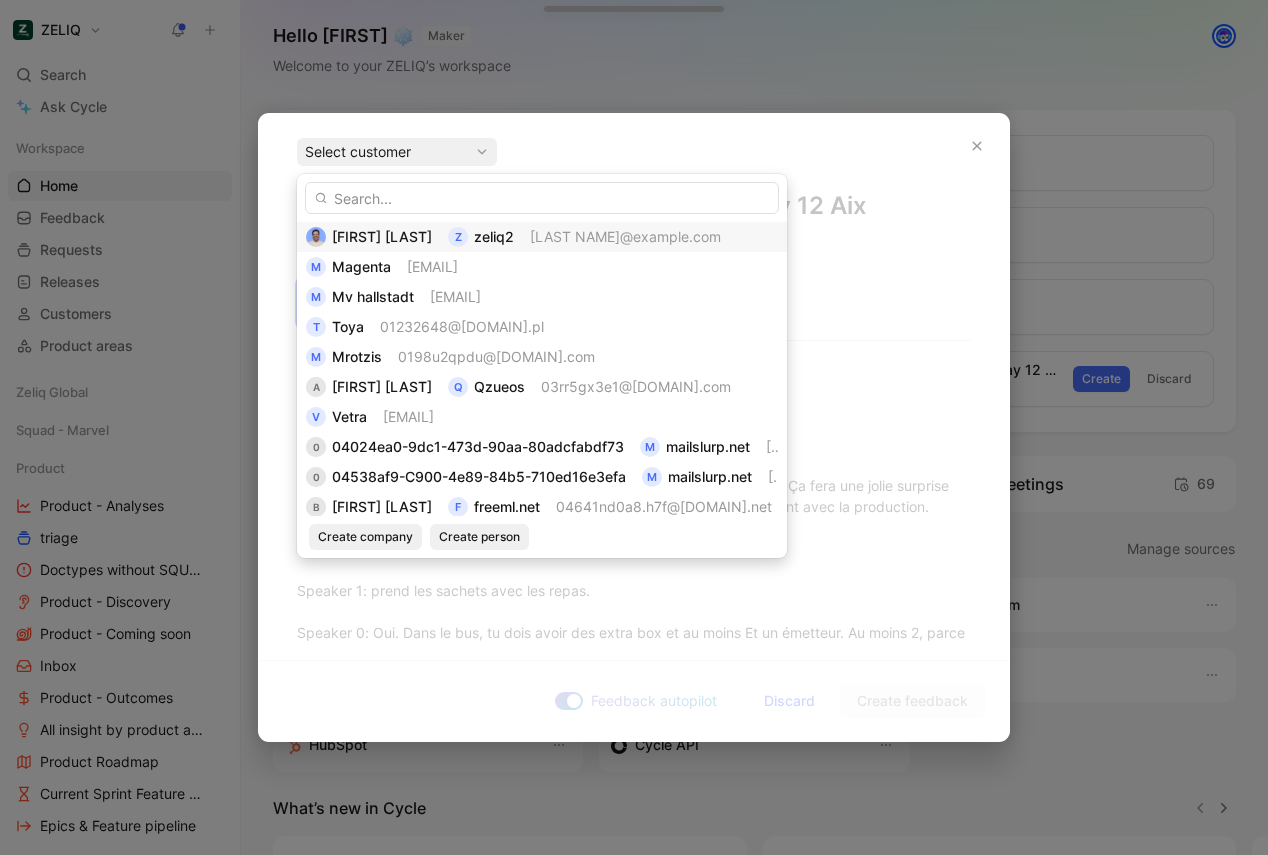 click on "[FIRST] [LAST] z [EMAIL]" at bounding box center [542, 237] 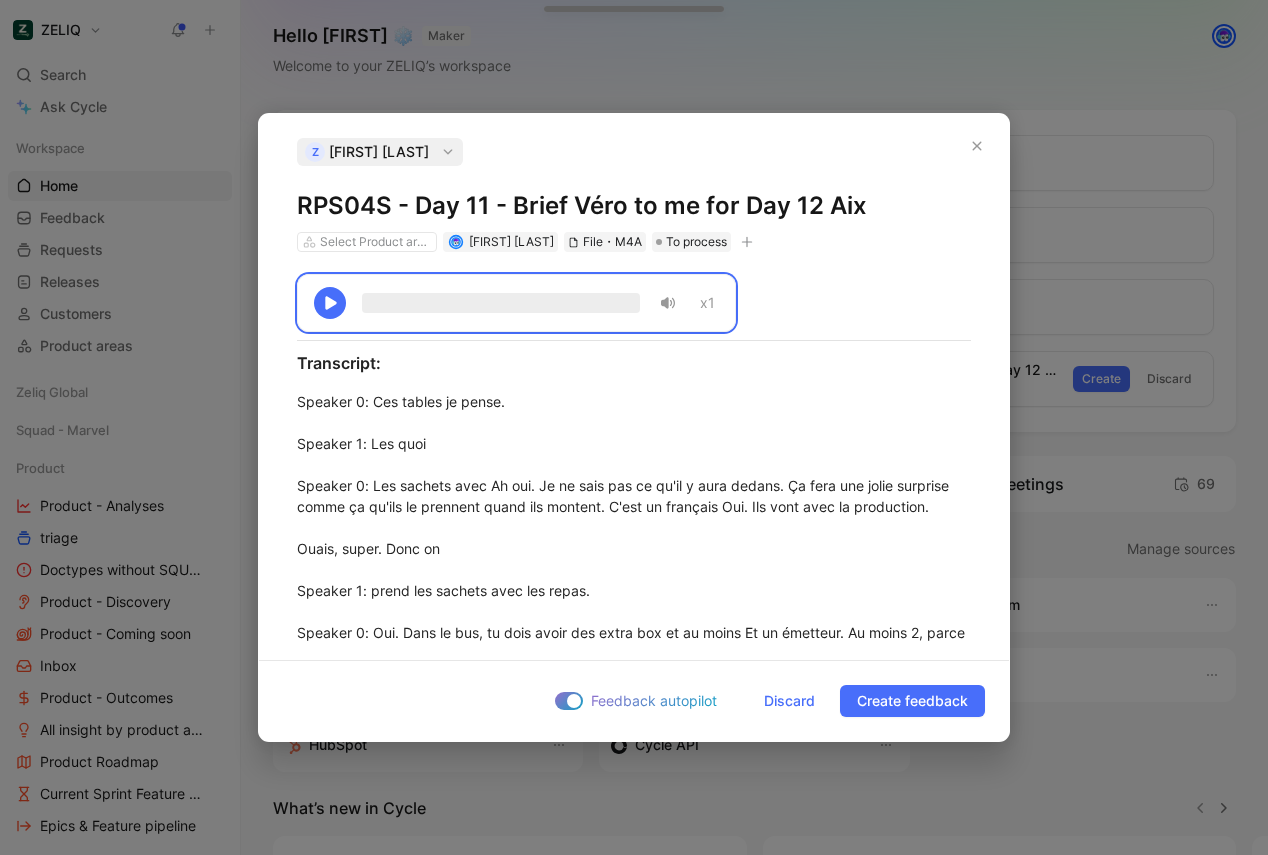 click on "RPS04S - Day 11 - Brief Véro to me for Day 12 Aix" at bounding box center (634, 206) 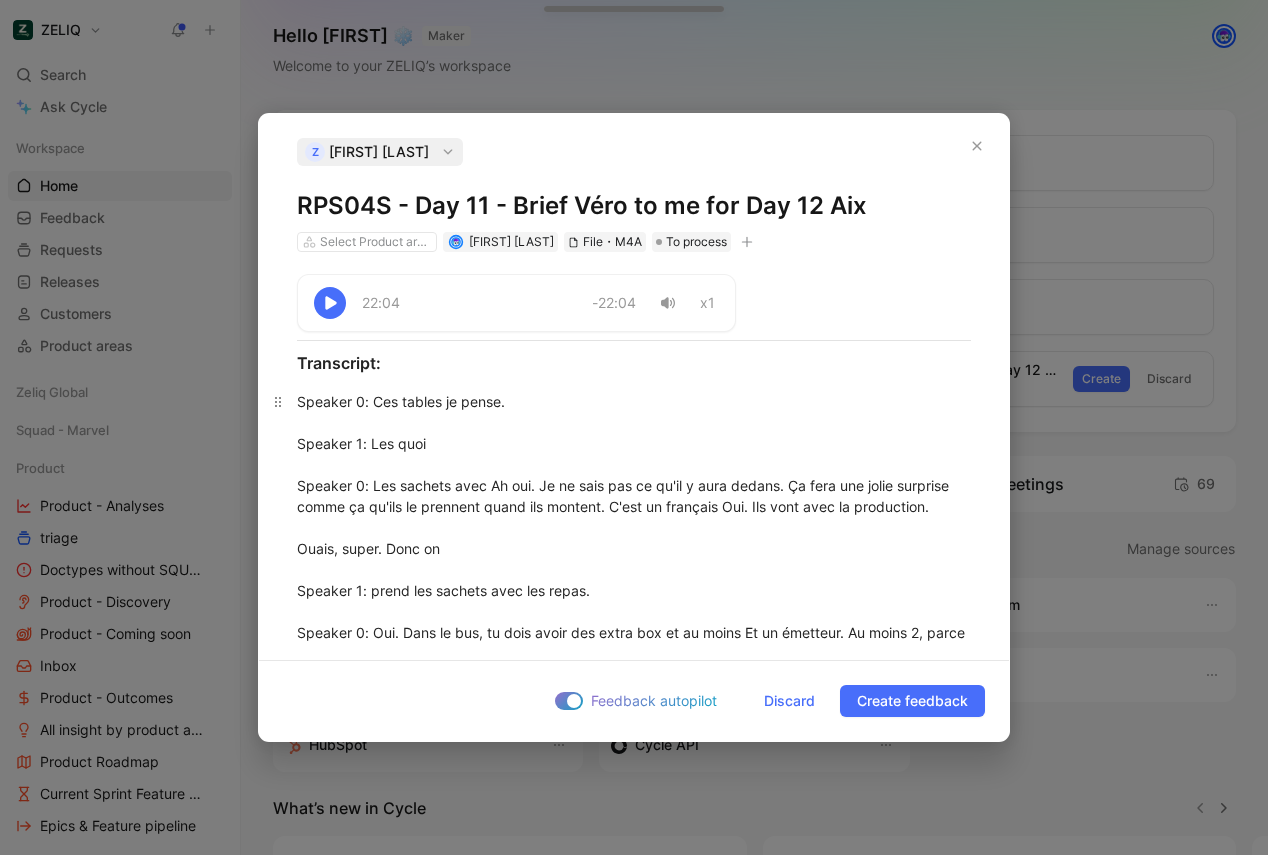 click on "Speaker 0 : Ces tables je pense. Speaker 1 : Les quoi Speaker 0 : Les sachets avec Ah oui. Je ne sais pas ce qu'il y aura dedans. Ça fera une jolie surprise comme ça qu'ils le prennent quand ils montent. C'est un français Oui. Ils vont avec la production. Ouais, super. Donc on Speaker 1 : prend les sachets avec les repas. Speaker 0 : Oui. Dans le bus, tu dois avoir des extra box et au moins Et un émetteur. Au moins 2, parce que tu as 2 guides exactement. Non Oui. Tu dois avoir ta covid Anne là. Speaker 1 : Mais je les prends chez Nick Non. Speaker 0 : Chez Nick. Qu'est-ce qu'on a fait des Vox Dans ta chambre. C'est quelle Vox qu'on utilise Speaker 1 : On utilise une autre, Speaker 0 : donc c'est dans ta chambre. Voilà. Ou chez Amaia, parce qu'elle en a. Amaia combien de transmetteurs tu as dans un box-bang Et on va faire comment Je crois une autre. Voilà, il faut que tu regardes tous les gars, je ne sais pas, je crois. Speaker 1 : J'en pourrais ce soir. Speaker 0 D'accord. Speaker 1 Speaker 0 Speaker 1" at bounding box center (634, 3026) 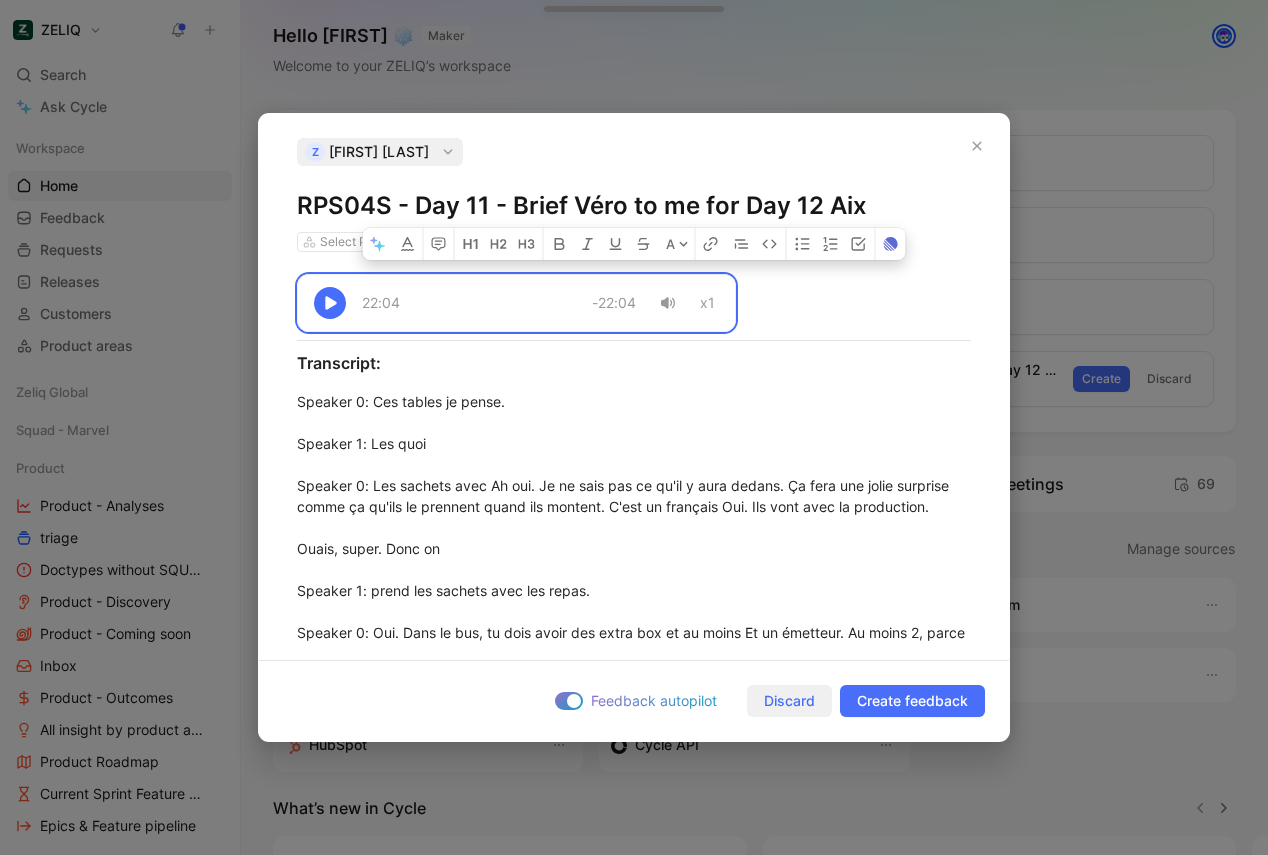 click on "Discard" at bounding box center (789, 701) 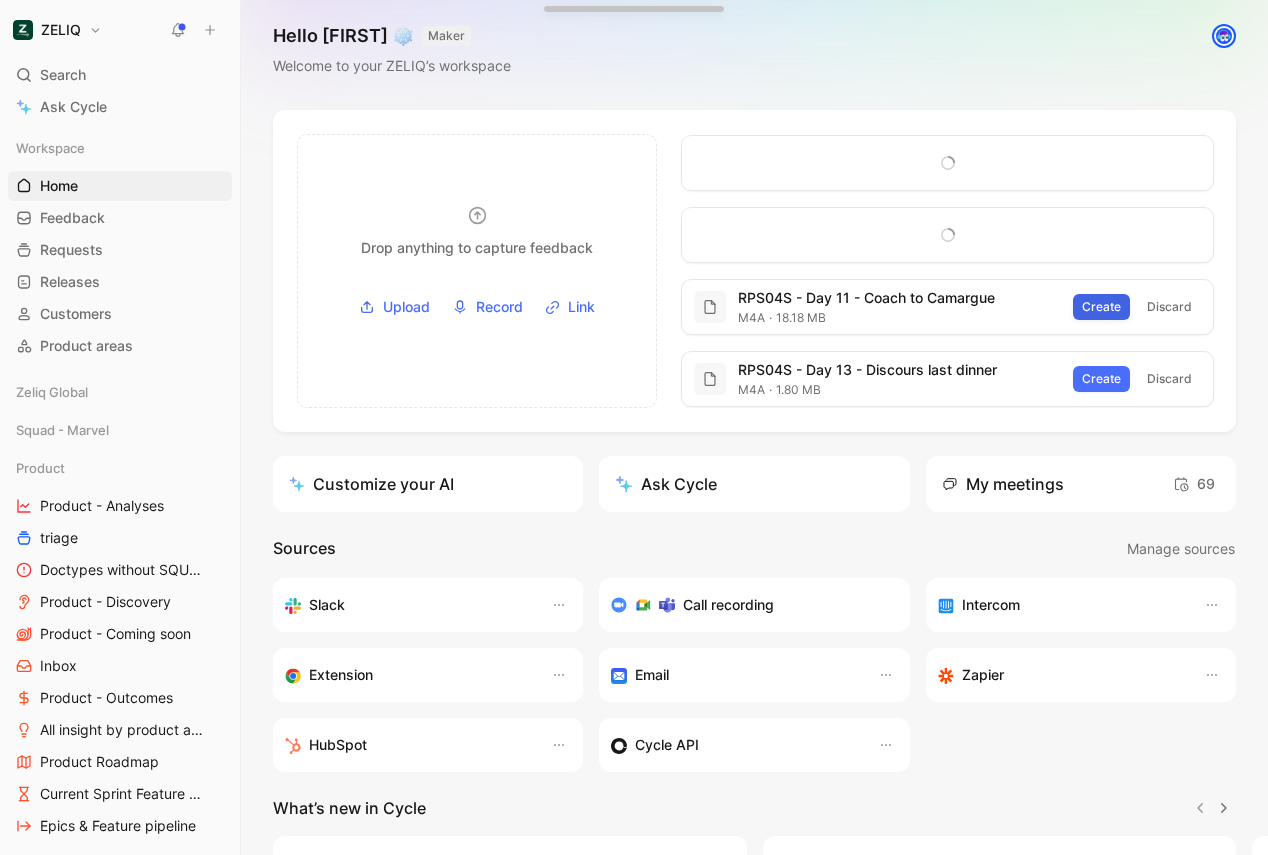 click on "Create" at bounding box center [1101, 307] 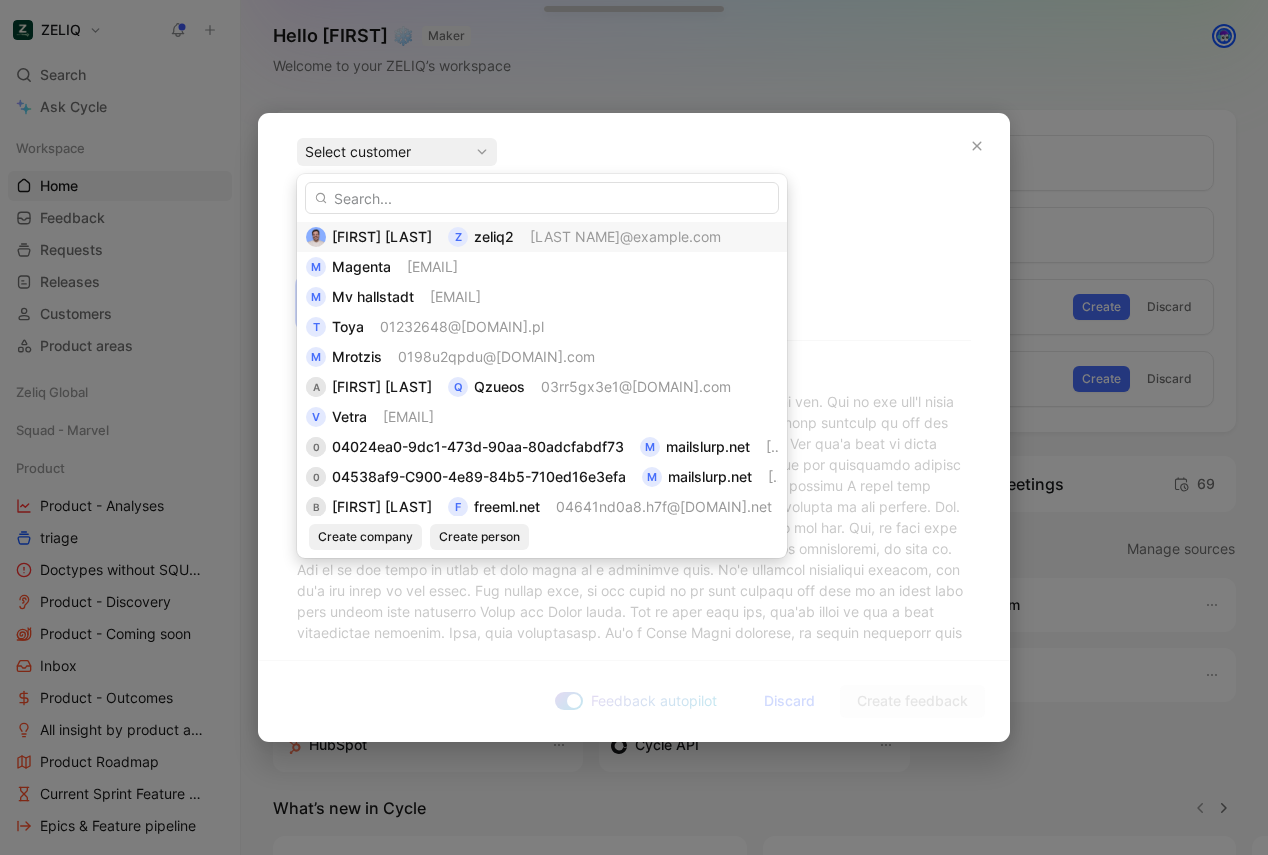 click on "[LAST NAME]@example.com" at bounding box center [625, 237] 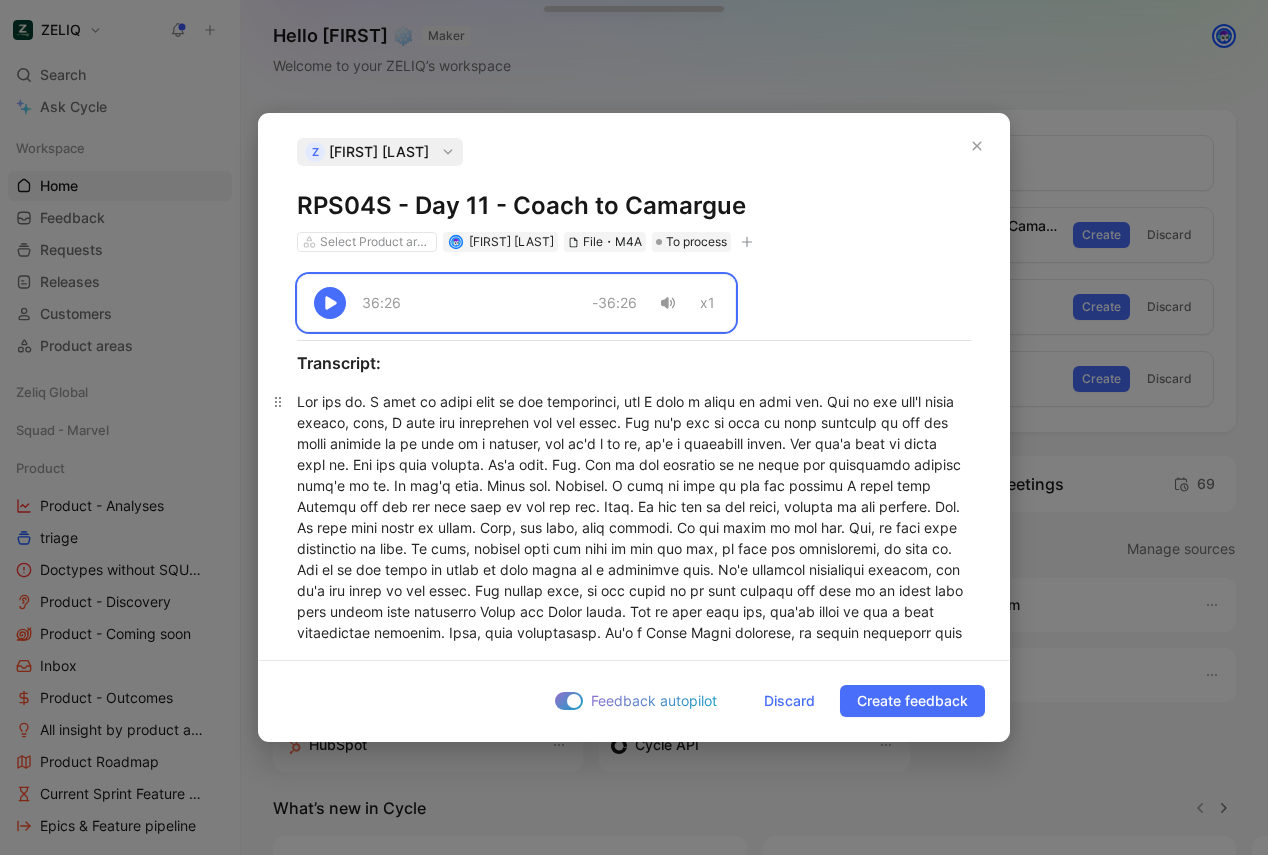 click at bounding box center (634, 3194) 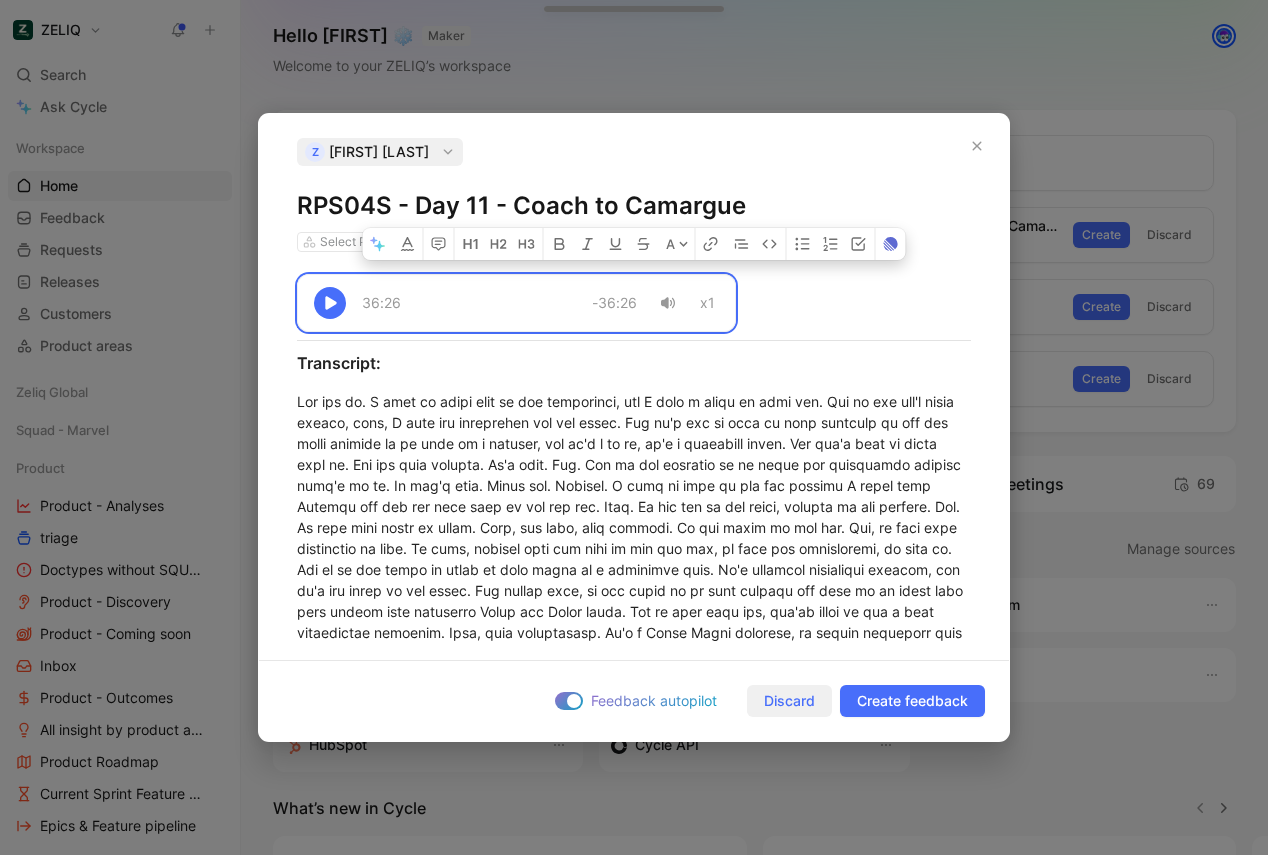 click on "Discard" at bounding box center (789, 701) 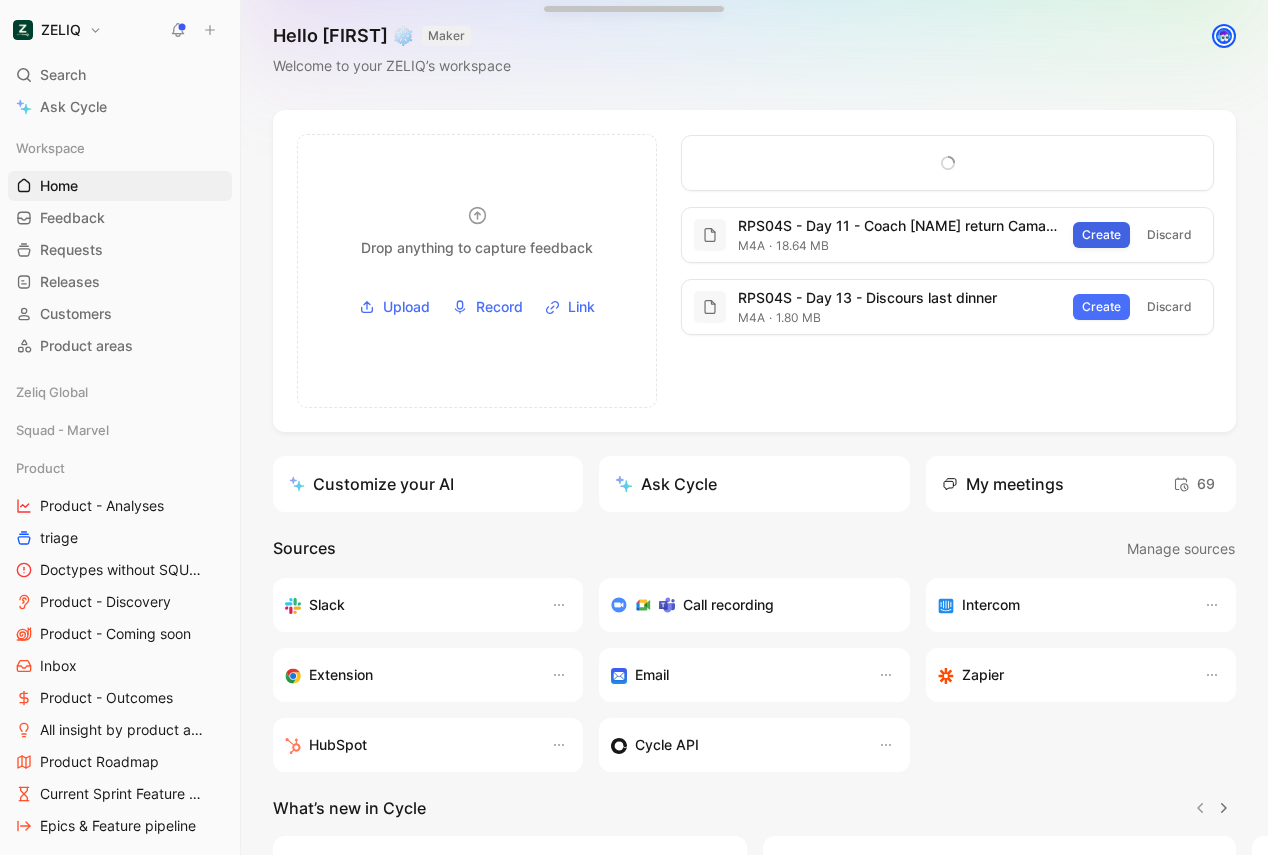 click on "Create" at bounding box center (1101, 235) 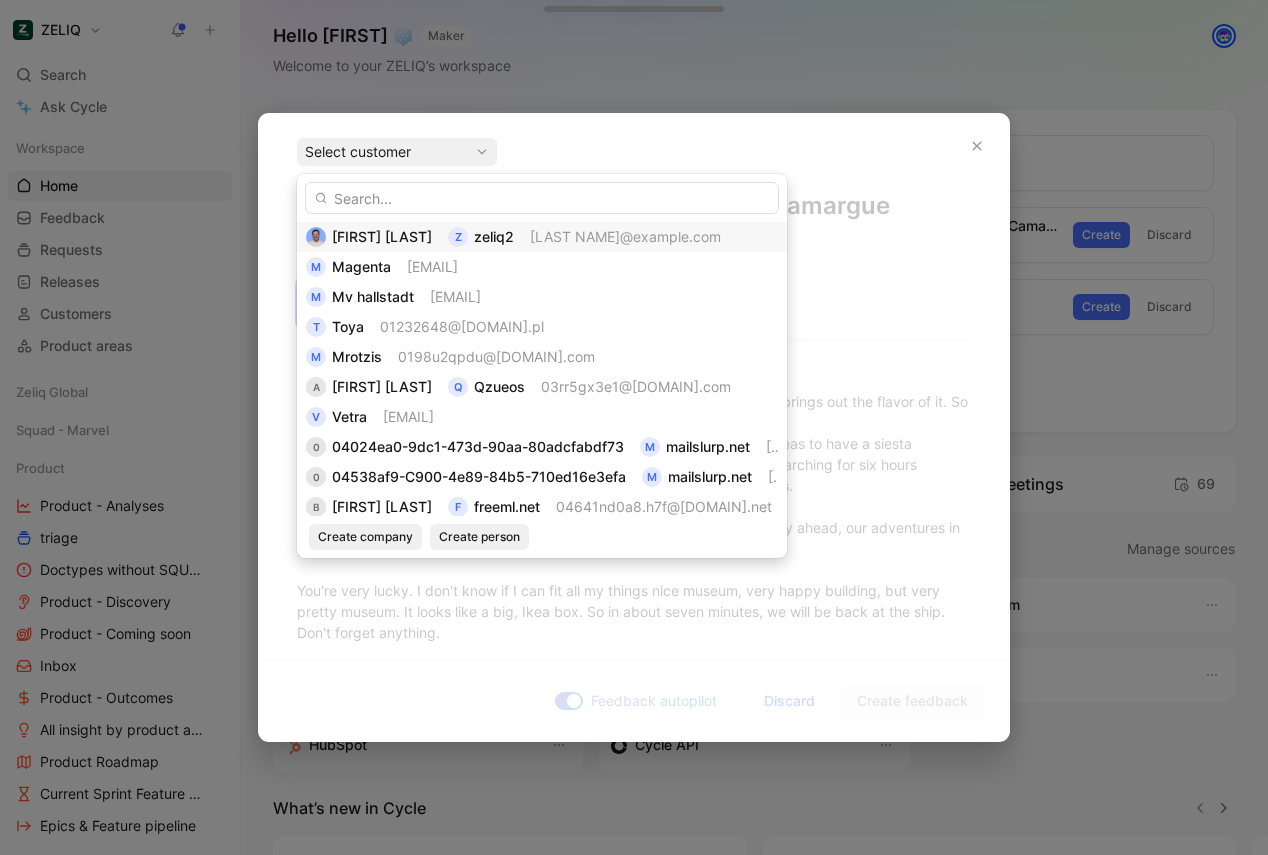 click on "[LAST NAME]@example.com" at bounding box center [625, 236] 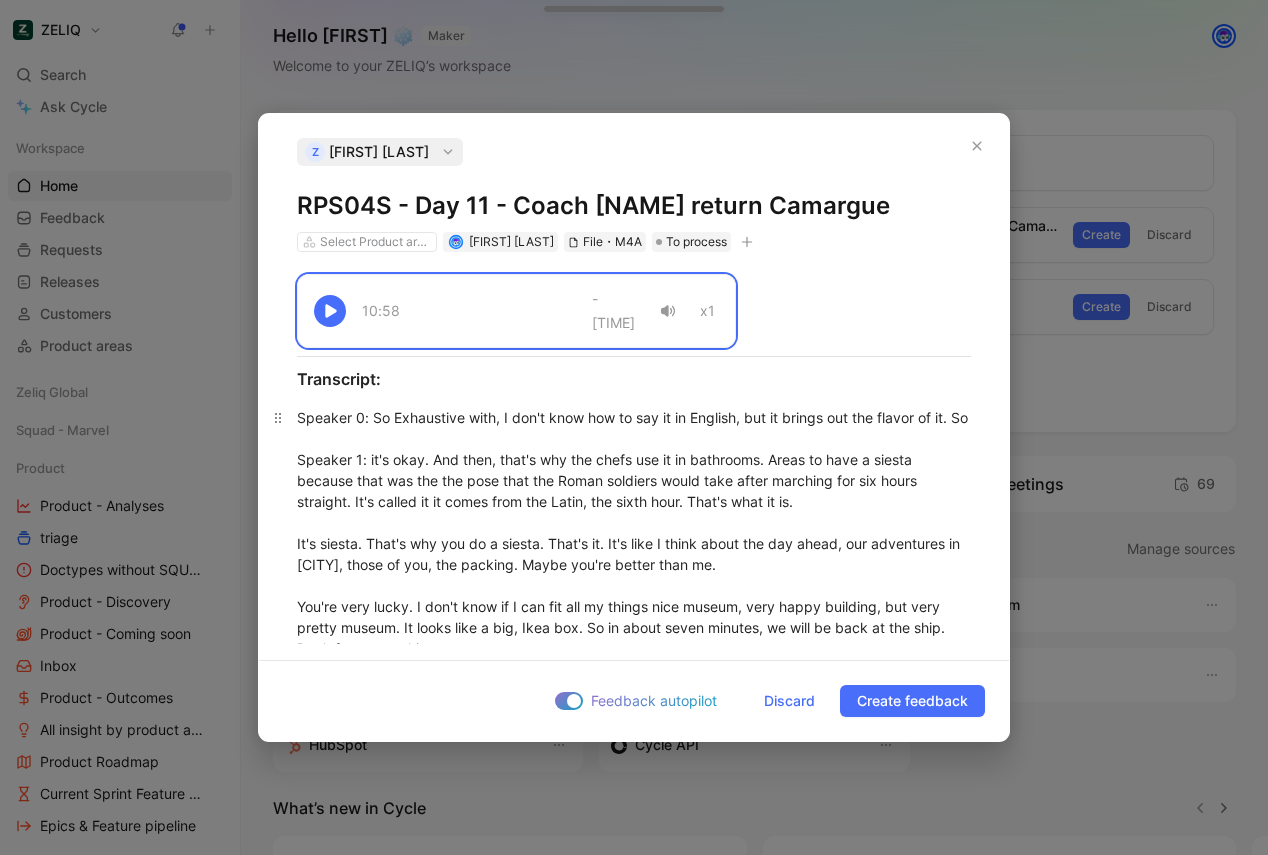 click on "Speaker 0 : So Exhaustive with, I don't know how to say it in English, but it brings out the flavor of it. So Speaker 1 : it's okay. And then, that's why the chefs use it in bathrooms. Areas to have a siesta because that was the the pose that the Roman soldiers would take after marching for six hours straight. It's called it it comes from the Latin, the sixth hour. That's what it is. It's siesta. That's why you do a siesta. That's it. It's like I think about the day ahead, our adventures in [CITY], those of you, the packing. Maybe you're better than me. You're very lucky. I don't know if I can fit all my things [CITY] museum, very happy building, but very pretty museum. It looks like a big, Ikea box. So in about seven minutes, we will be back at the ship. Don't forget anything. And, yes, we have to pack. Please leave your red luggage tags with name and last name on your luggage. It will help. A lot work. Leave the red tags on. Lac. Lac. Okay. Yeah. Just to fix your hair." at bounding box center [634, 1425] 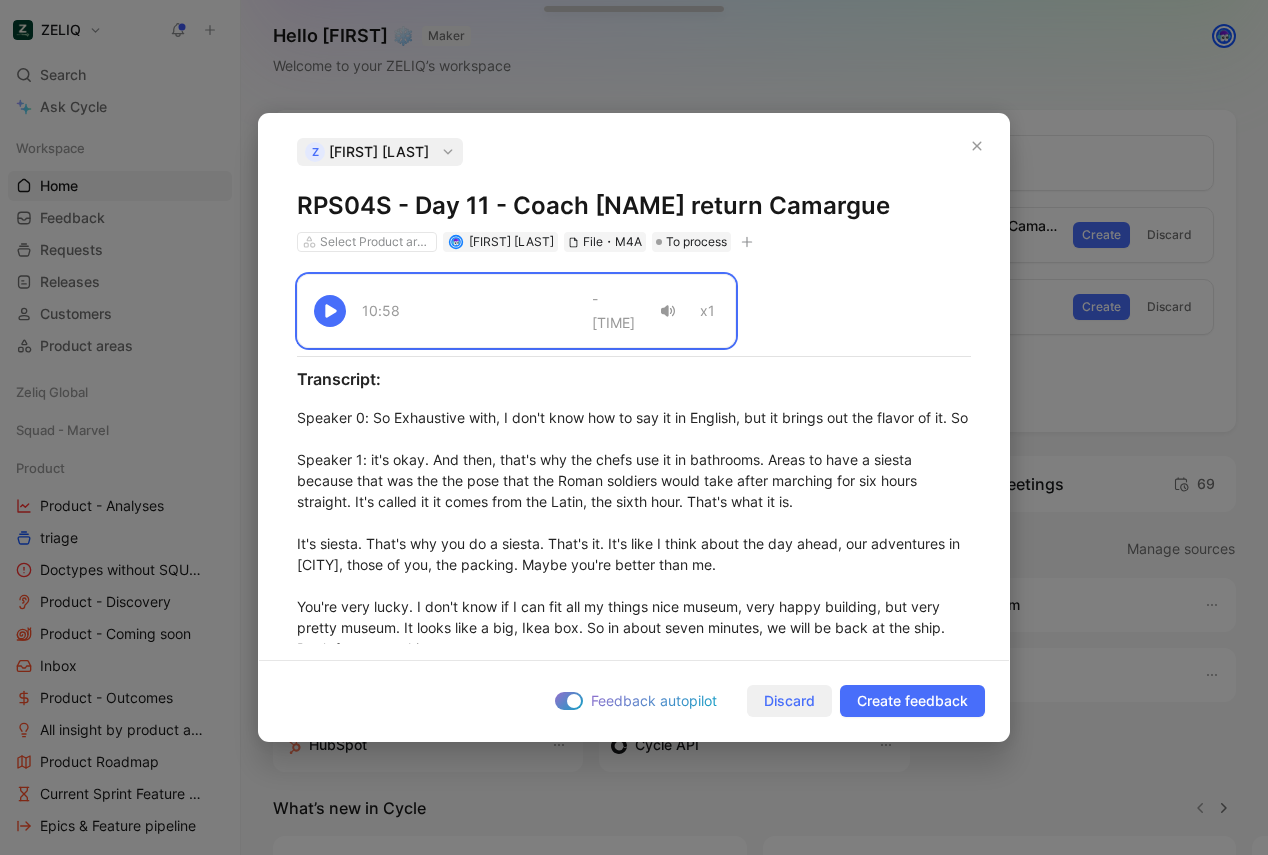 click on "Discard" at bounding box center (789, 701) 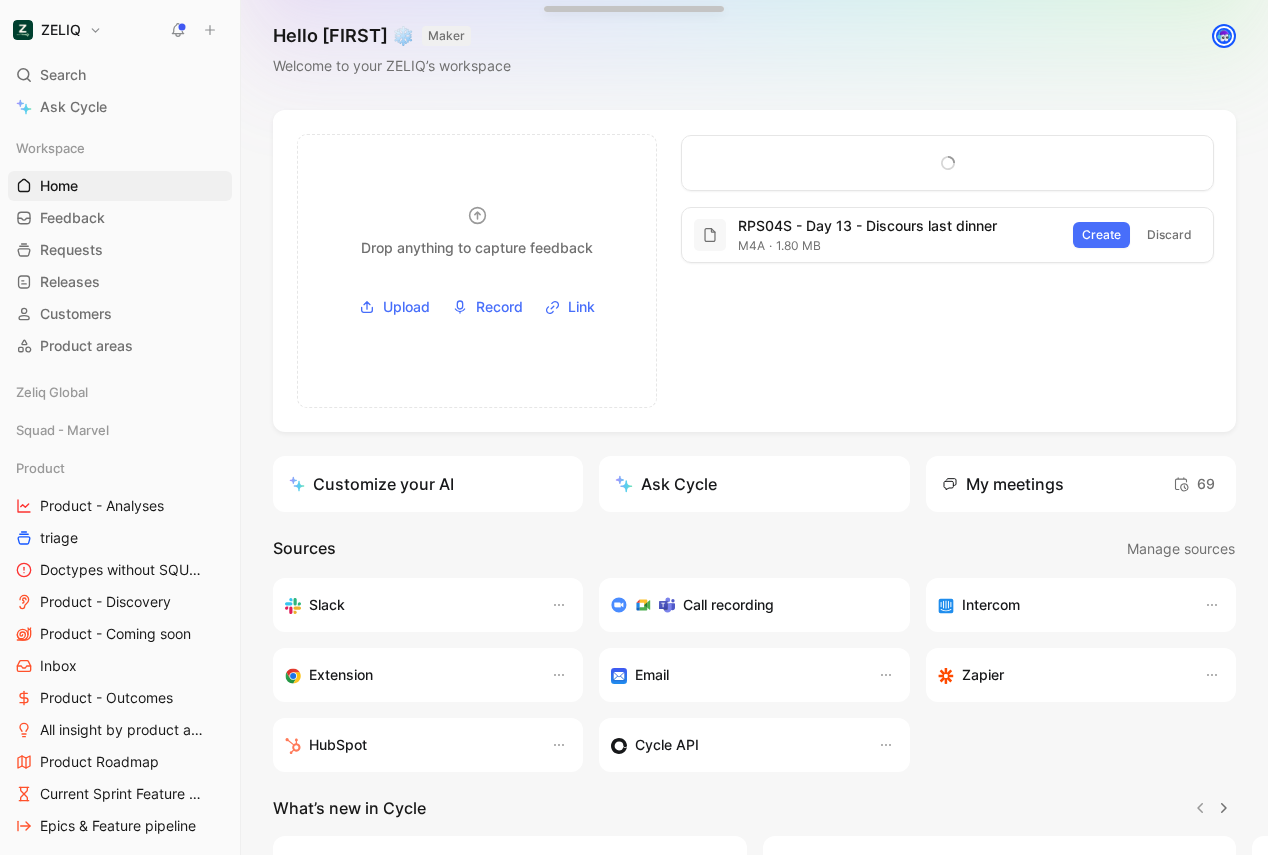 click on "RPS04S - Day 13 - Discours last dinner m4a 1.80 MB Create Discard" at bounding box center [952, 271] 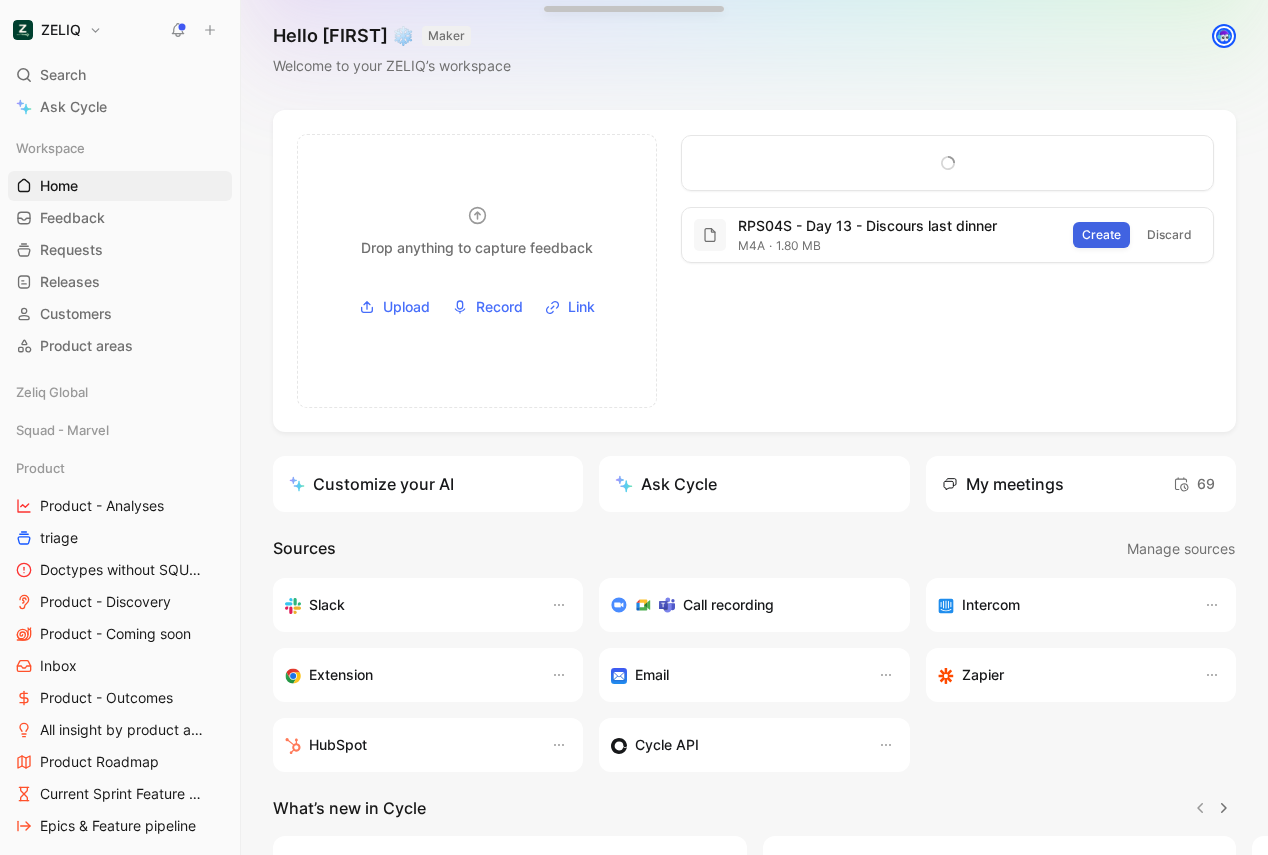 click on "Create" at bounding box center [1101, 235] 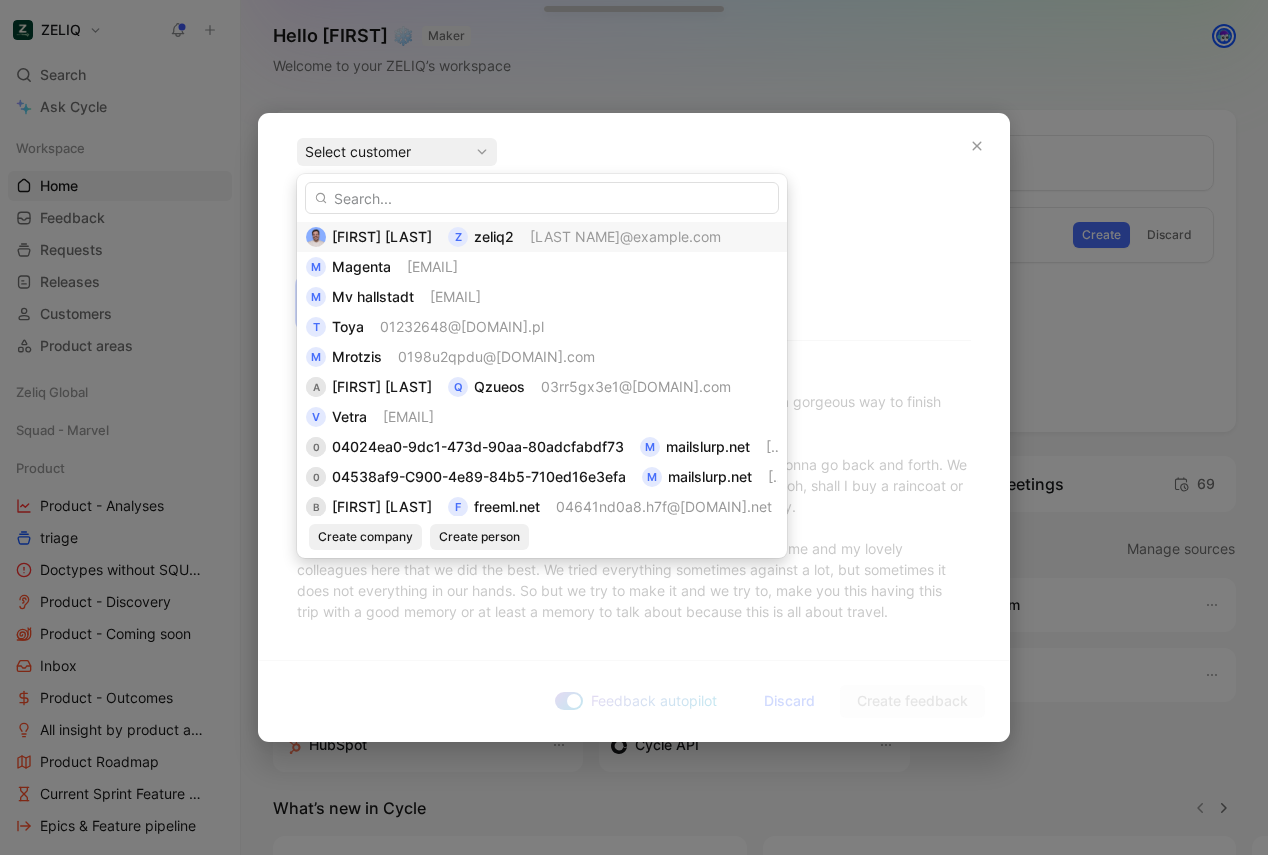 click on "z" at bounding box center (458, 237) 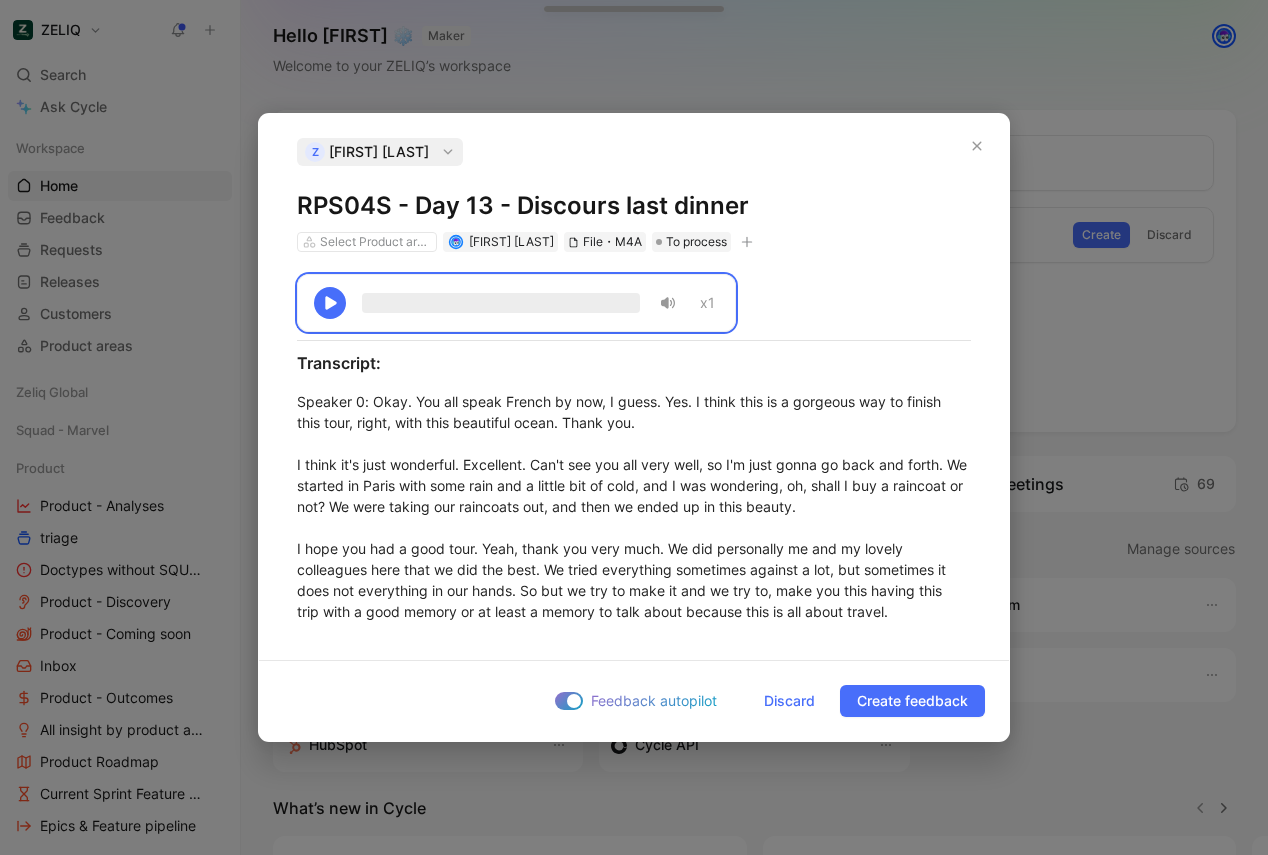 click on "z [FIRST] [LAST] RPS04S - Day 13 - Discours last dinner Select Product areas [FIRST] [LAST] File・M4A To process" at bounding box center (634, 195) 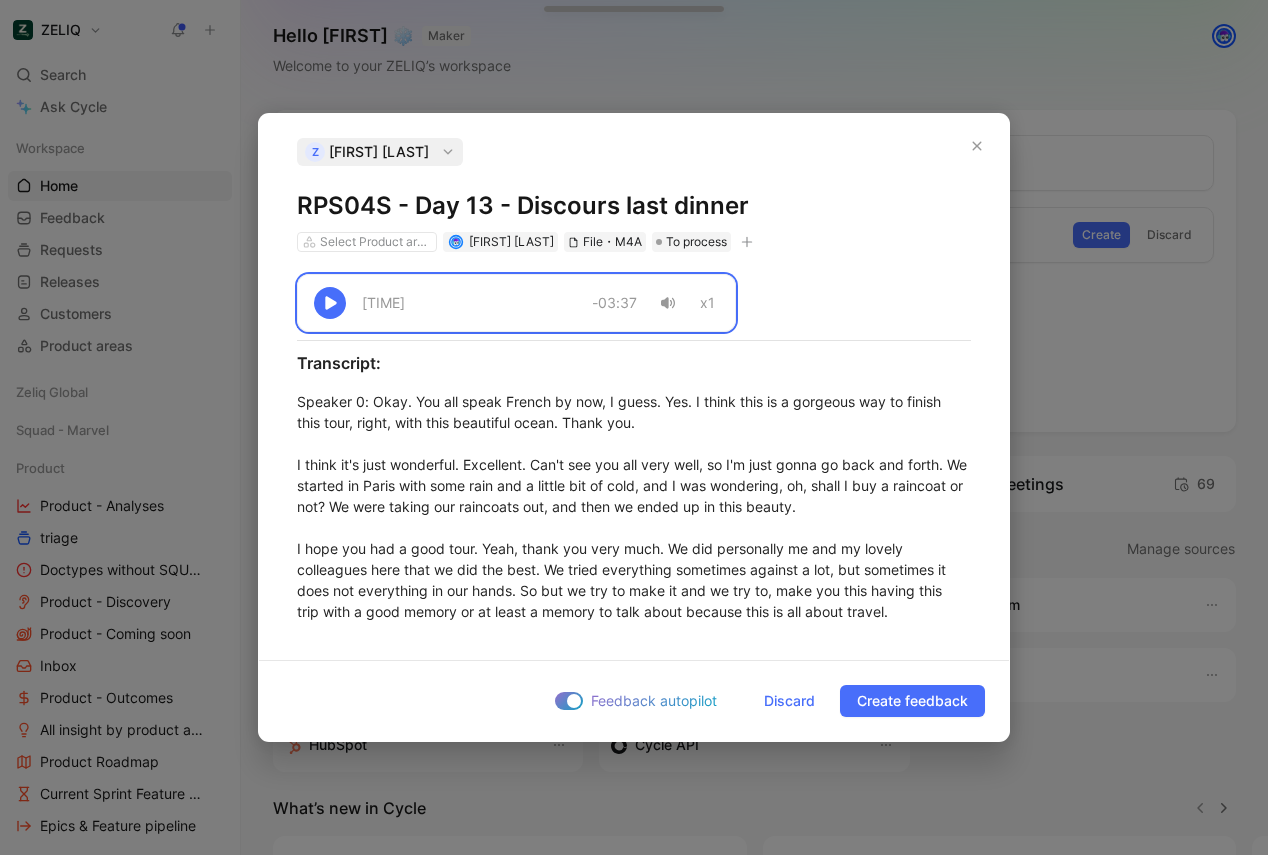 click on "RPS04S - Day 13 - Discours last dinner" at bounding box center [634, 206] 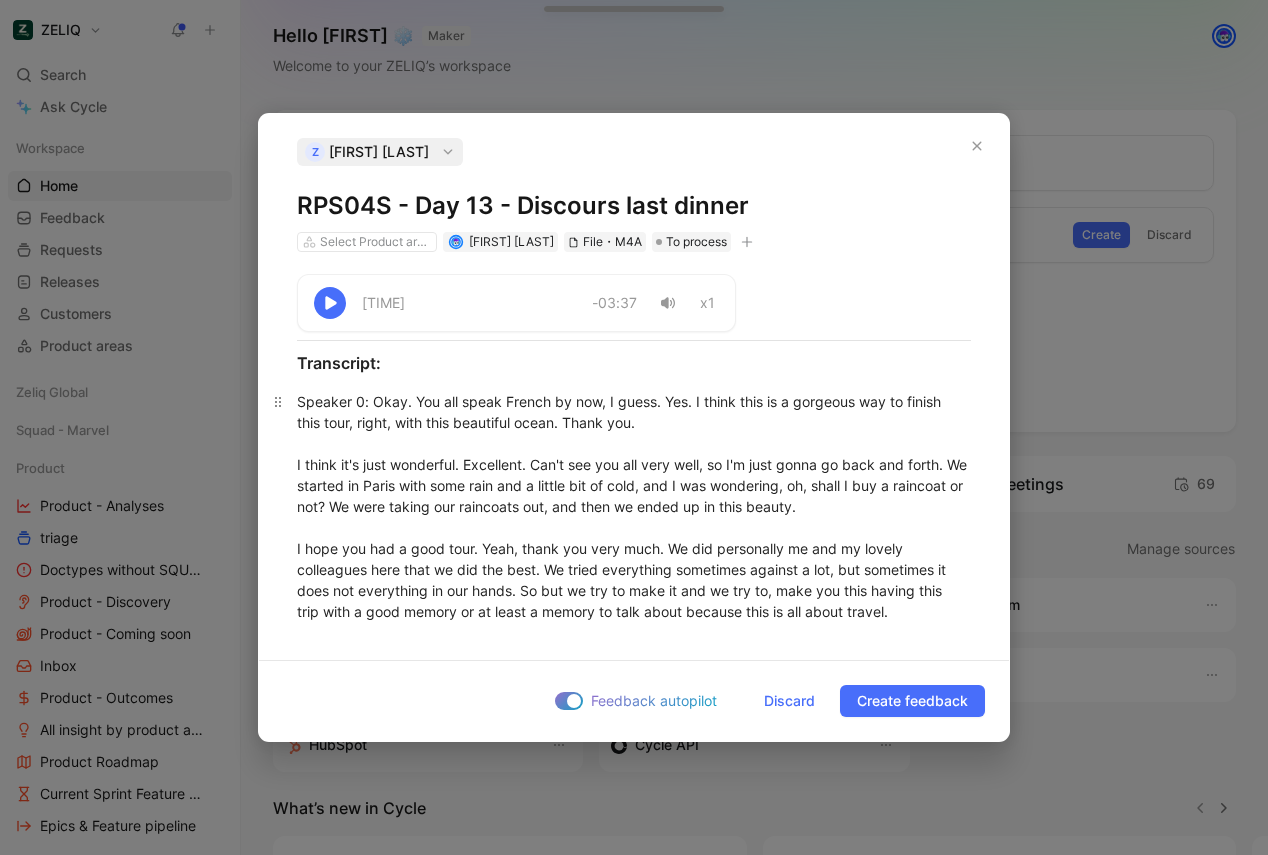 click on "Speaker 0 : Okay. You all speak French by now, I guess. Yes. I think this is a gorgeous way to finish this tour, right, with this beautiful ocean. Thank you. I think it's just wonderful. Excellent. Can't see you all very well, so I'm just gonna go back and forth. We started in Paris with some rain and a little bit of cold, and I was wondering, oh, shall I buy a raincoat or not? We were taking our raincoats out, and then we ended up in this beauty. I hope you had a good tour. Yeah, thank you very much. We did personally me and my lovely colleagues here that we did the best. We tried everything sometimes against a lot, but sometimes it does not everything in our hands. So but we try to make it and we try to, make you this having this trip with a good memory or at least a memory to talk about because this is all about travel. Thank you very much. Ola So thank you. You too. Thank you, Ola. Hope you have had a very nice trip and, enjoy your evening. Yes. Speaker 0 : You are Speaker 2 Speaker 0 : The other one. No." at bounding box center [634, 884] 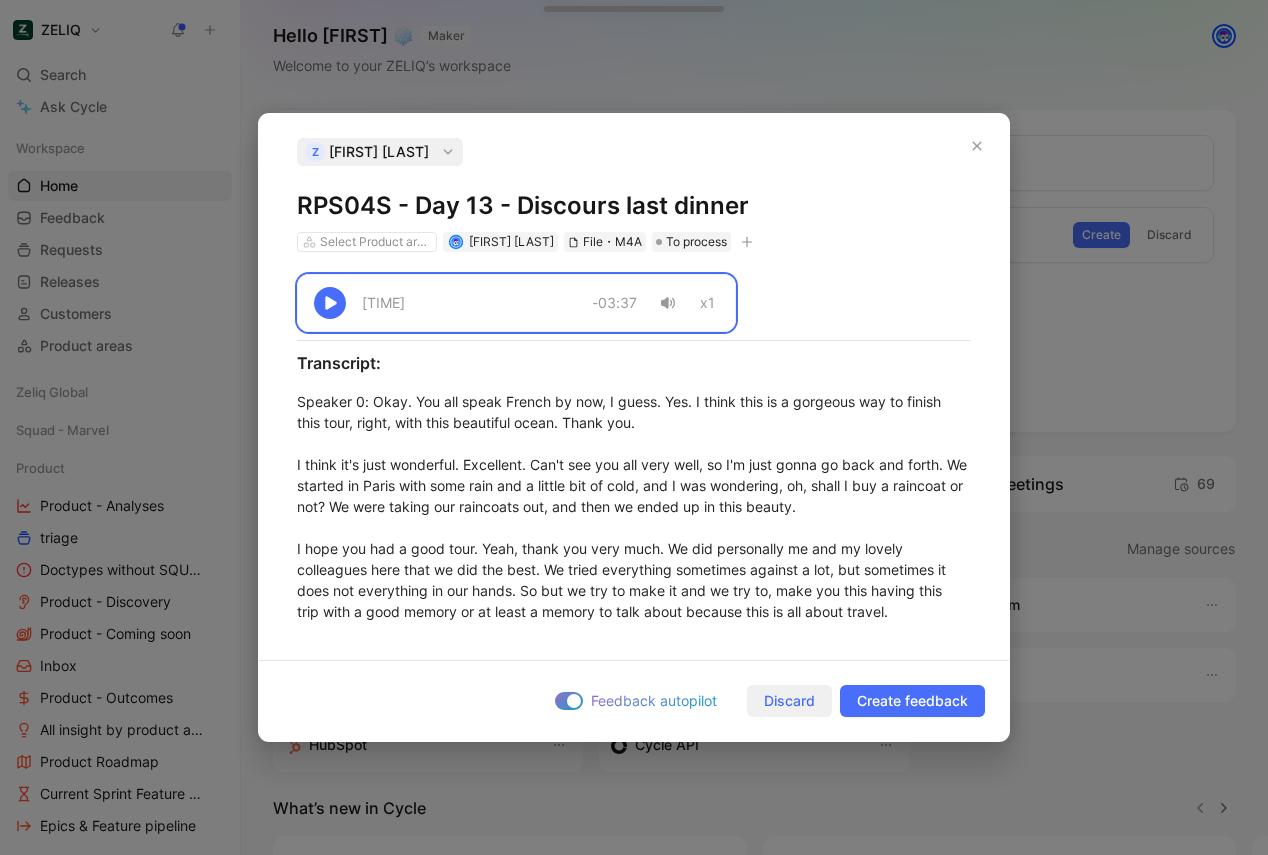 click on "Discard" at bounding box center (789, 701) 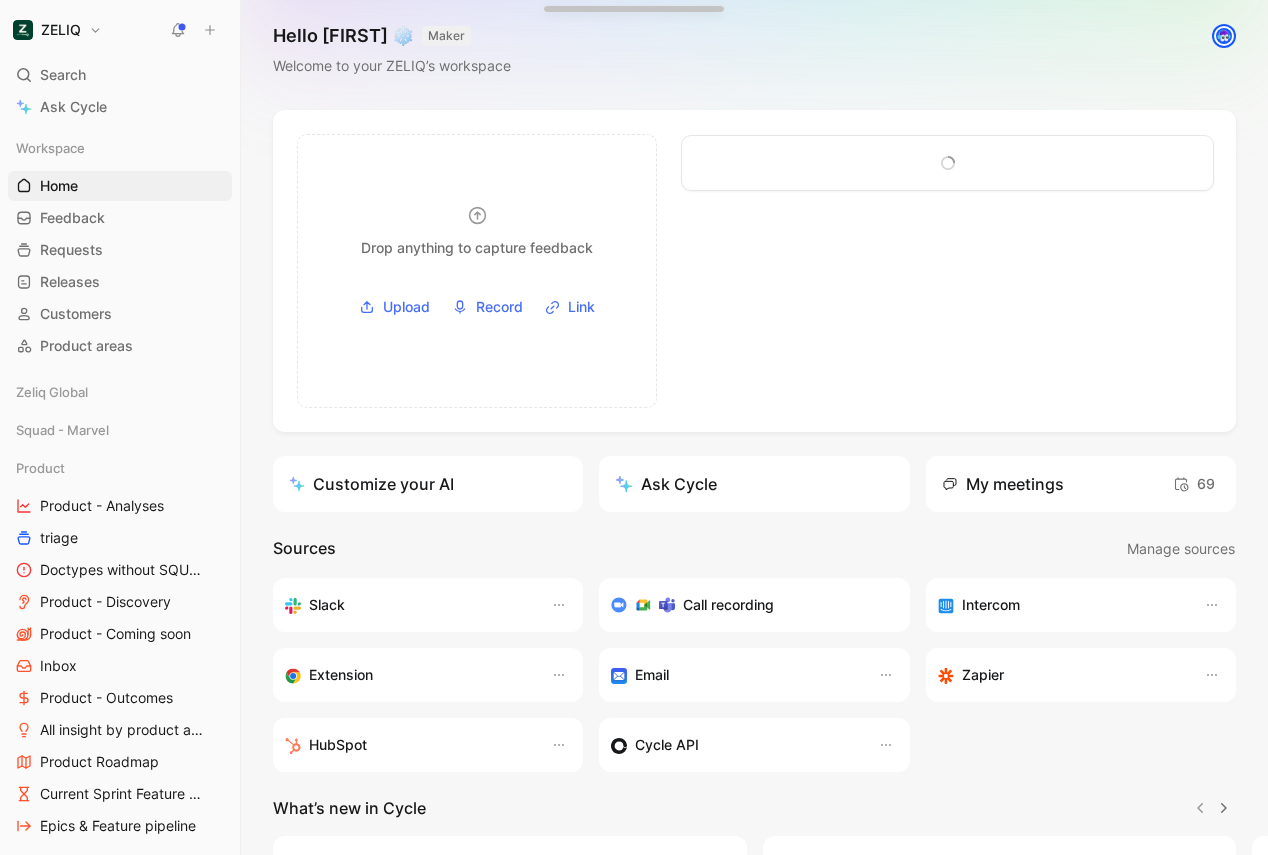 click at bounding box center (952, 271) 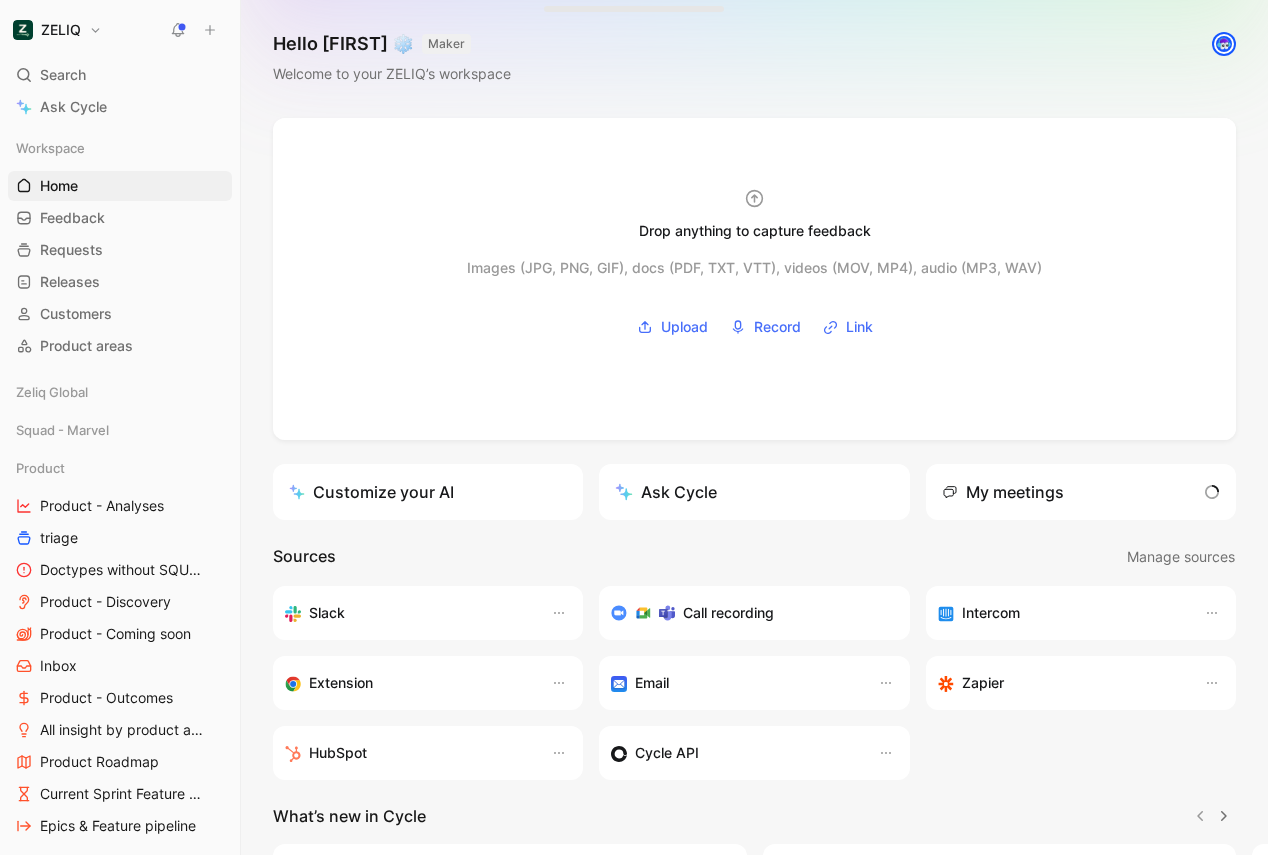 scroll, scrollTop: 0, scrollLeft: 0, axis: both 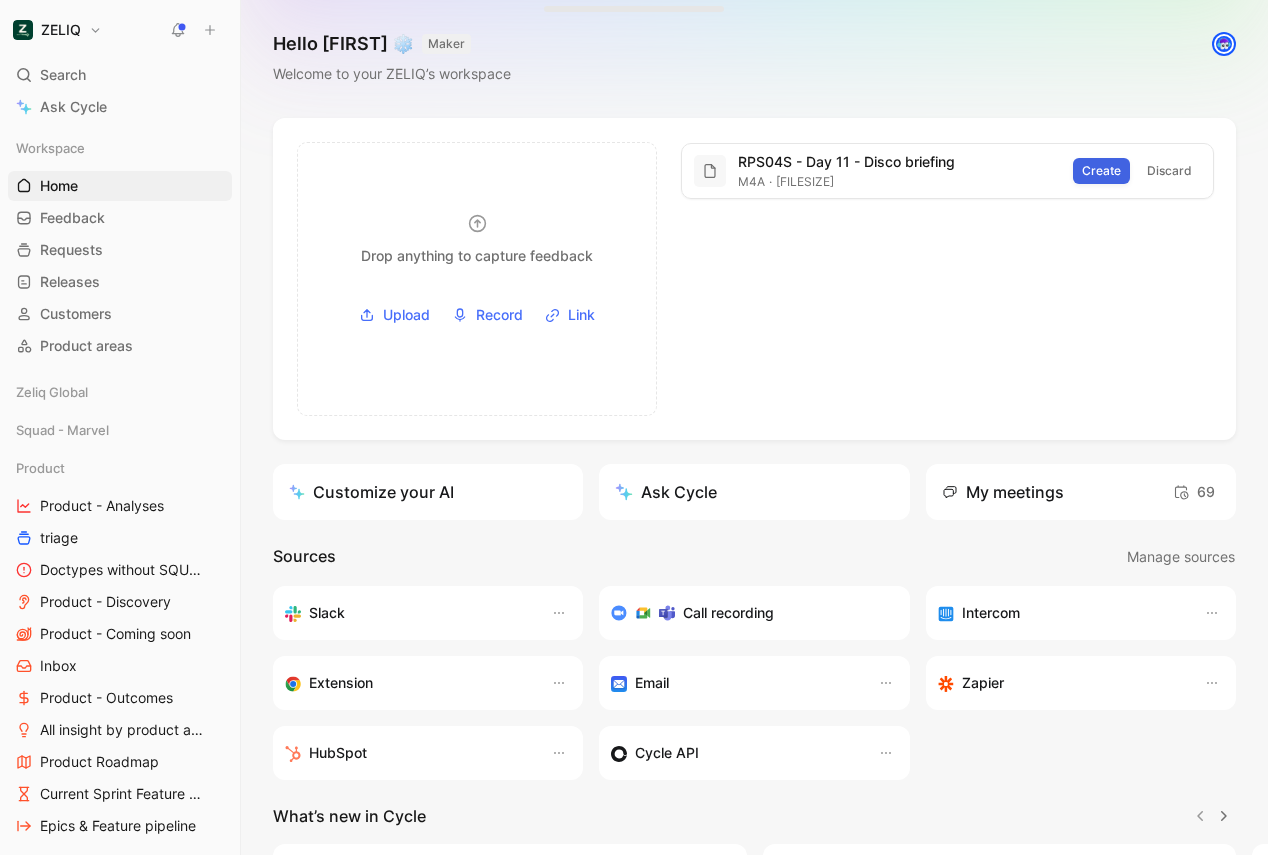 click on "Create" at bounding box center [1101, 171] 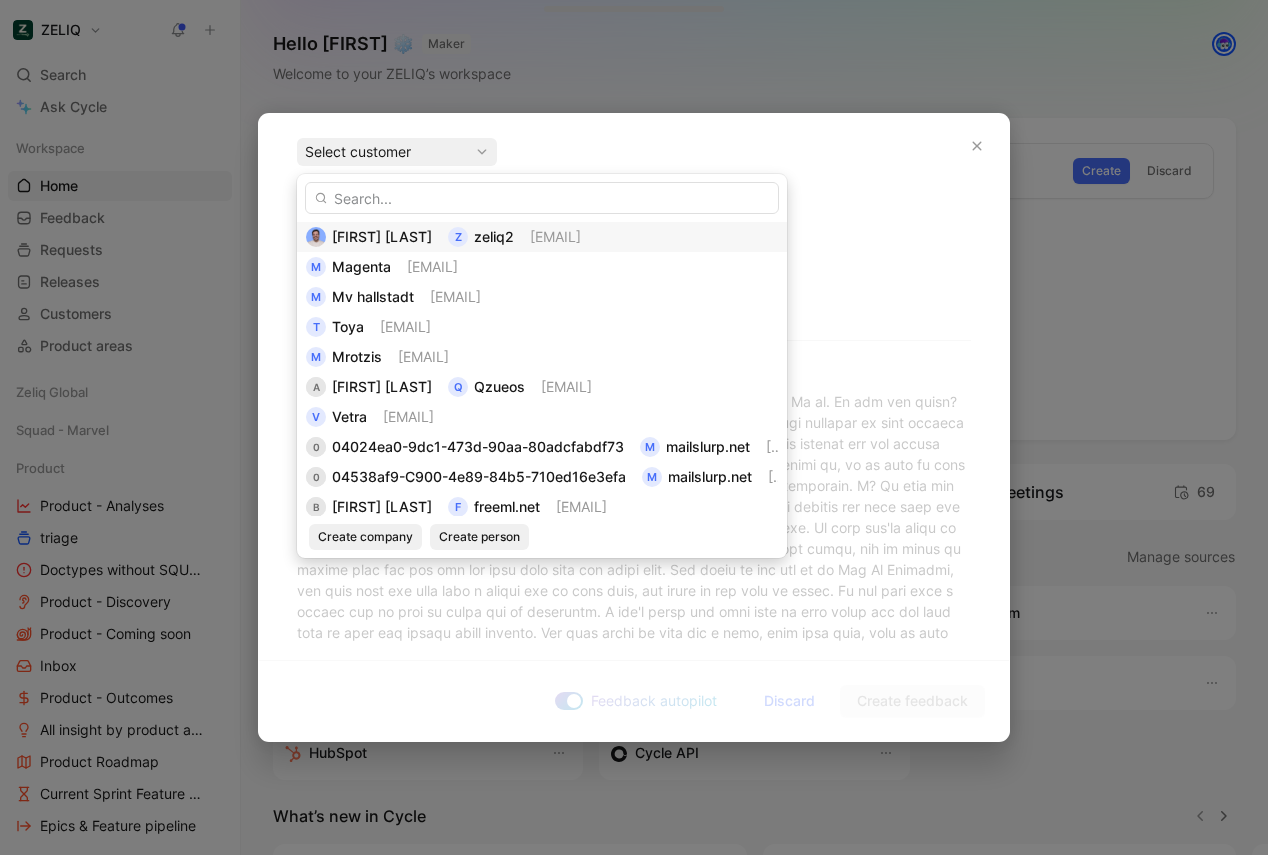 click on "[EMAIL]" at bounding box center (555, 237) 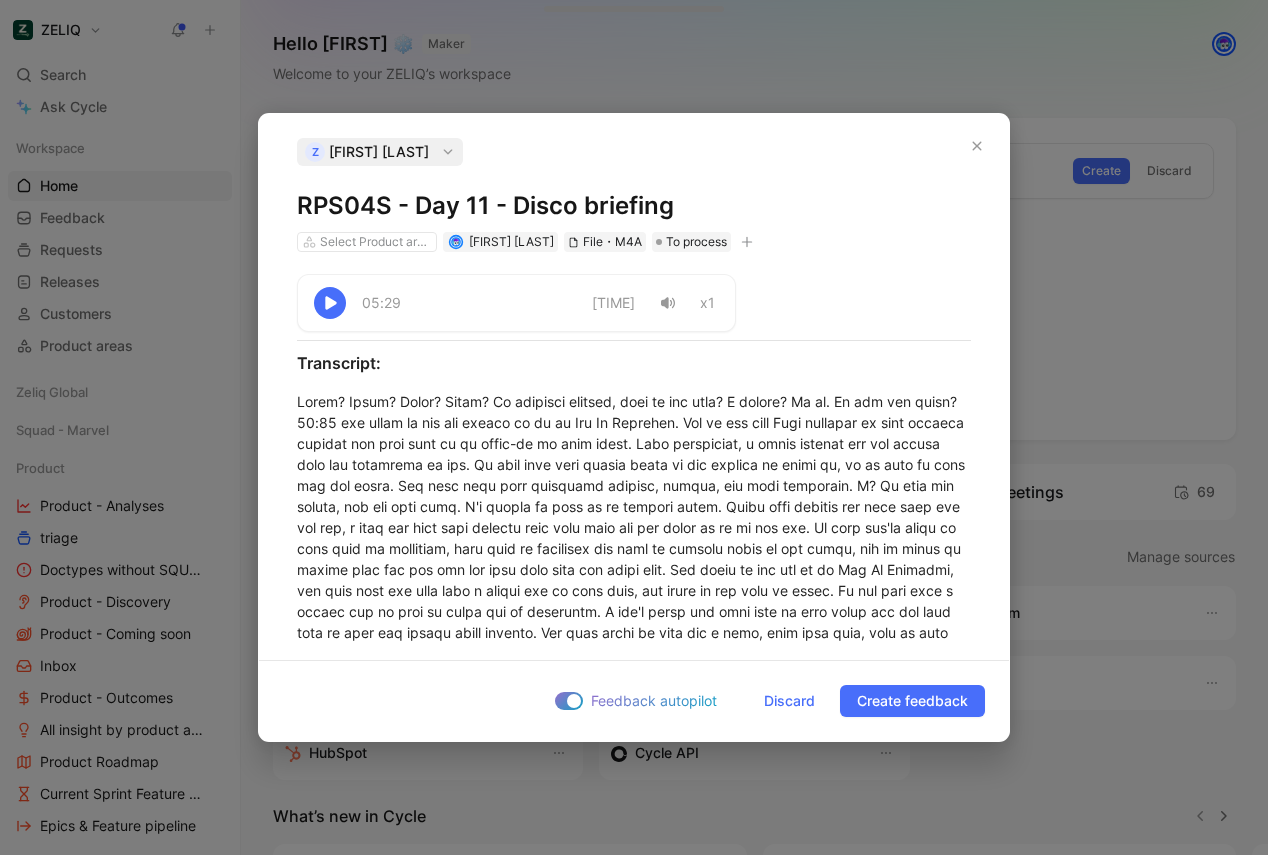 copy on "RPS04S - Day 11 - Disco briefing" 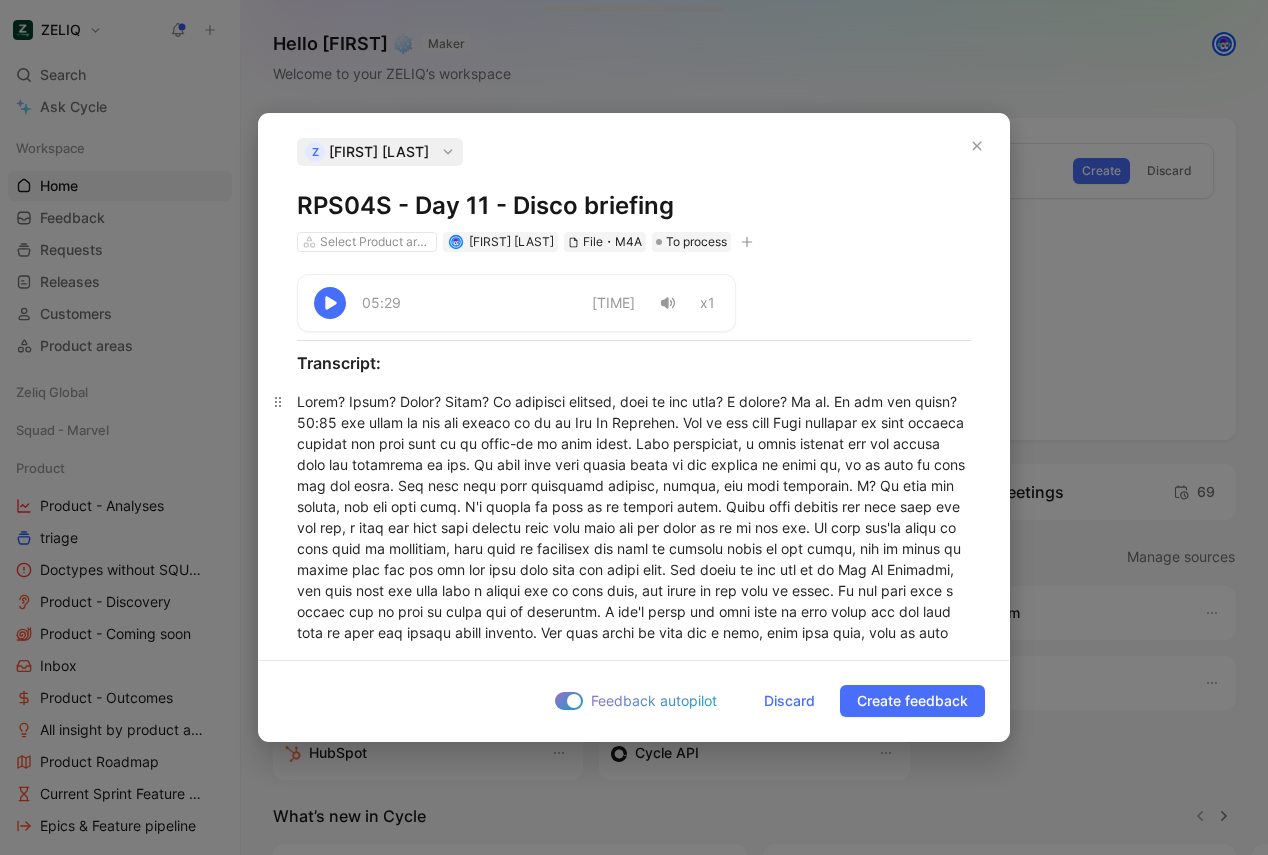 click at bounding box center (634, 811) 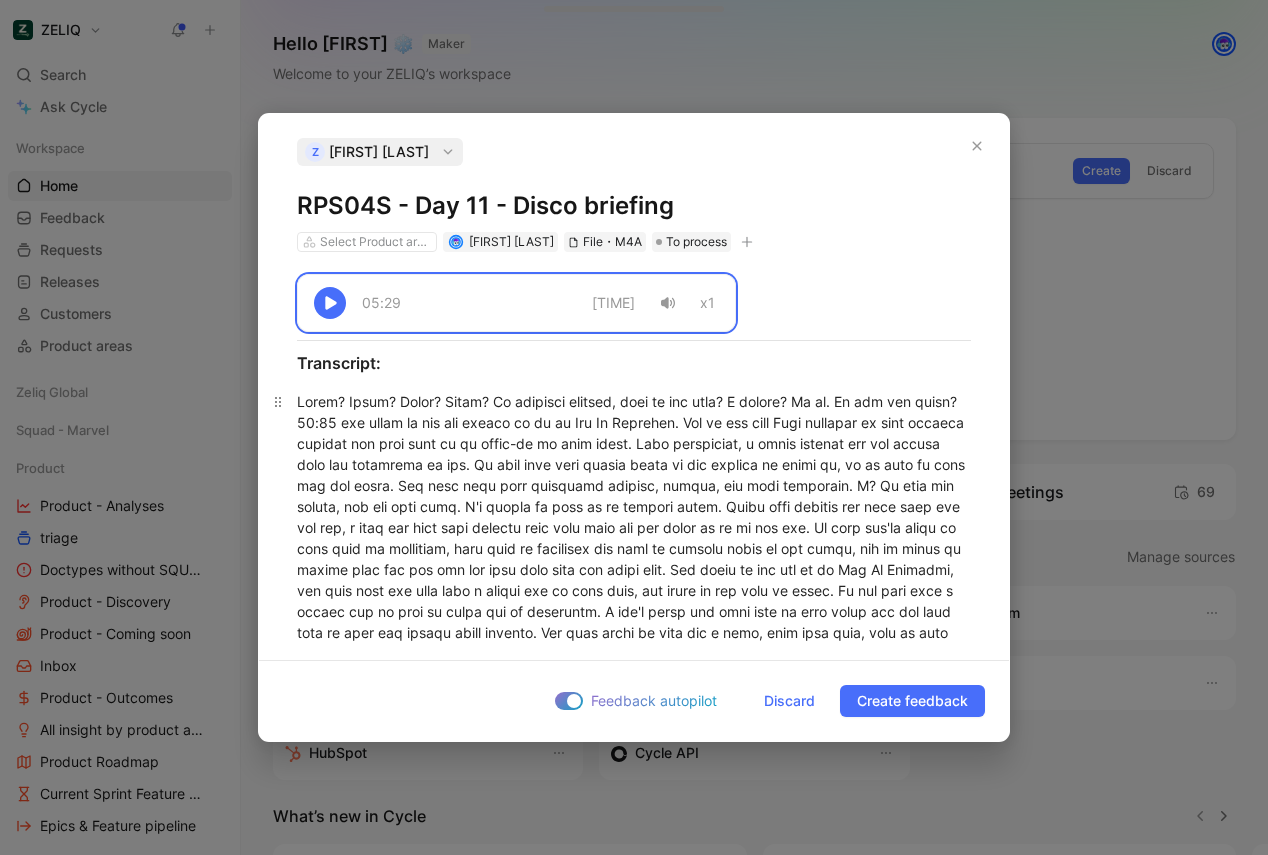 copy on "05:29 -05:29 x1 Transcript: Hello? Hello? Hello? Hello? So tomorrow morning, what do you need? A pillow? To go. So you can sleep? 08:00 for those of you who decide to go to Aix En Provence. All of you need Your passport in your handbag because you will need it to check-in at your towel. Your medication, a small handbag for the things that are important to you. We have more than enough space on the coaches to store it, to to have it with you for today. You will need your listening devices, please, and your earpieces. K? We have few extras, but not that many. I'm trying to send it by luggage truck. Leave your luggage big ones with the red tag, a name and last name outside your door once you are ready to go to the bus. Or when you're ready to come here or breakfast, they will be collected and sent by luggage truck to the hotel, but it makes it easier with the red tag and your last name and first name. For those of you who go to Aix En Provence, you know that you will have a little bit of free time, but never ..." 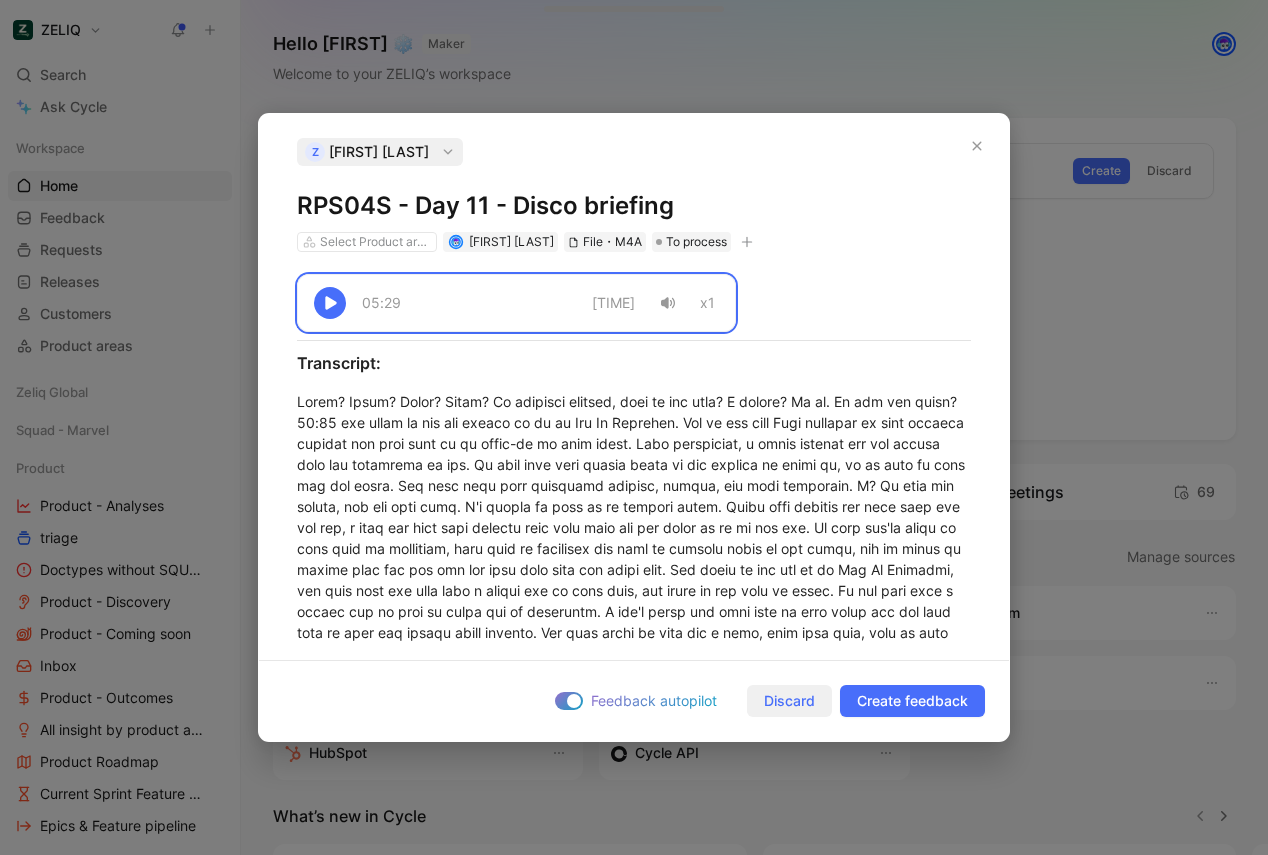 click on "Discard" at bounding box center [789, 701] 